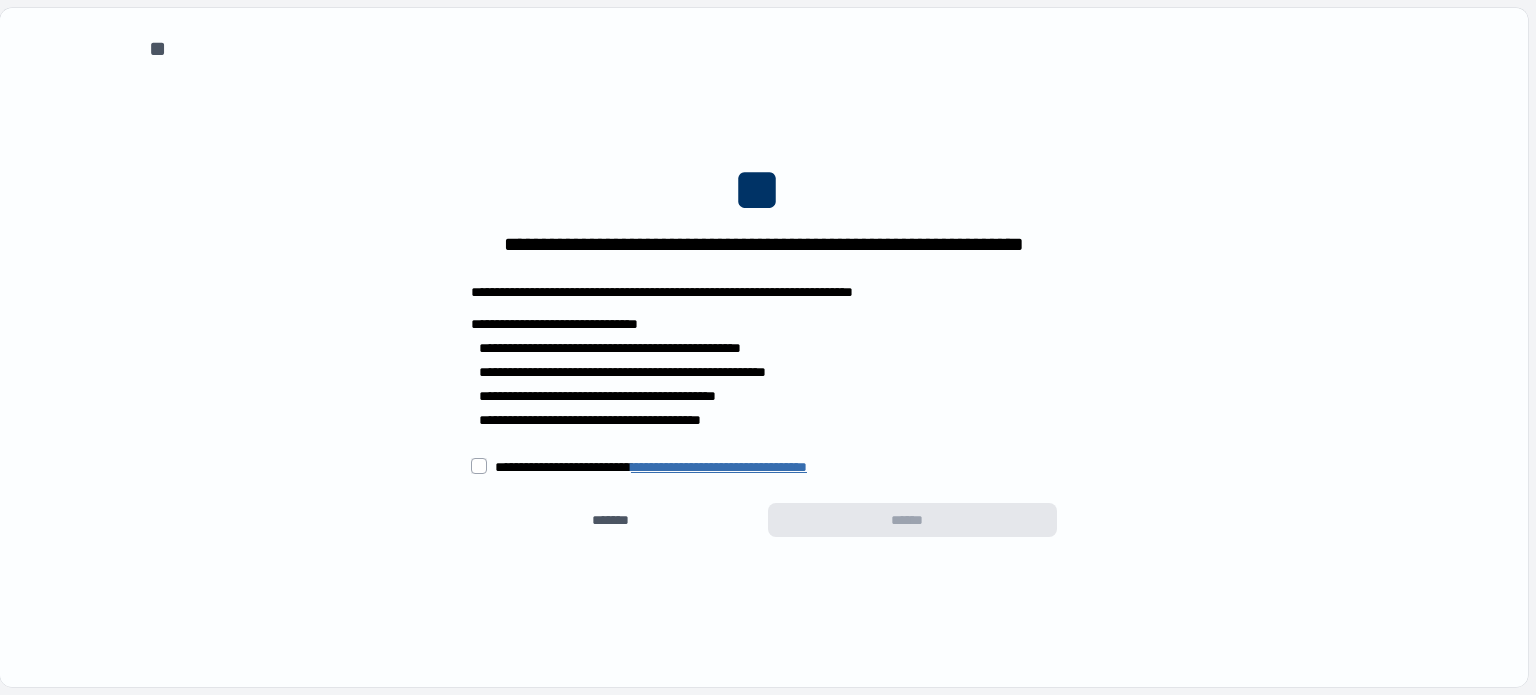 scroll, scrollTop: 0, scrollLeft: 0, axis: both 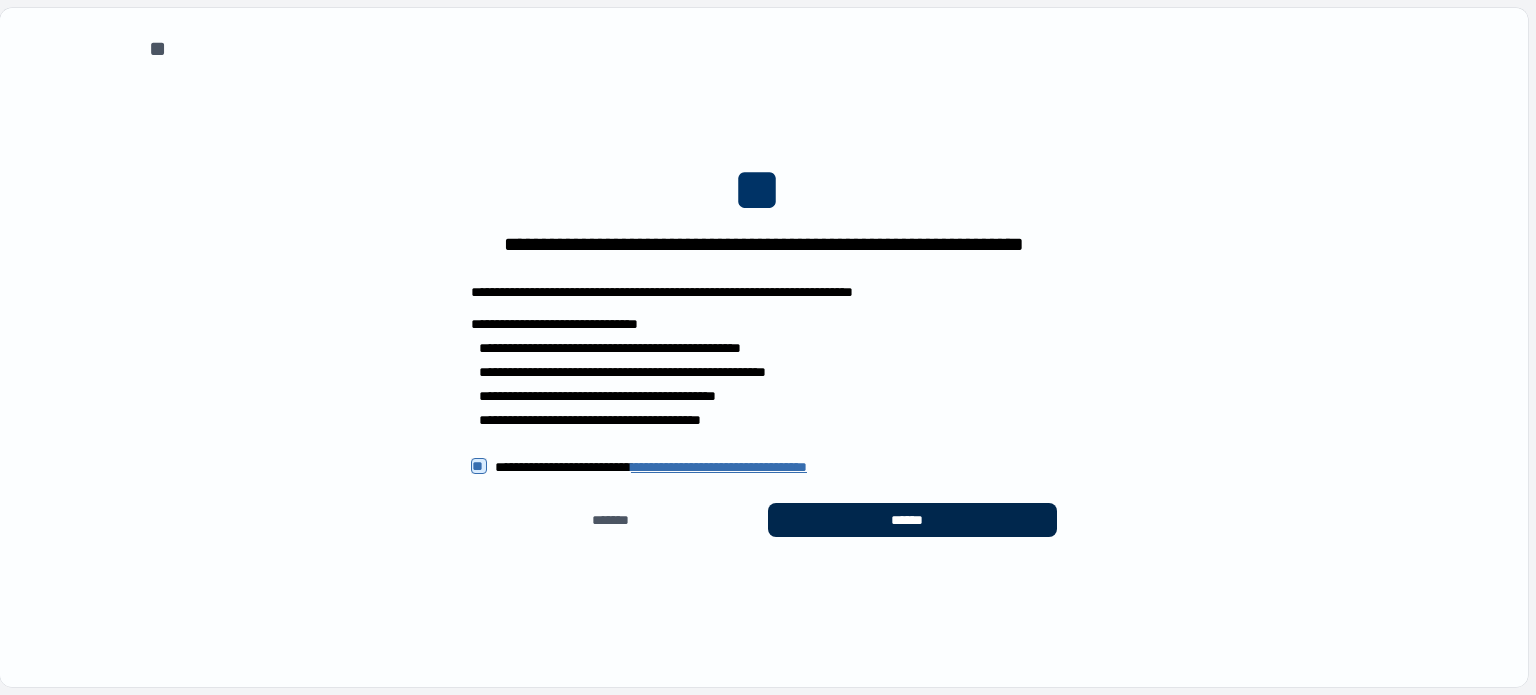 click on "******" at bounding box center (912, 520) 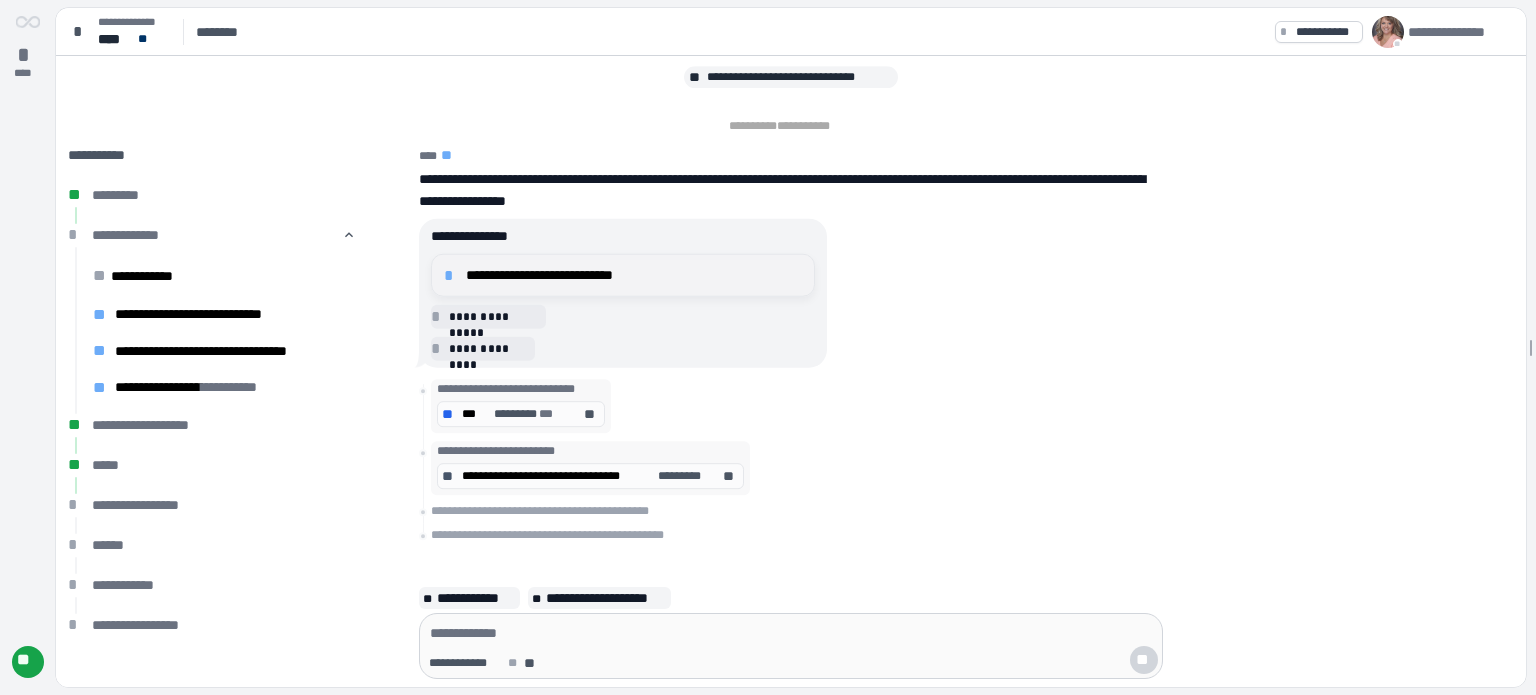click on "**********" at bounding box center [634, 275] 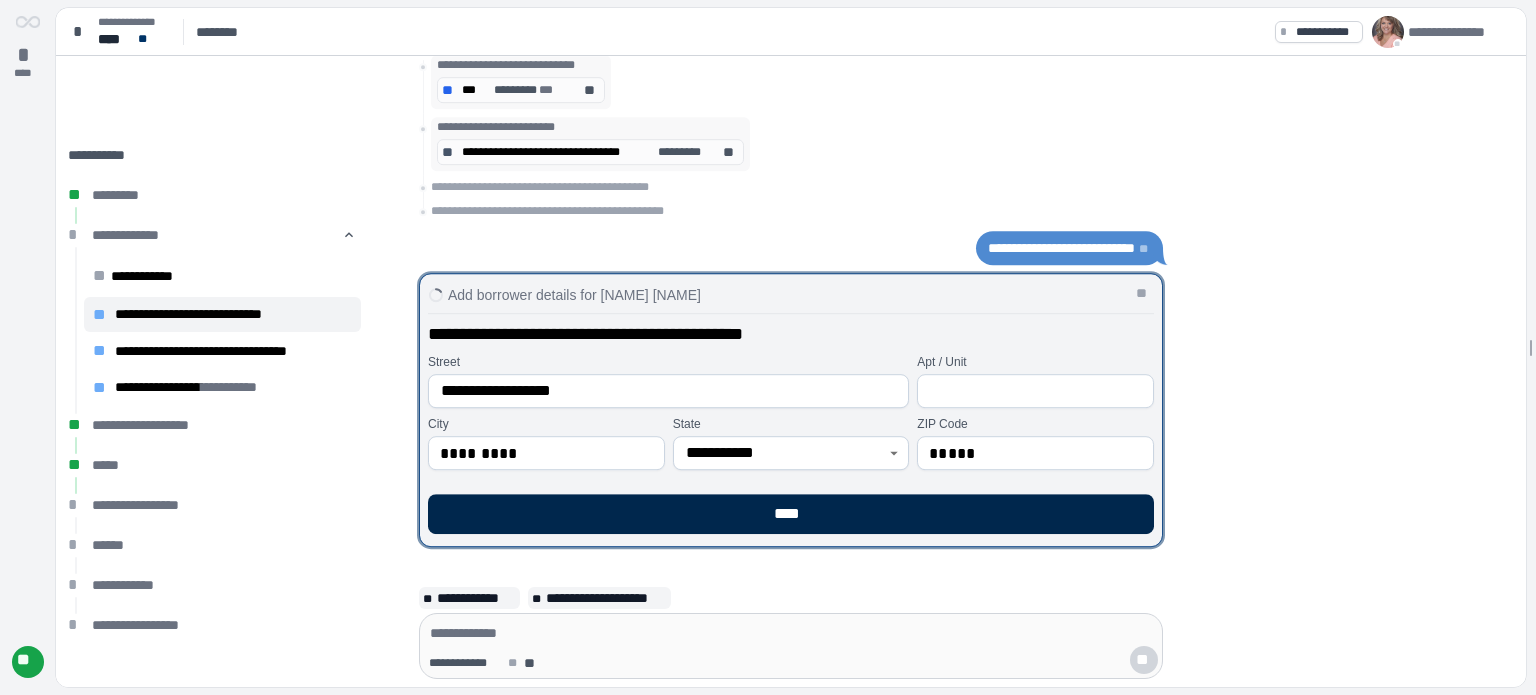 click on "****" at bounding box center [791, 514] 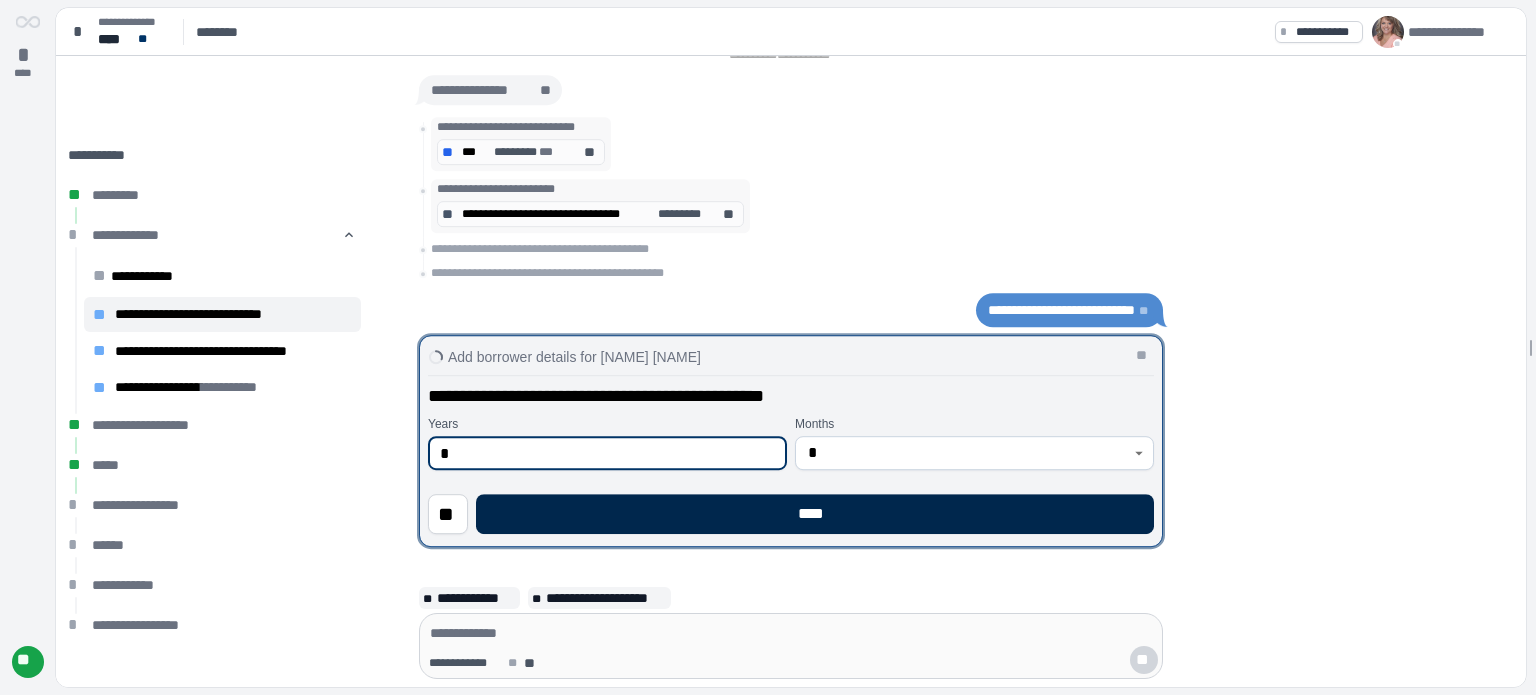 click on "****" at bounding box center (815, 514) 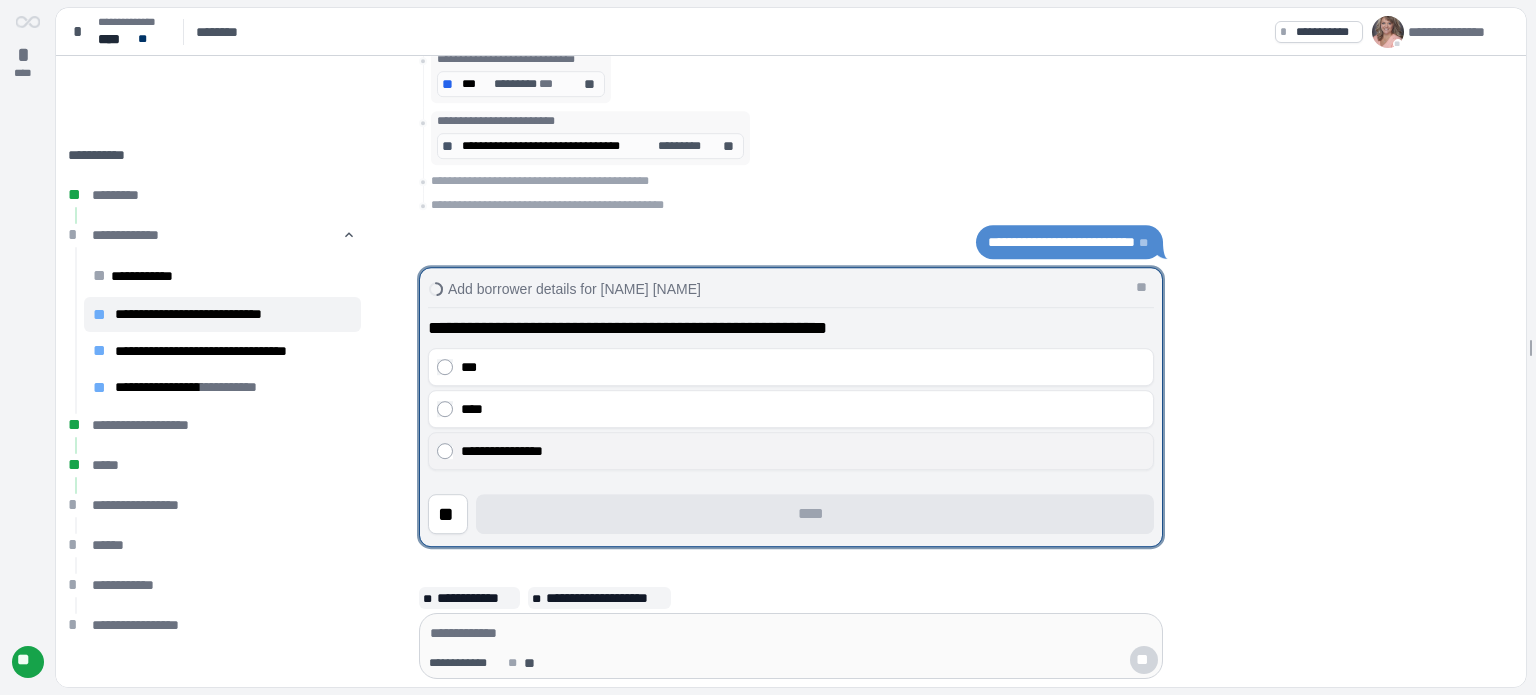 click on "**********" at bounding box center (803, 451) 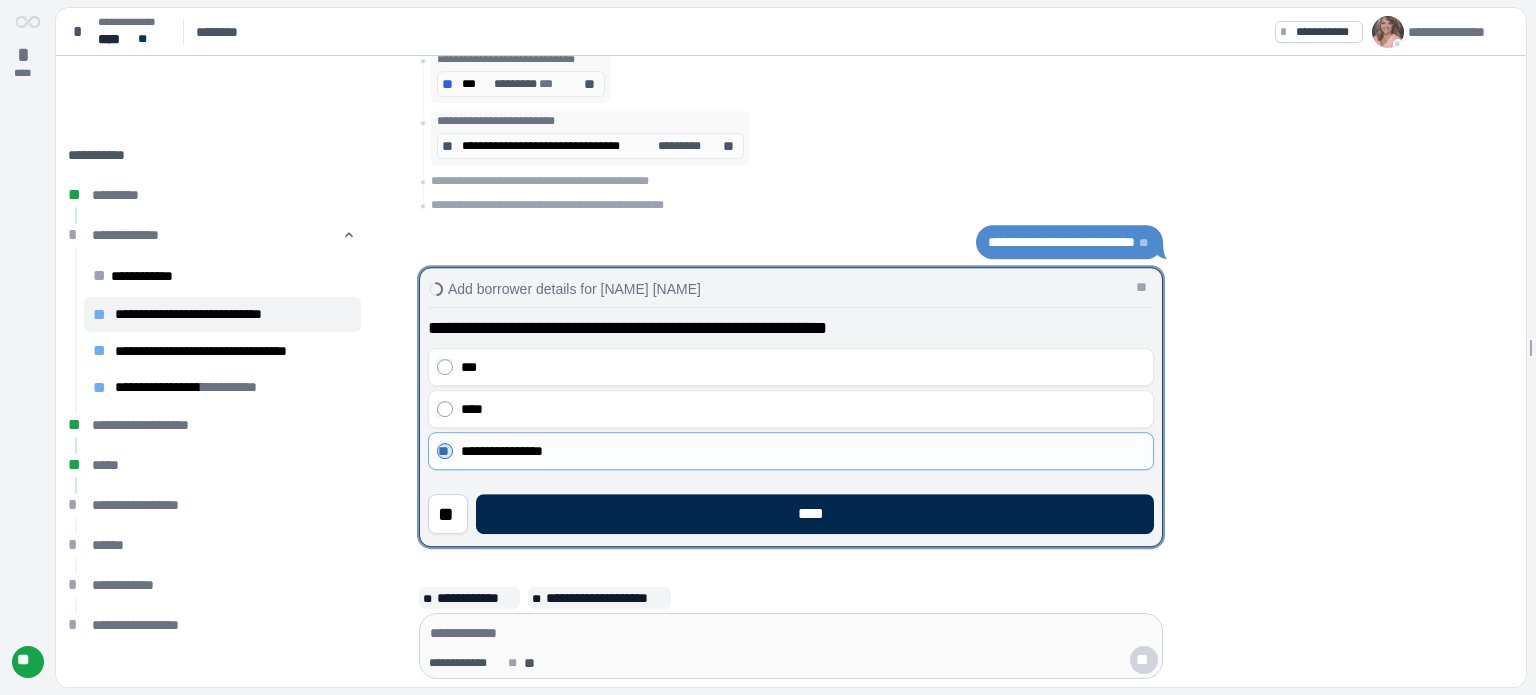 click on "****" at bounding box center (815, 514) 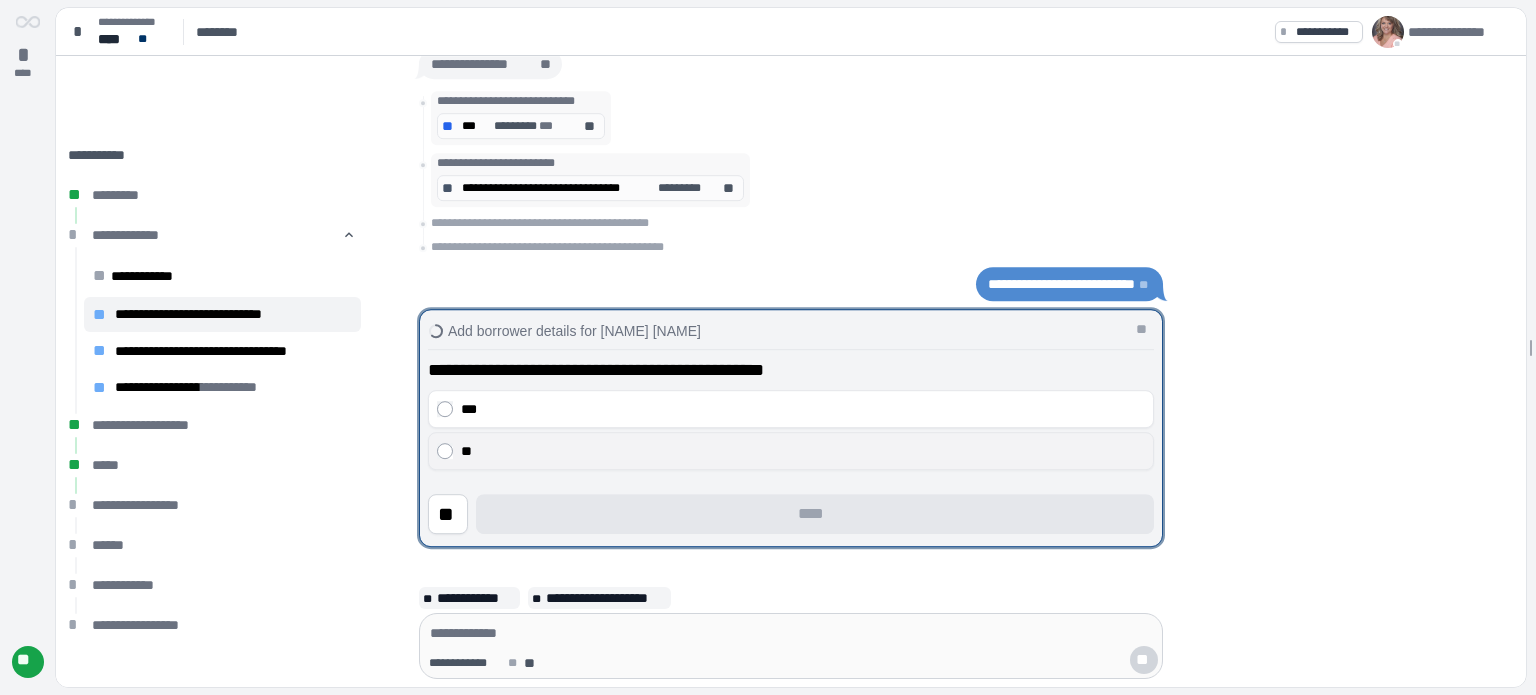 click on "**" at bounding box center [803, 451] 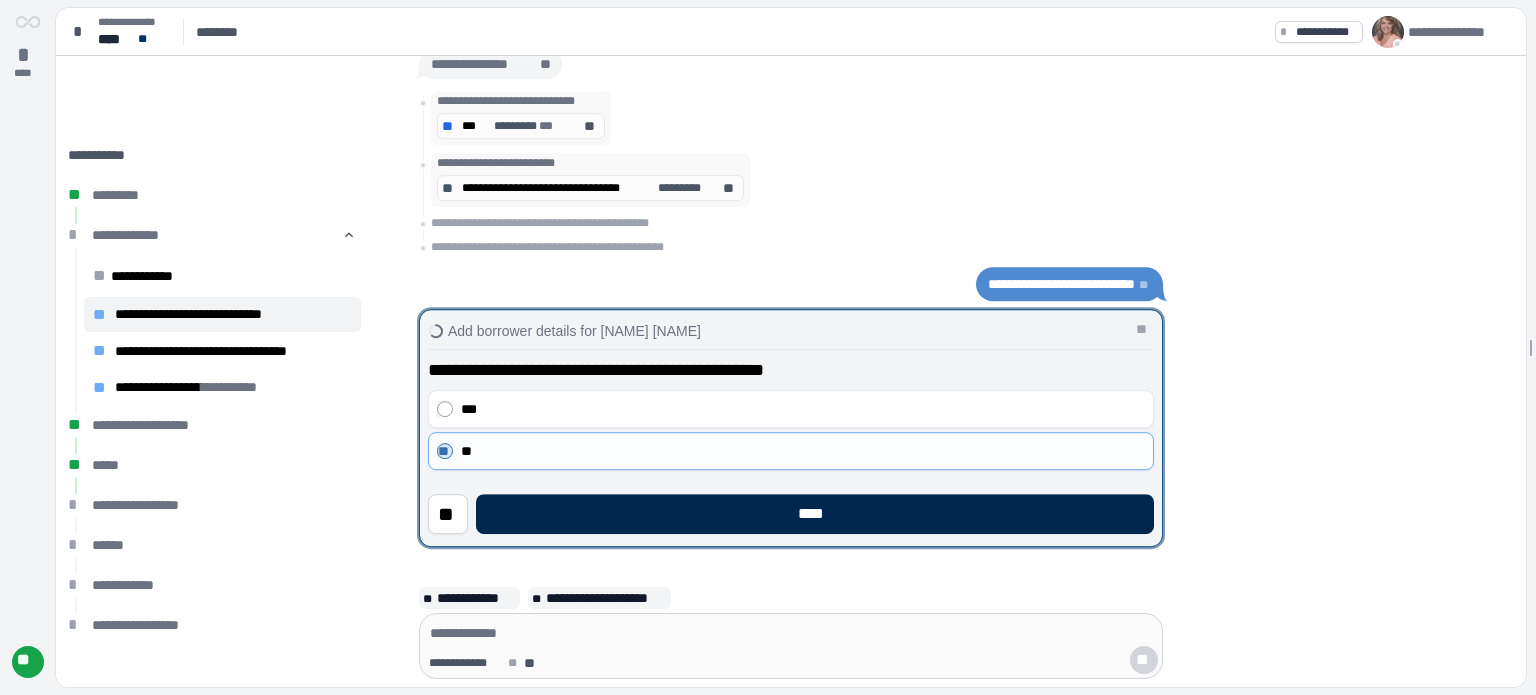 click on "****" at bounding box center [815, 514] 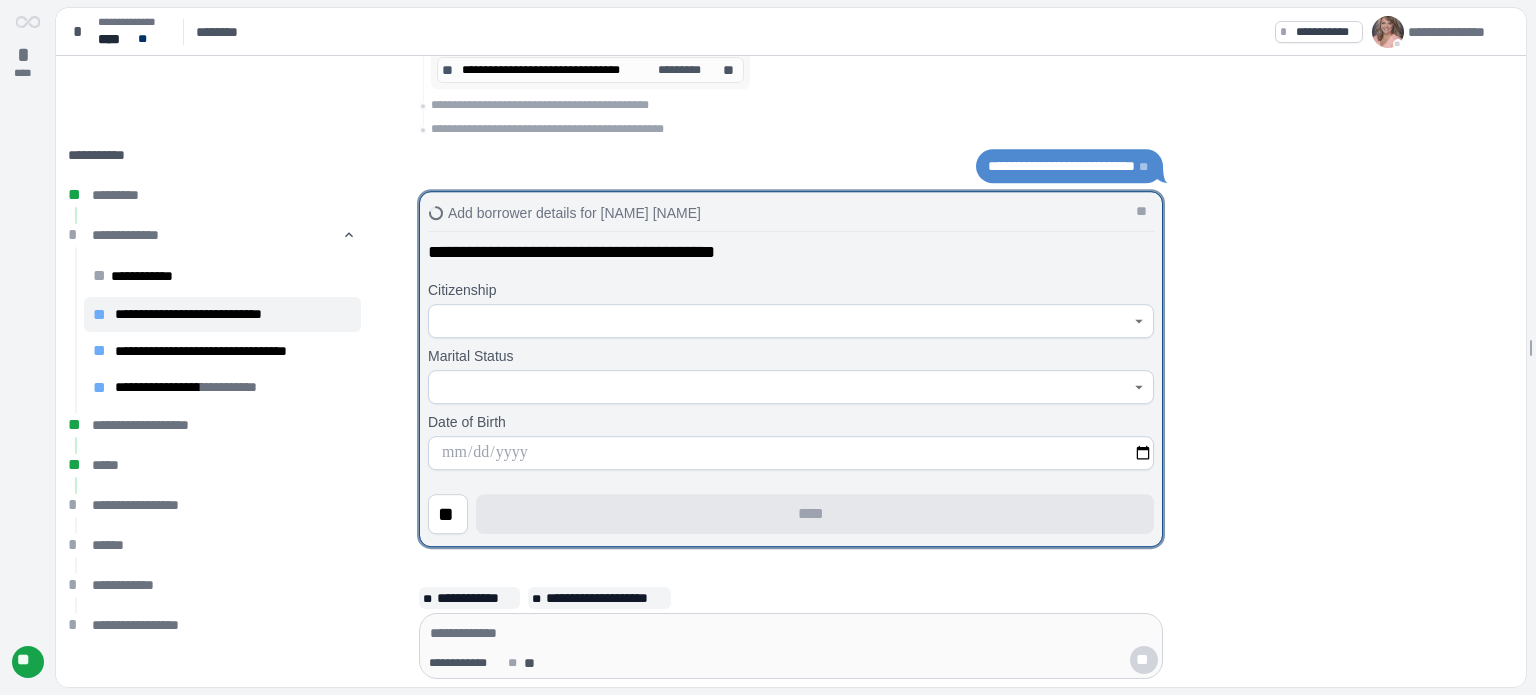 click at bounding box center [780, 321] 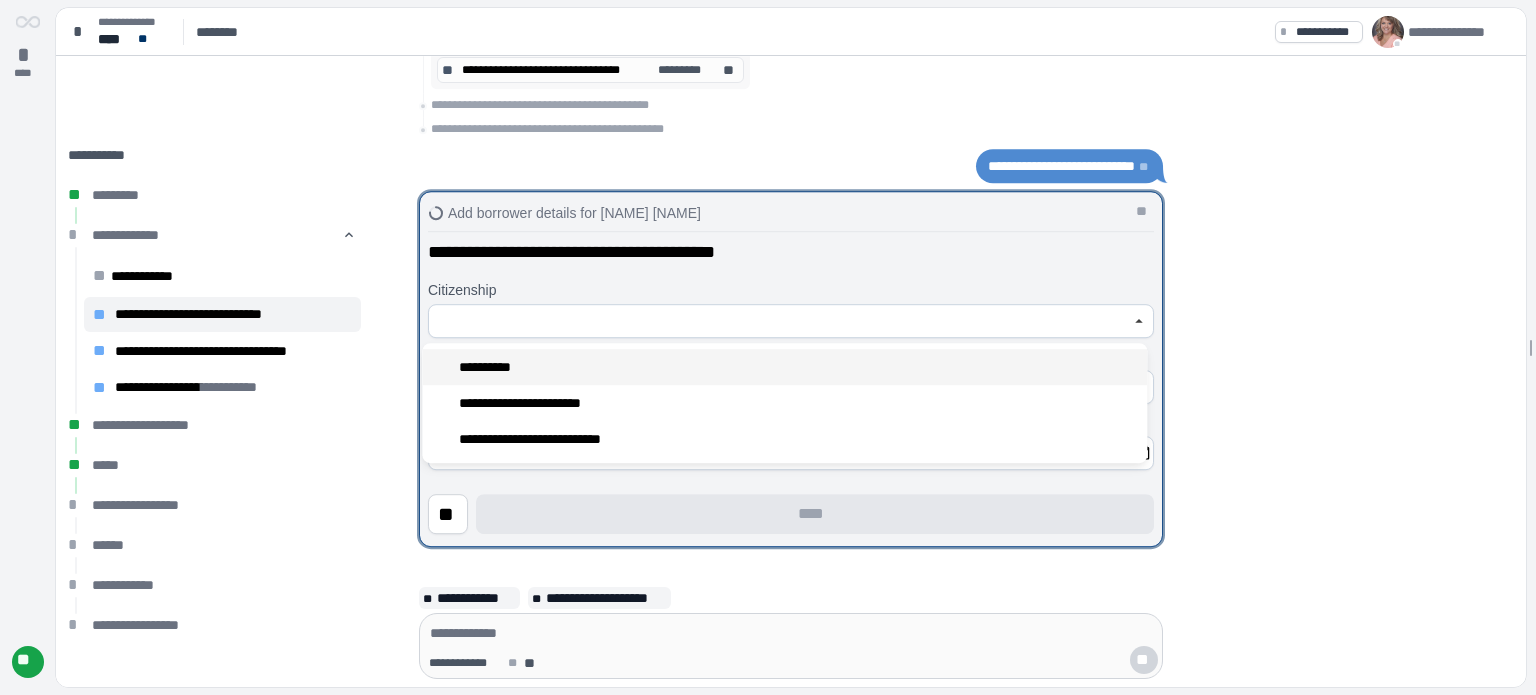 click on "**********" at bounding box center [784, 367] 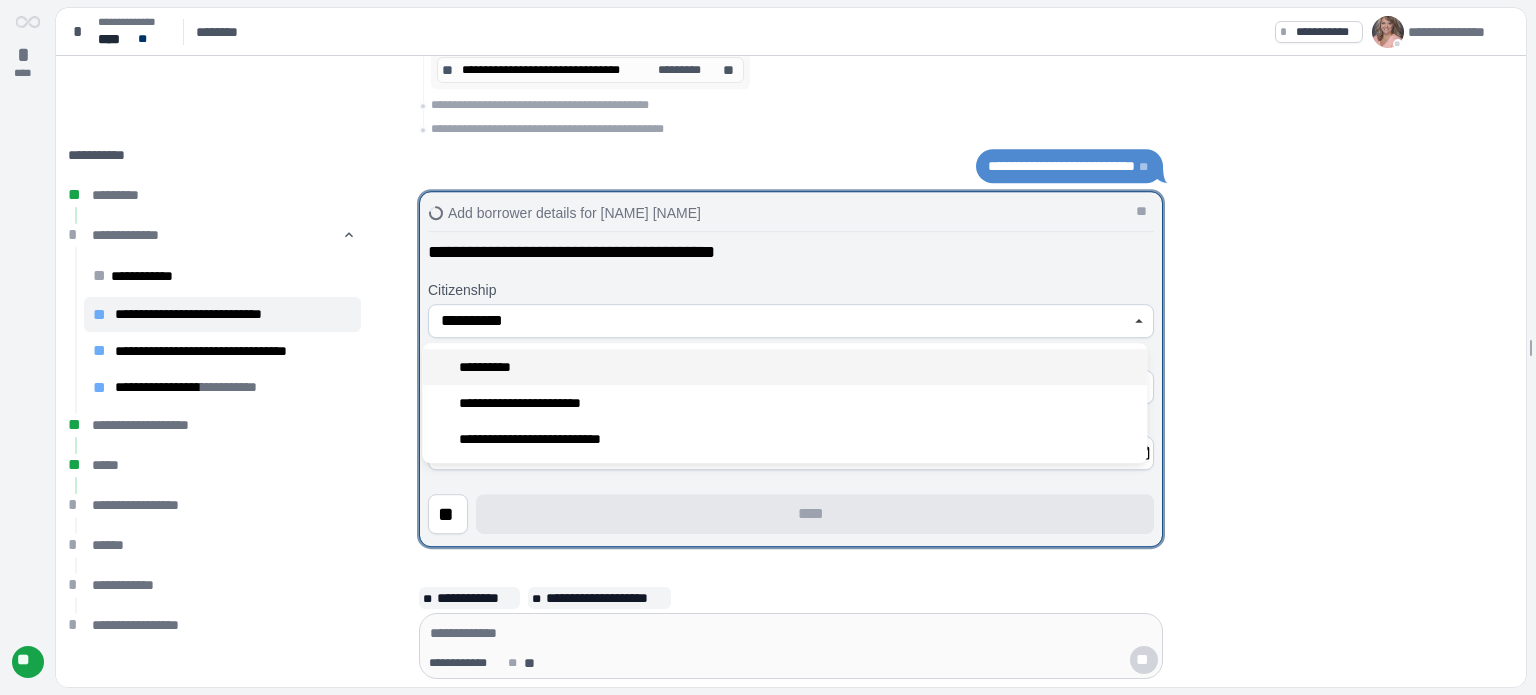 click at bounding box center (791, 387) 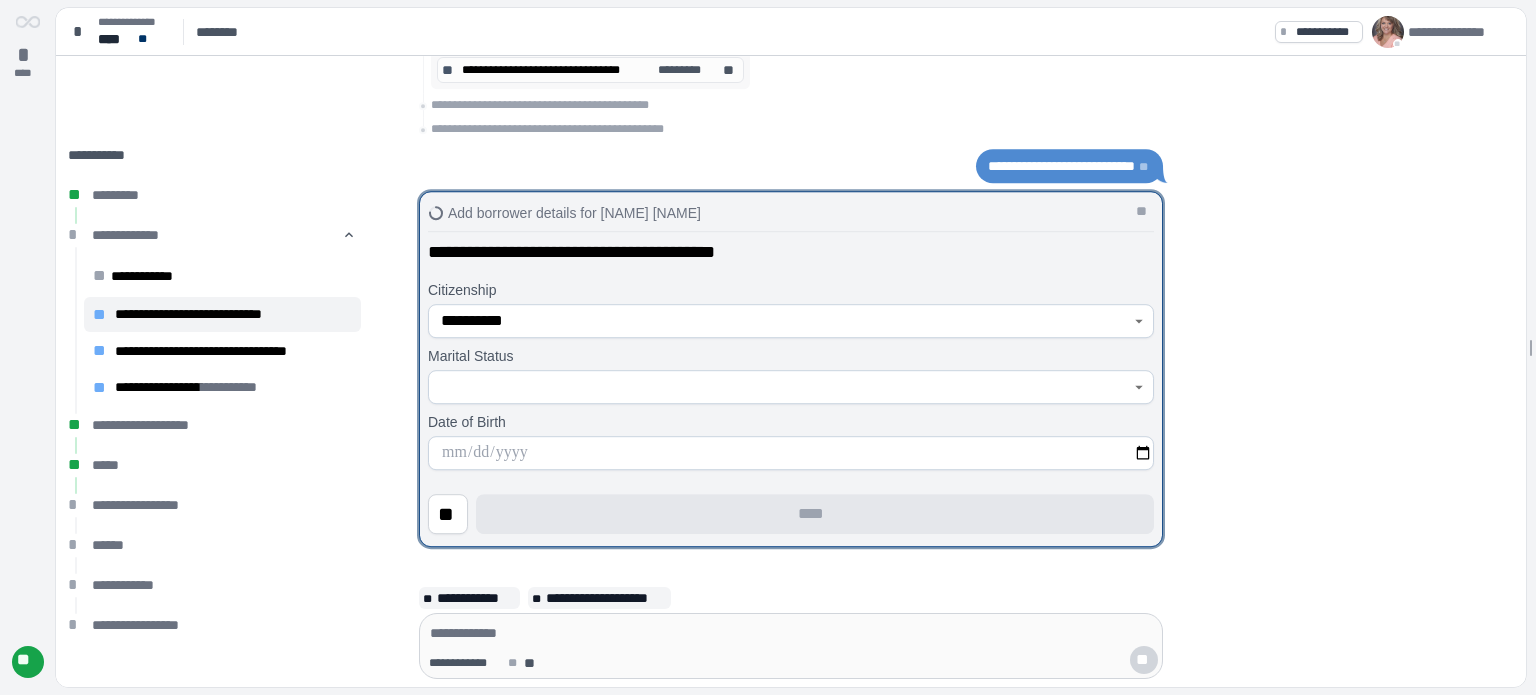 click at bounding box center (780, 387) 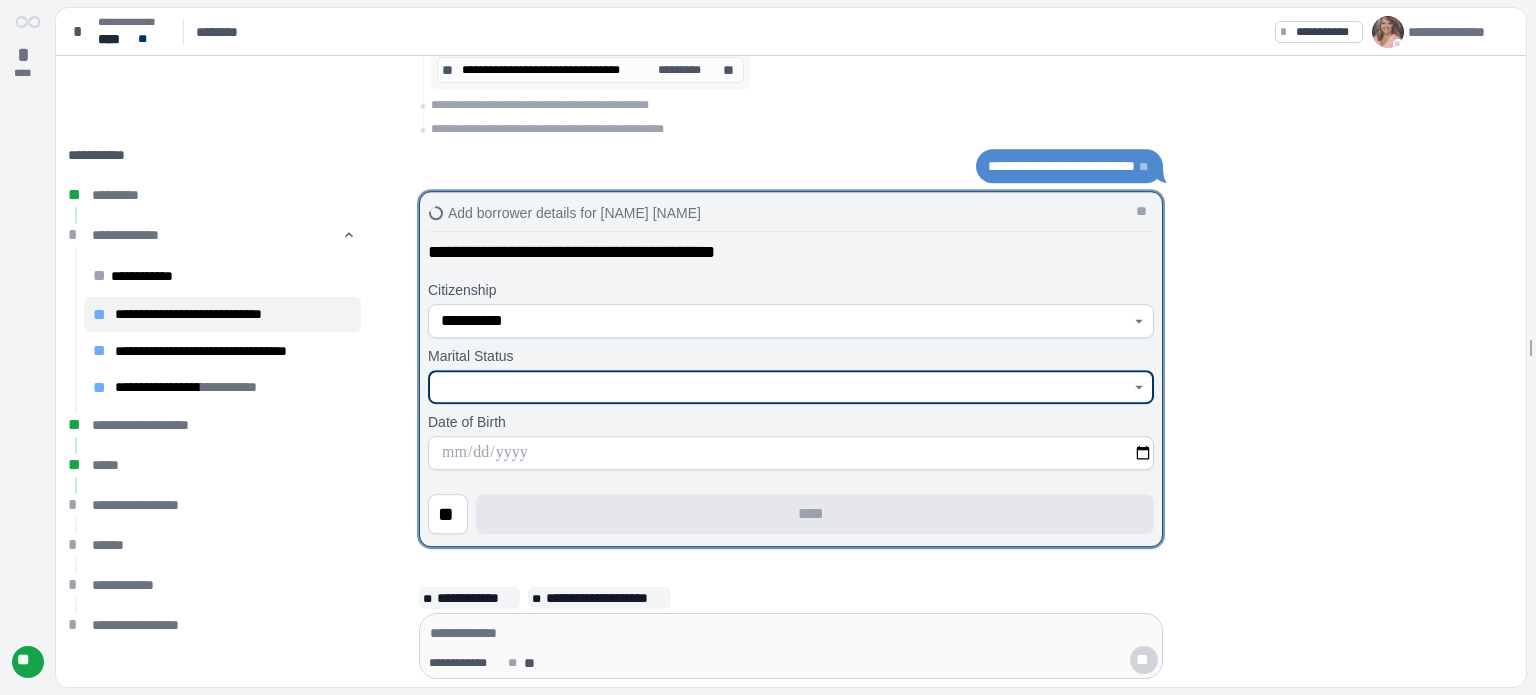 click at bounding box center (780, 387) 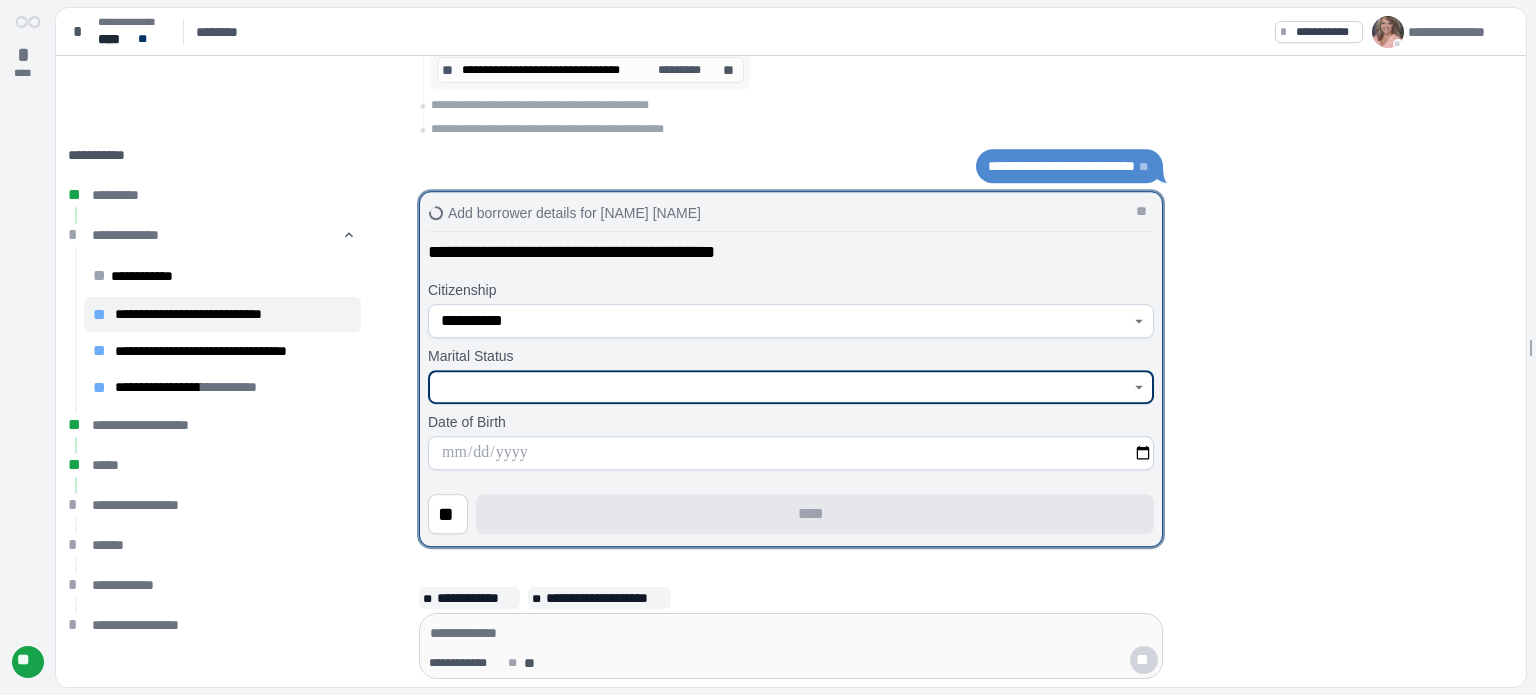 click 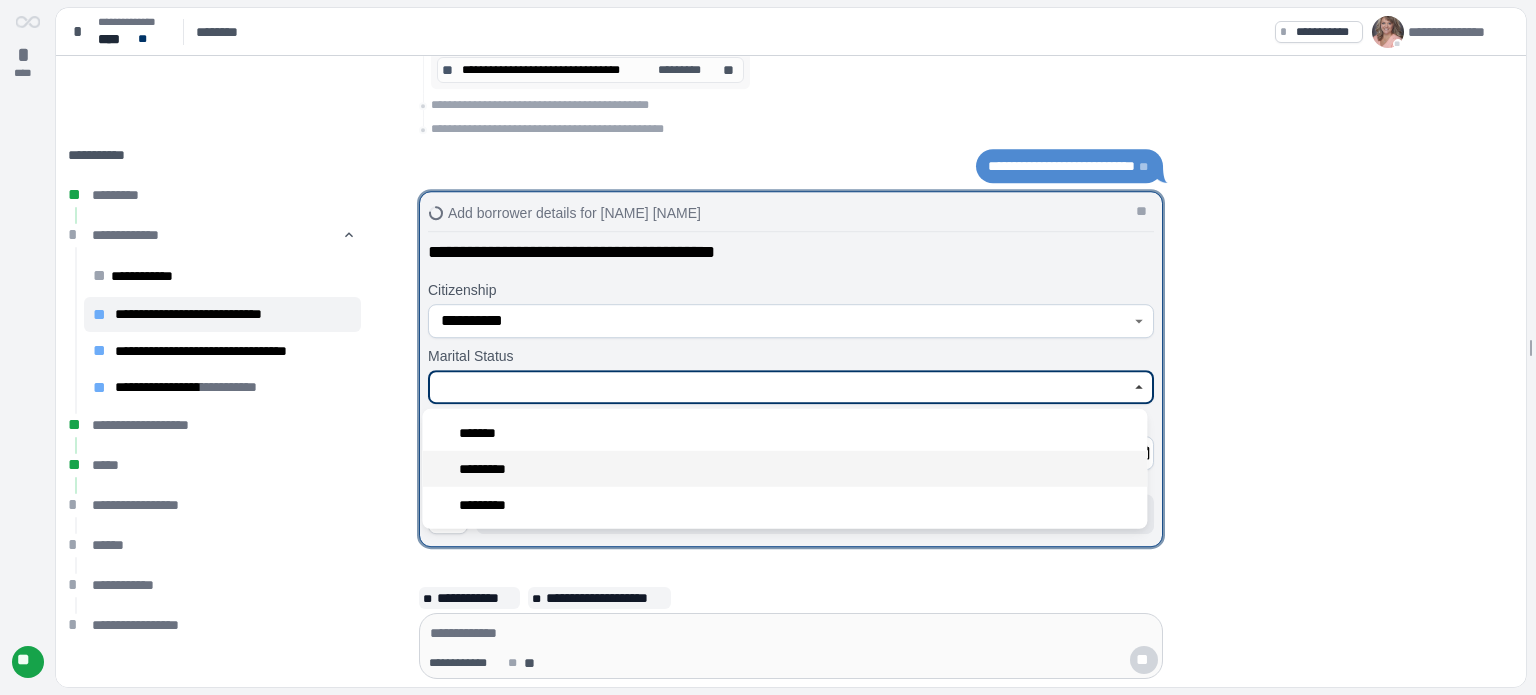 click on "*********" at bounding box center [491, 469] 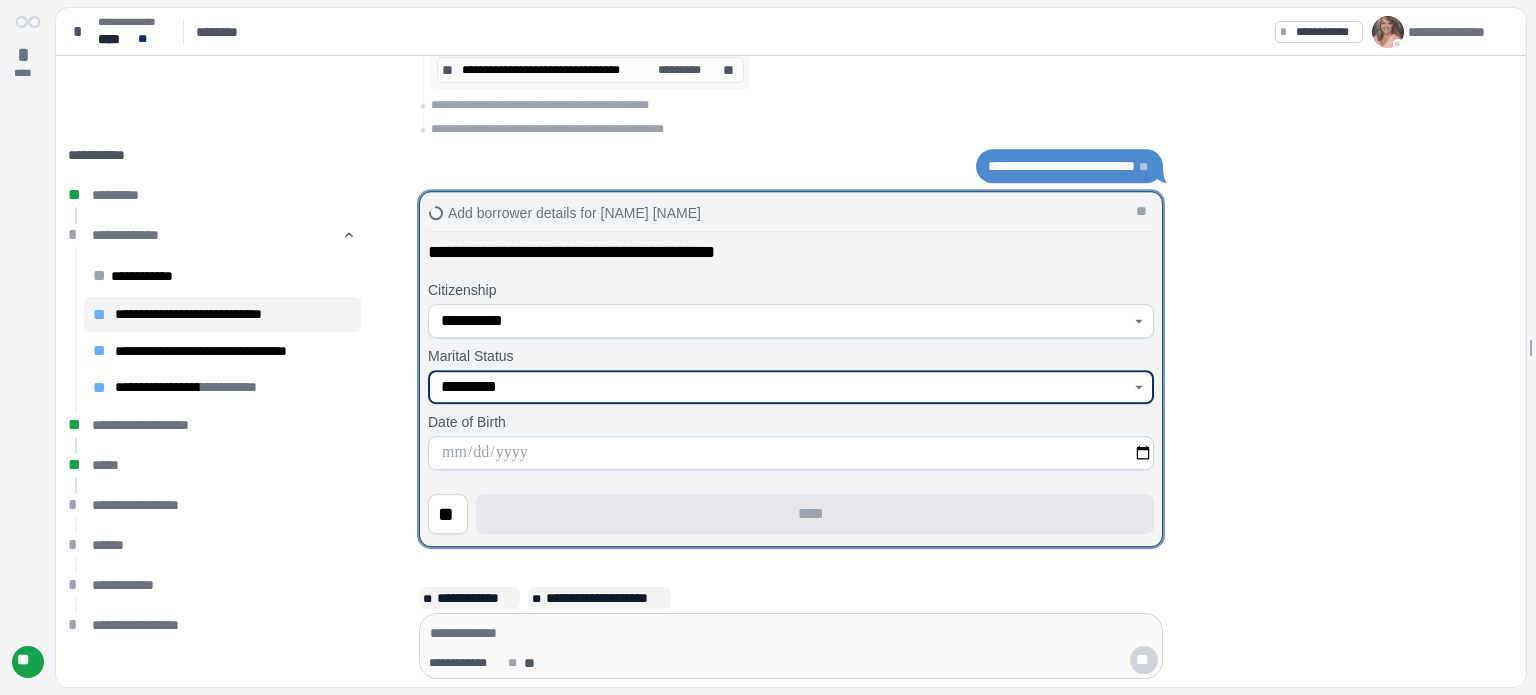 click 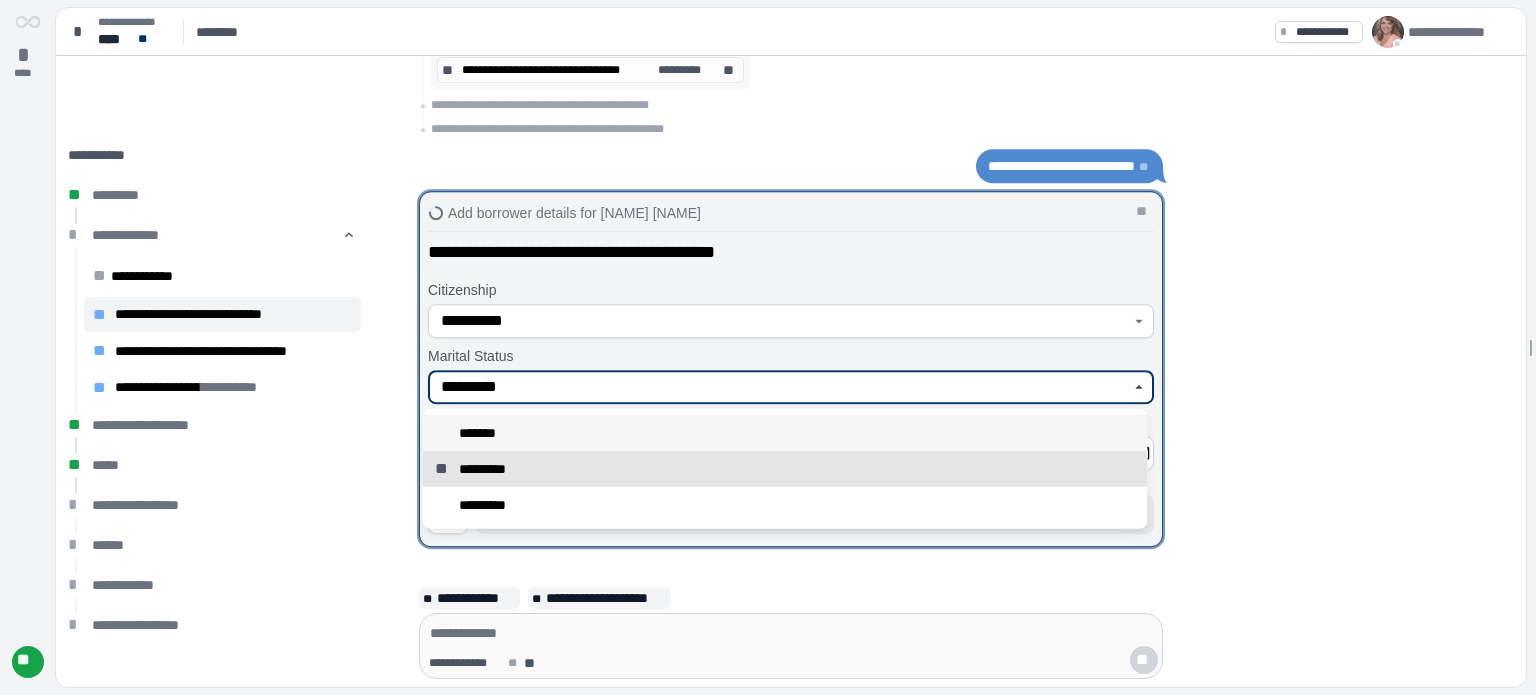 click on "*******" at bounding box center (483, 433) 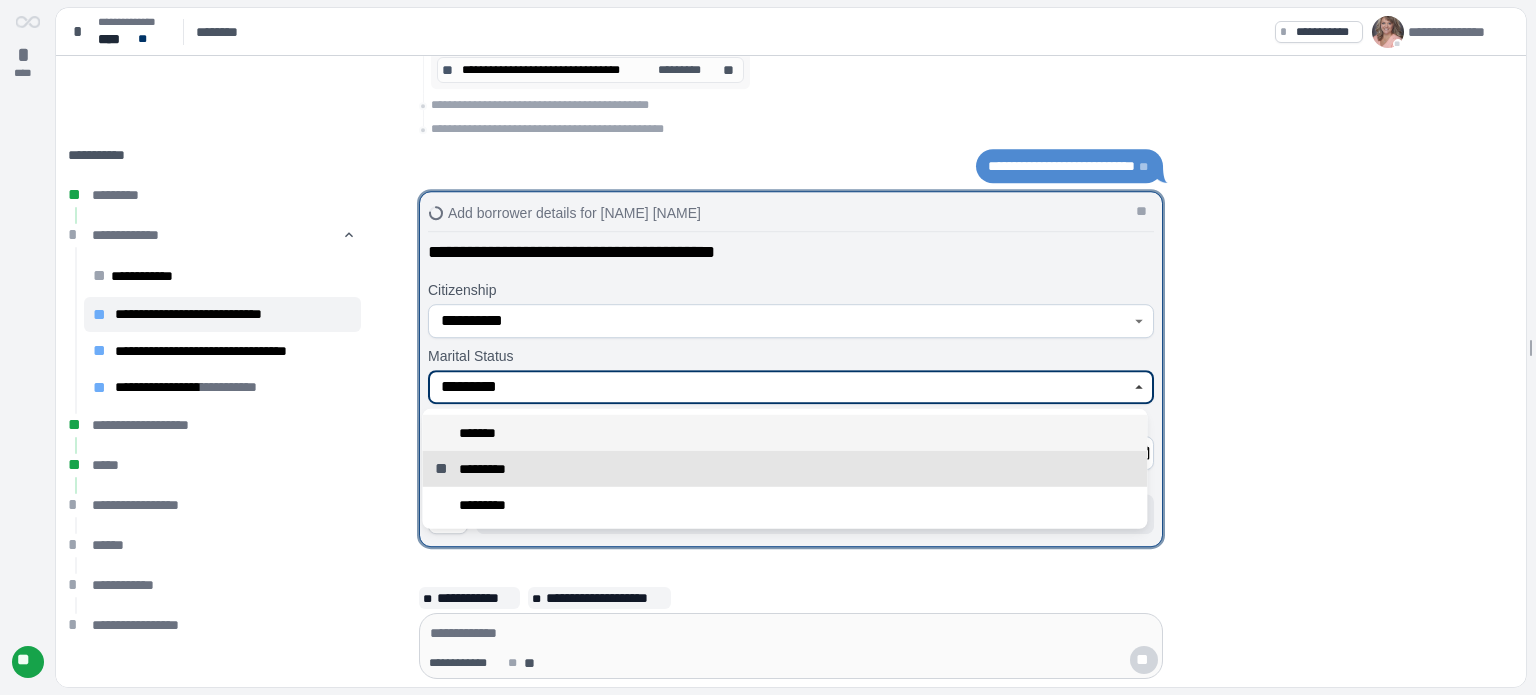 type on "*******" 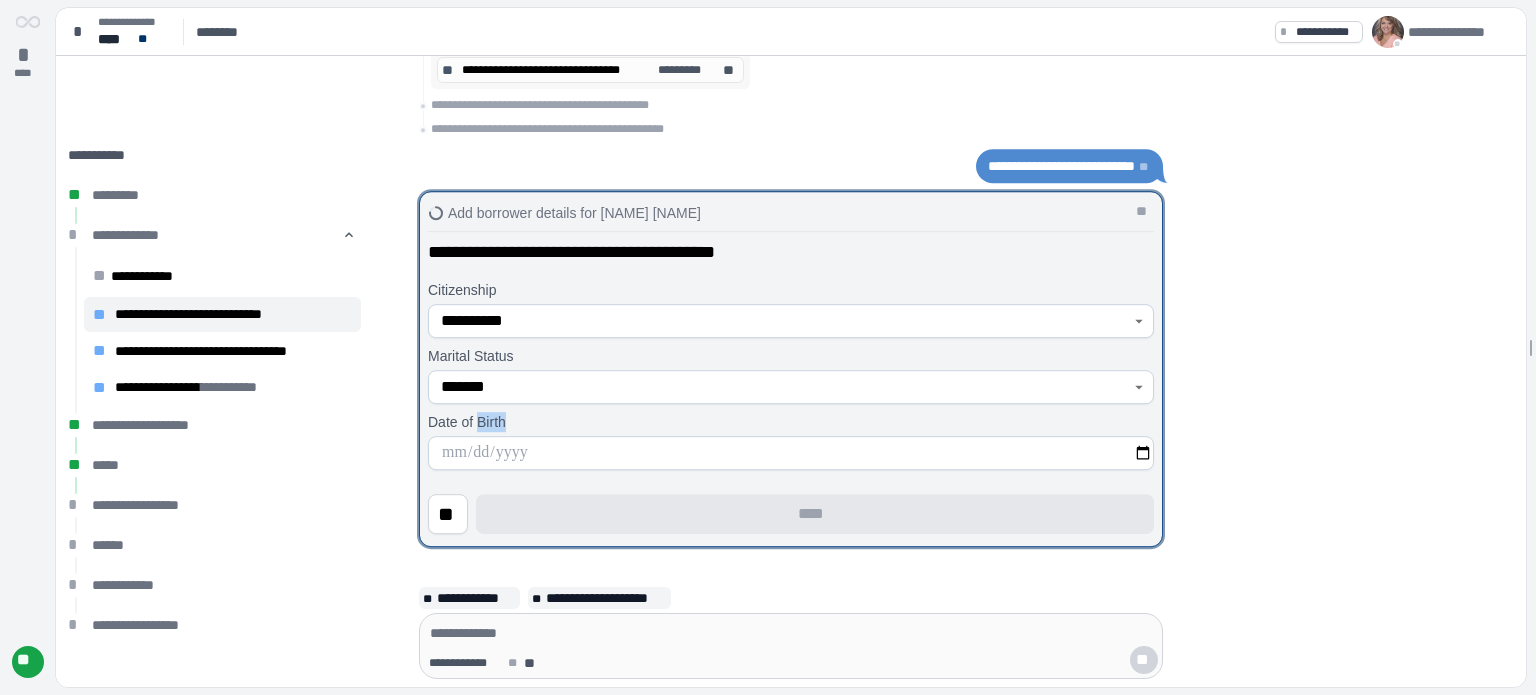 click on "Date of Birth" at bounding box center (467, 422) 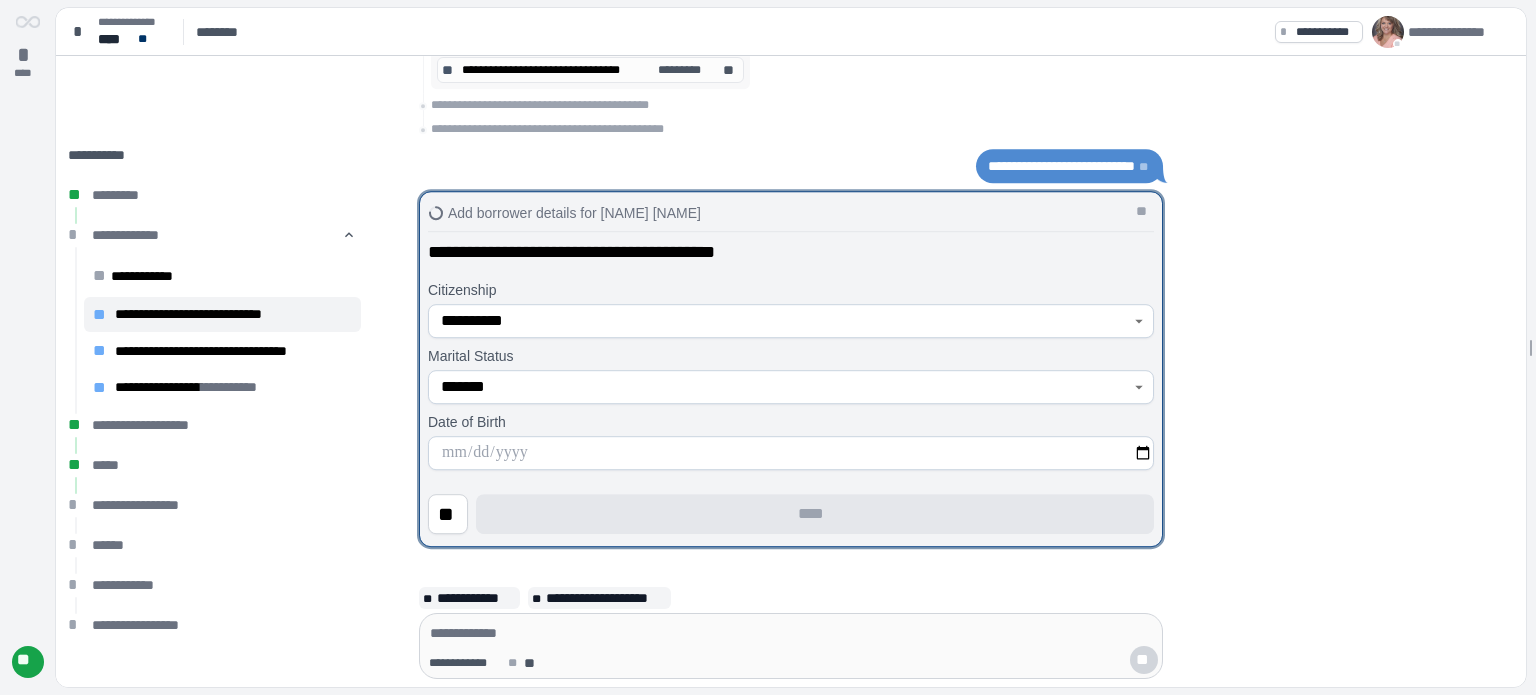 click at bounding box center (791, 453) 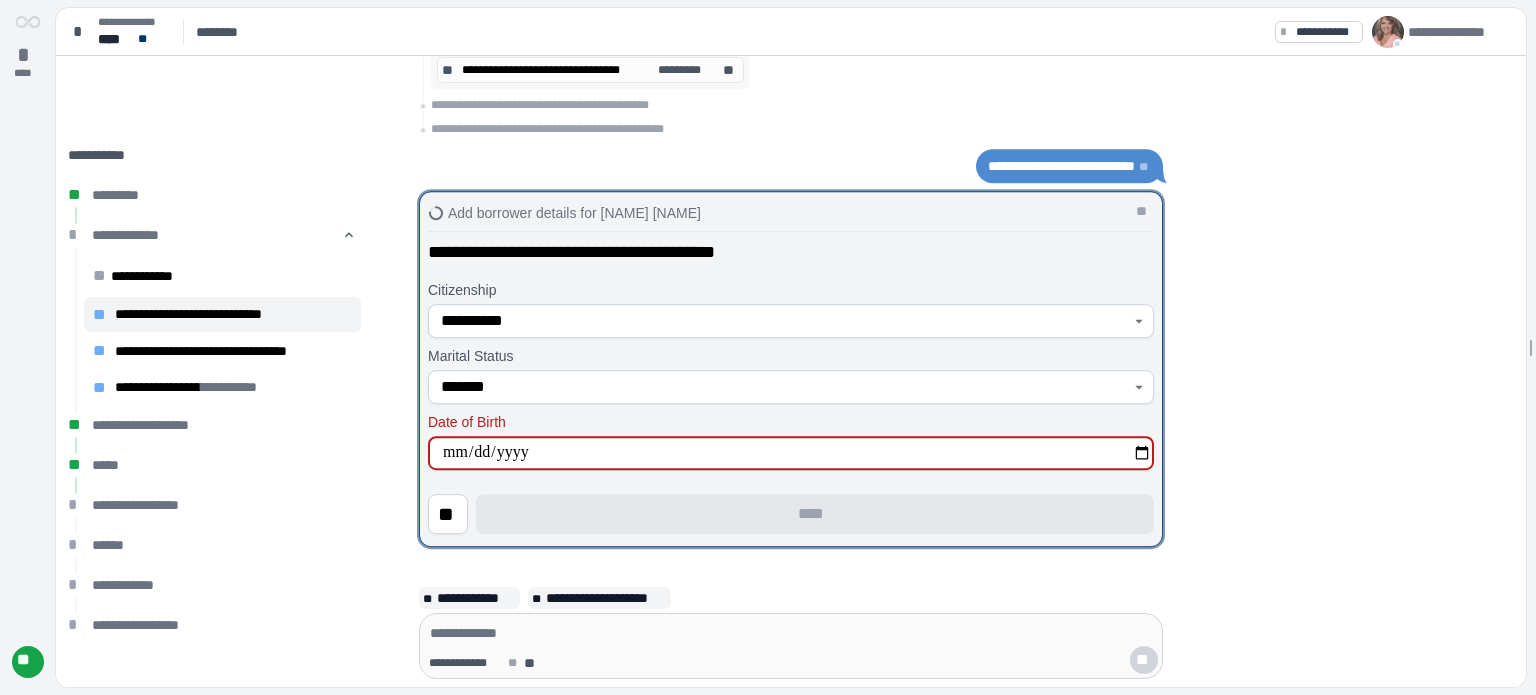 type on "**********" 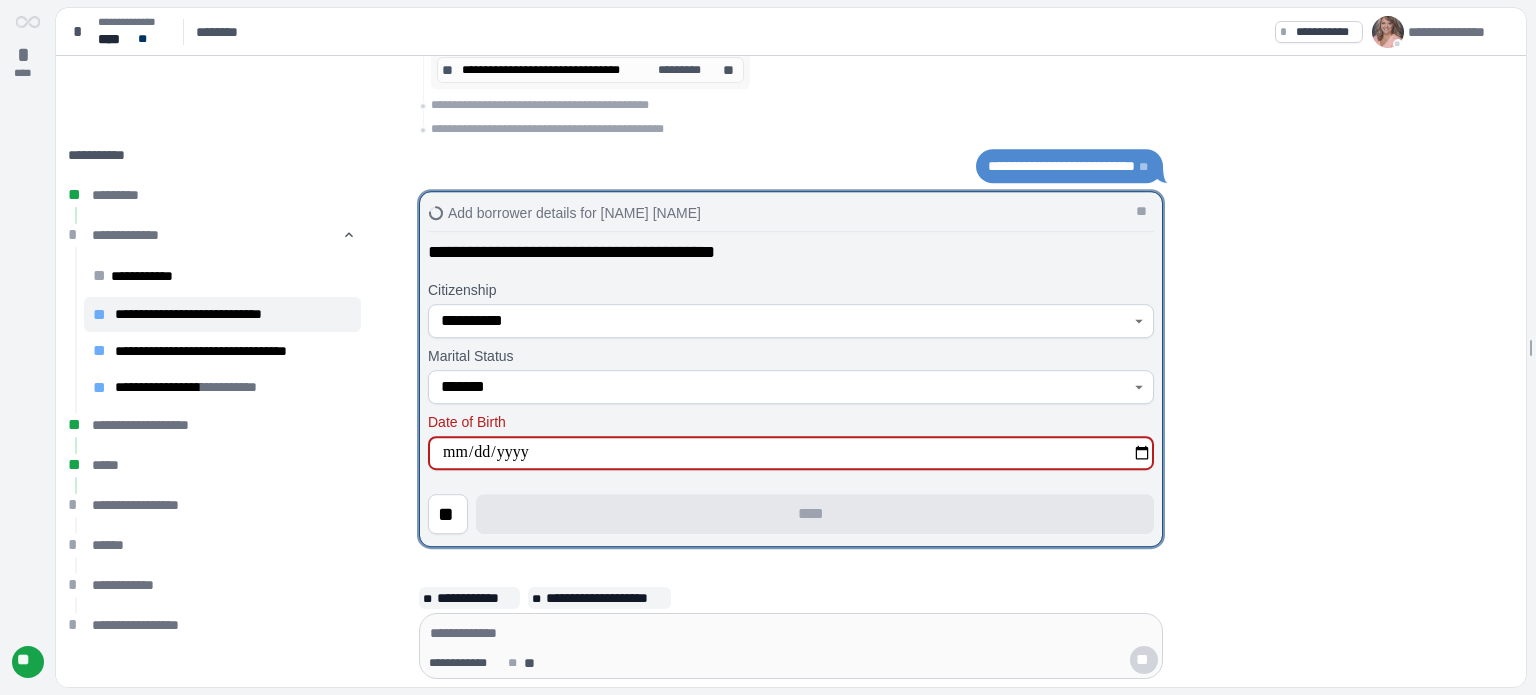 type on "**********" 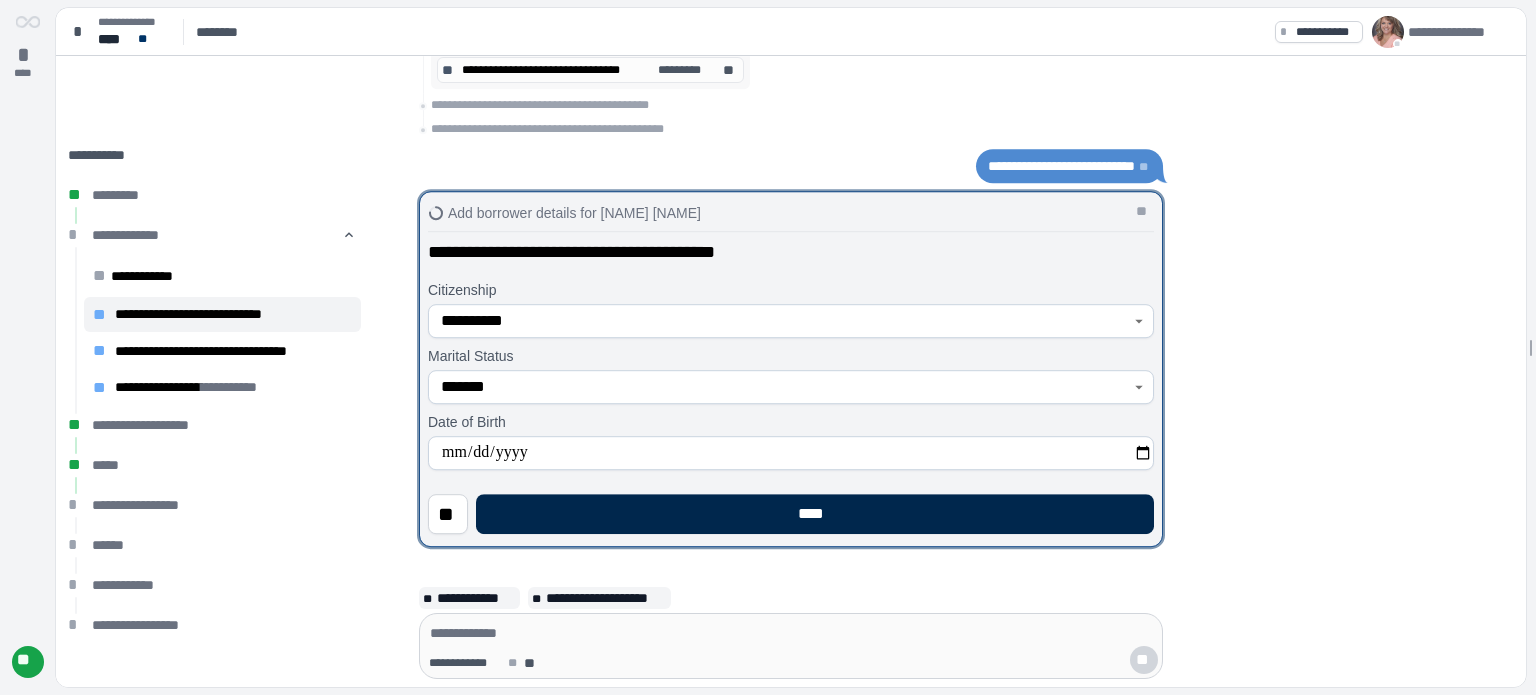 click on "****" at bounding box center (815, 514) 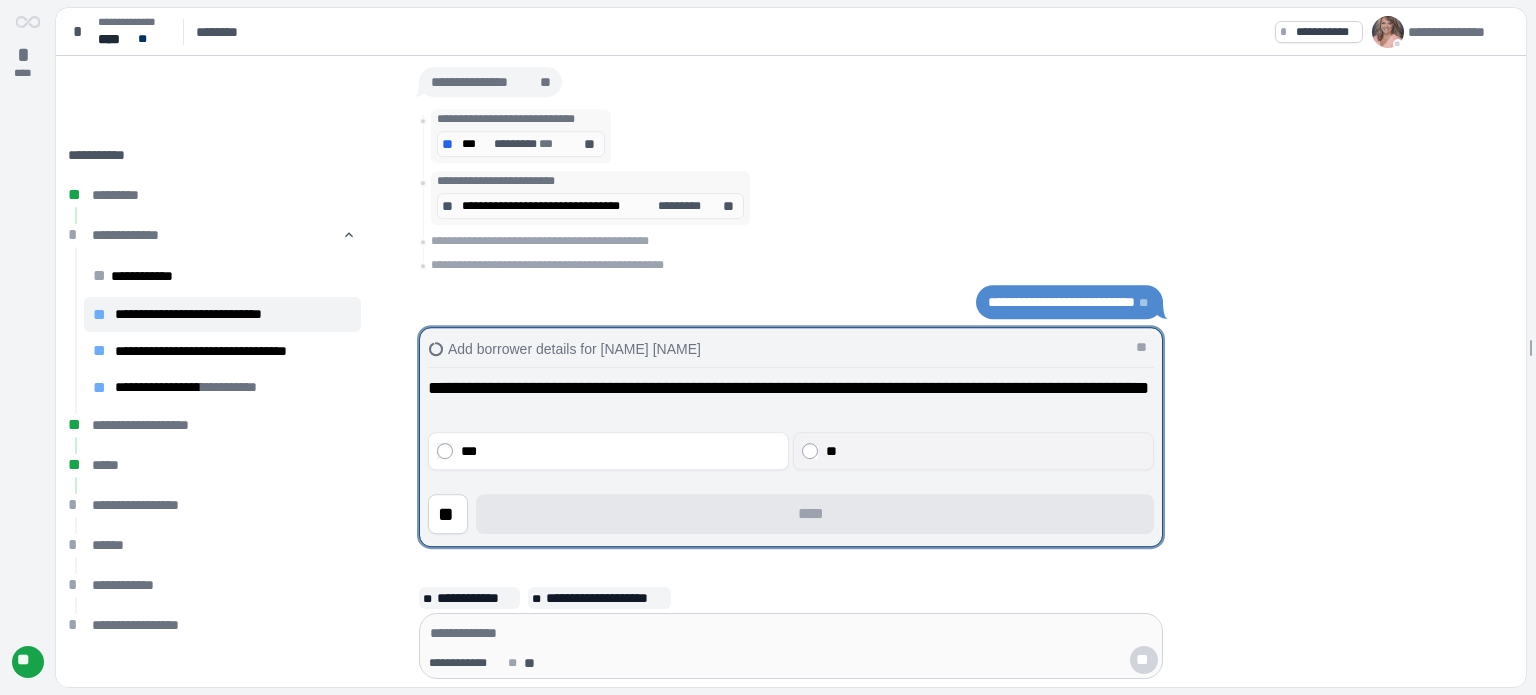 click on "**" at bounding box center (986, 451) 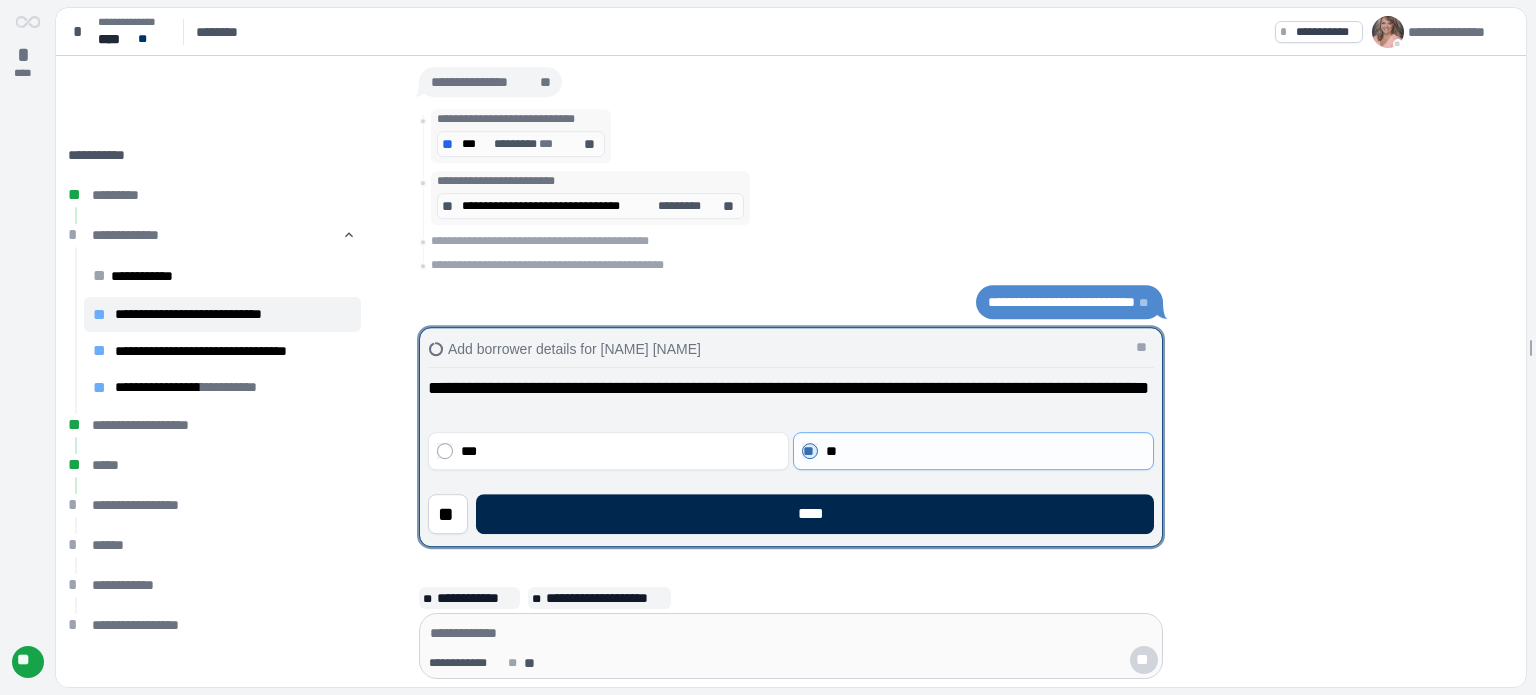 click on "****" at bounding box center (815, 514) 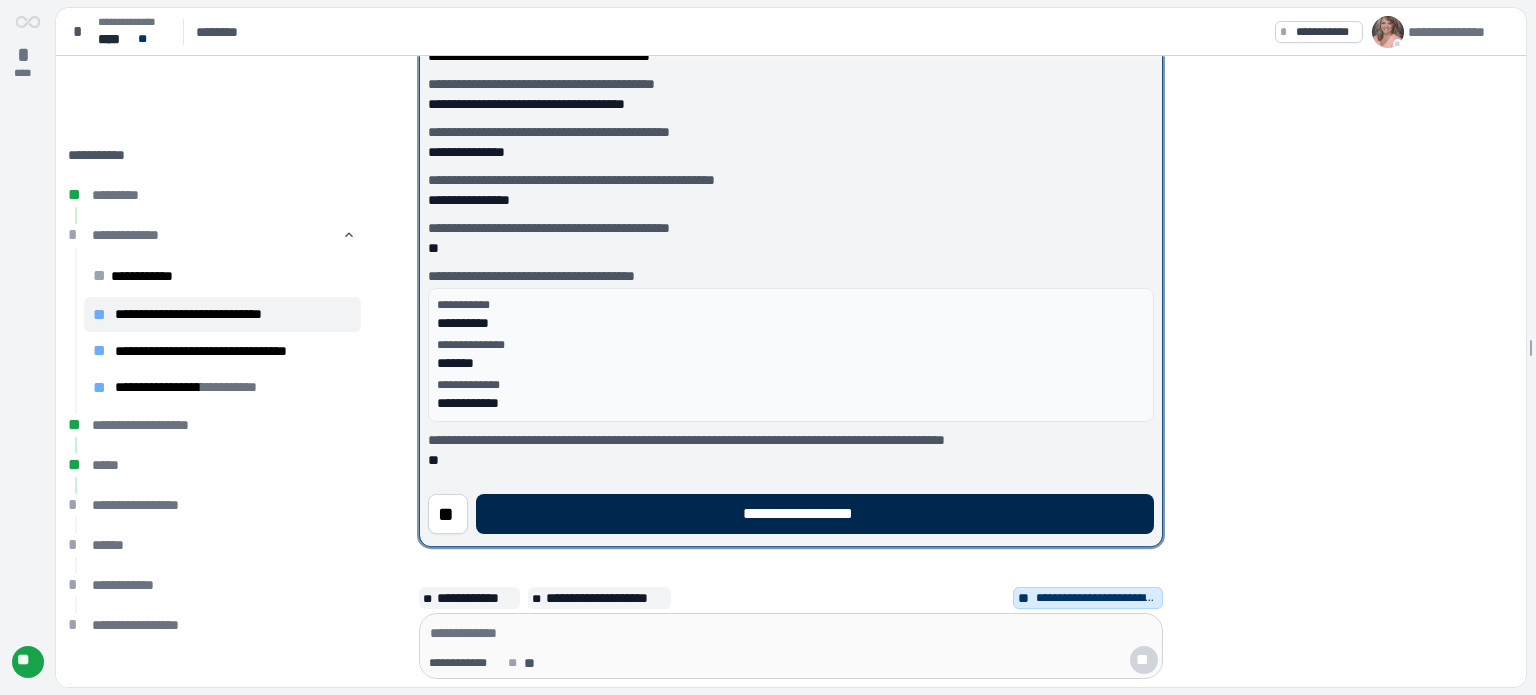 click on "**********" at bounding box center [815, 514] 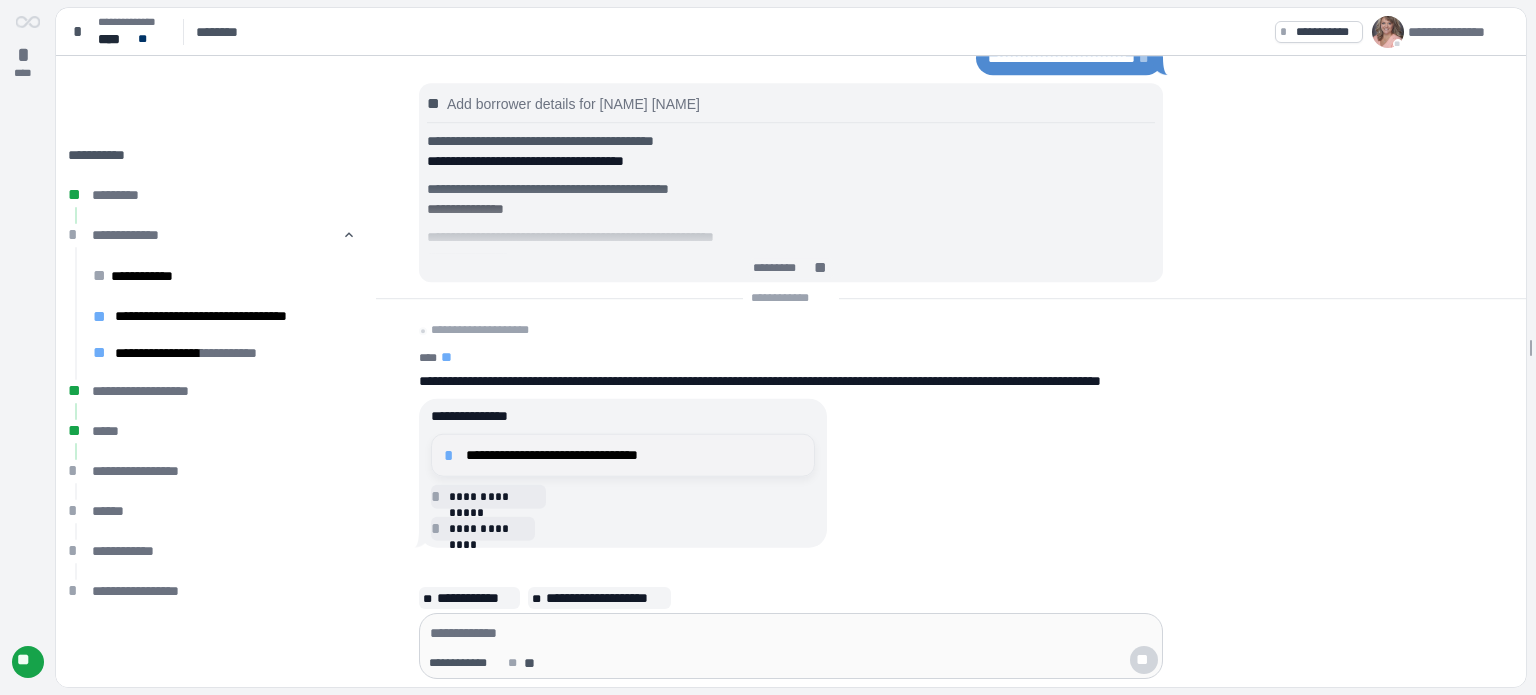click on "**********" at bounding box center [634, 455] 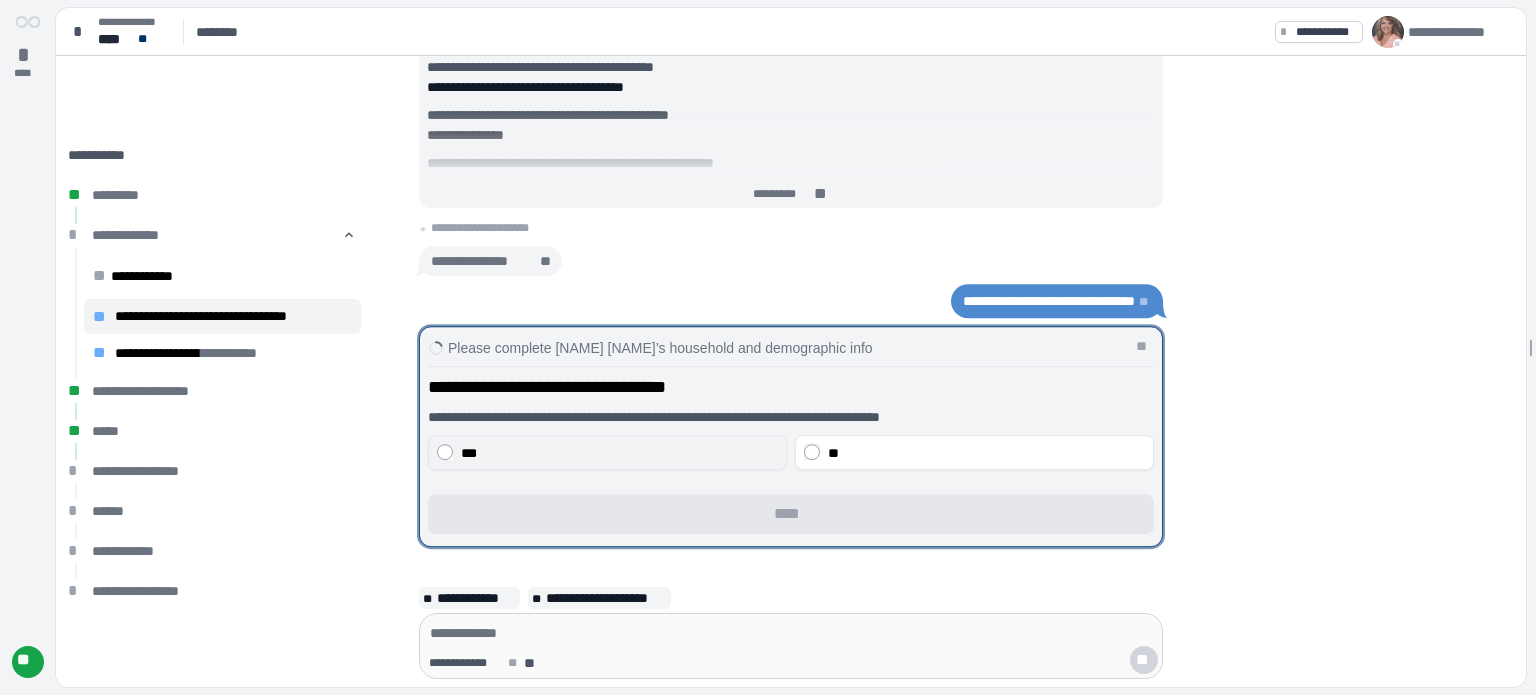 click on "***" at bounding box center (619, 453) 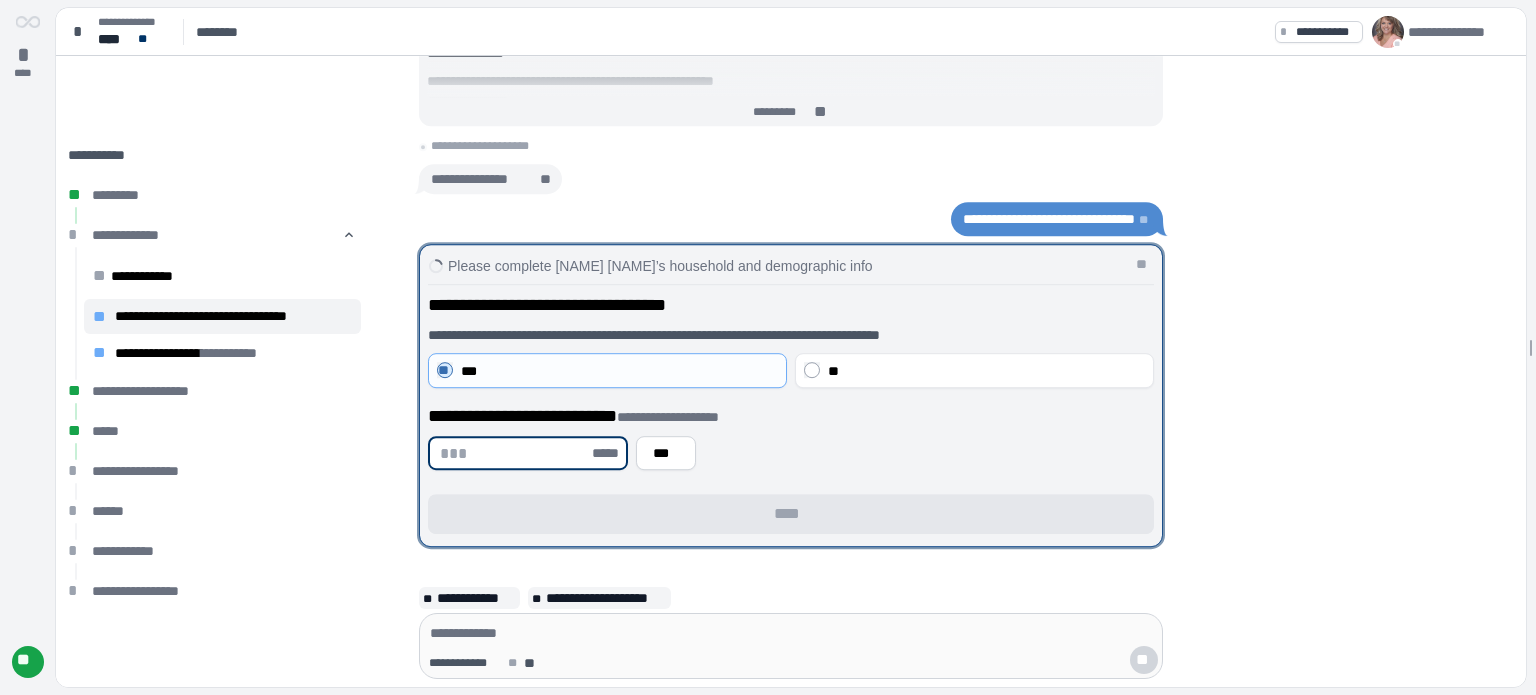 click at bounding box center [514, 453] 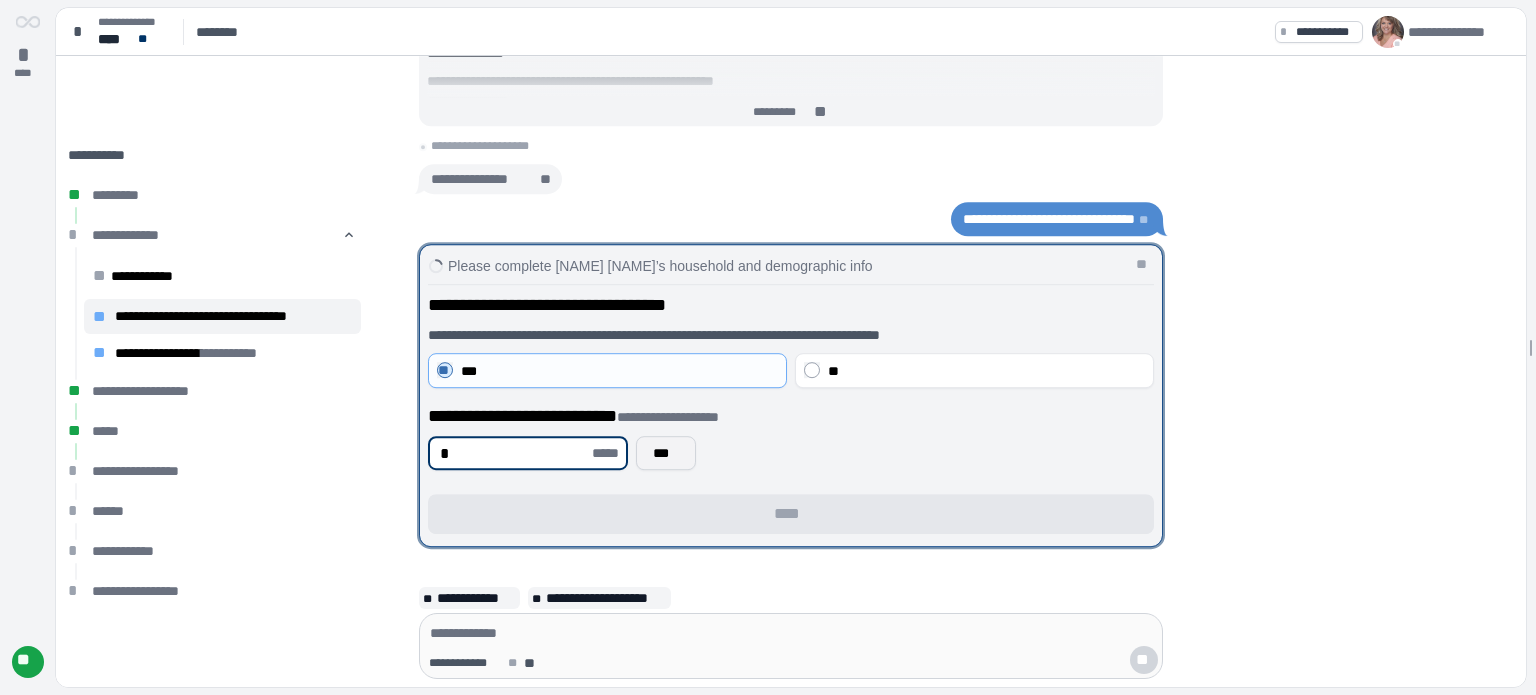 type on "*" 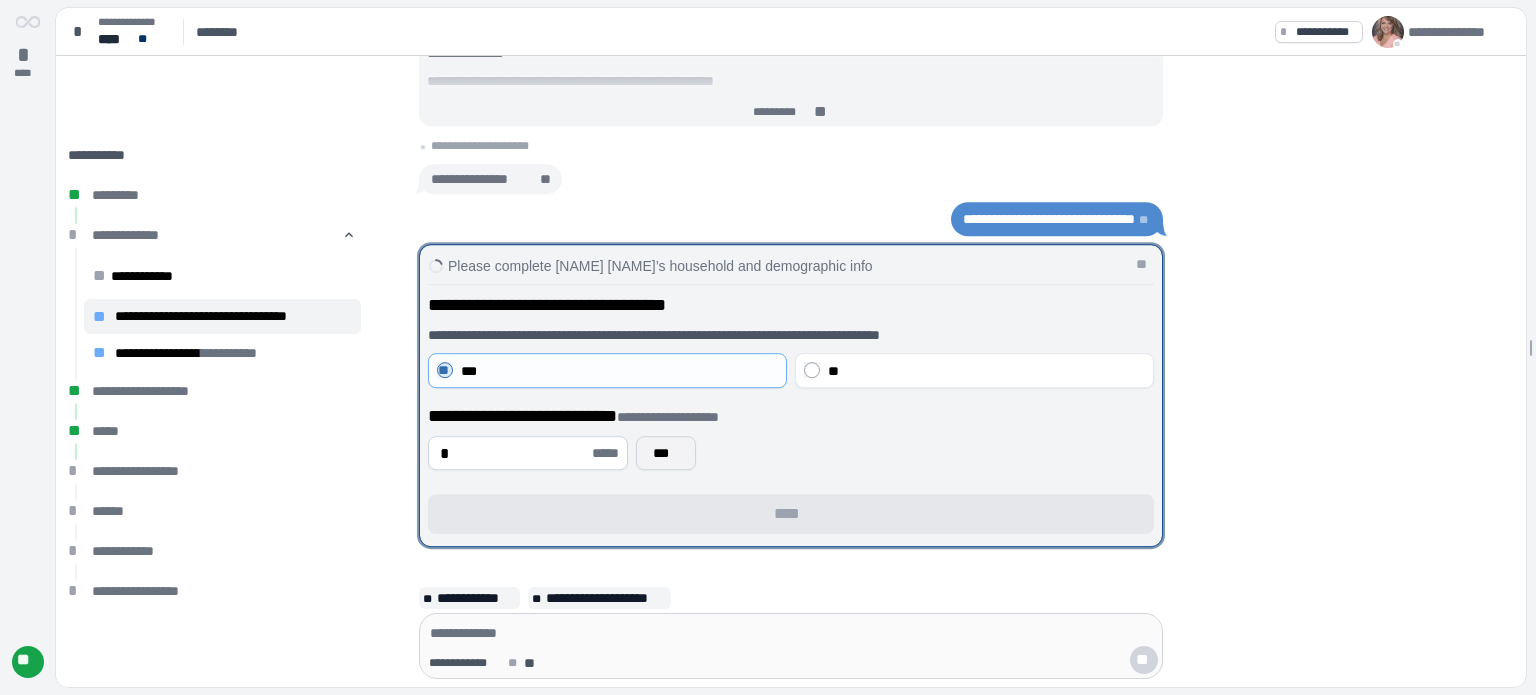 click on "***" at bounding box center (666, 453) 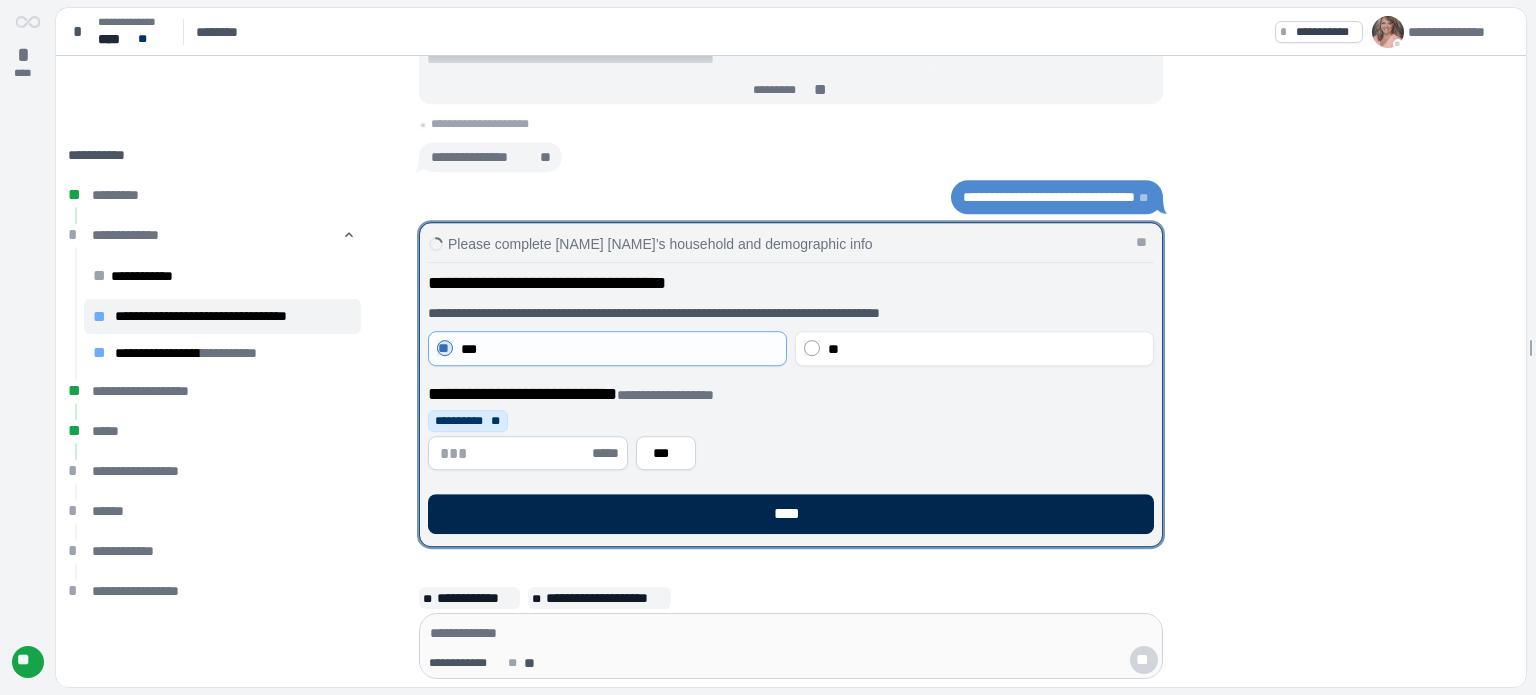 click on "****" at bounding box center (791, 514) 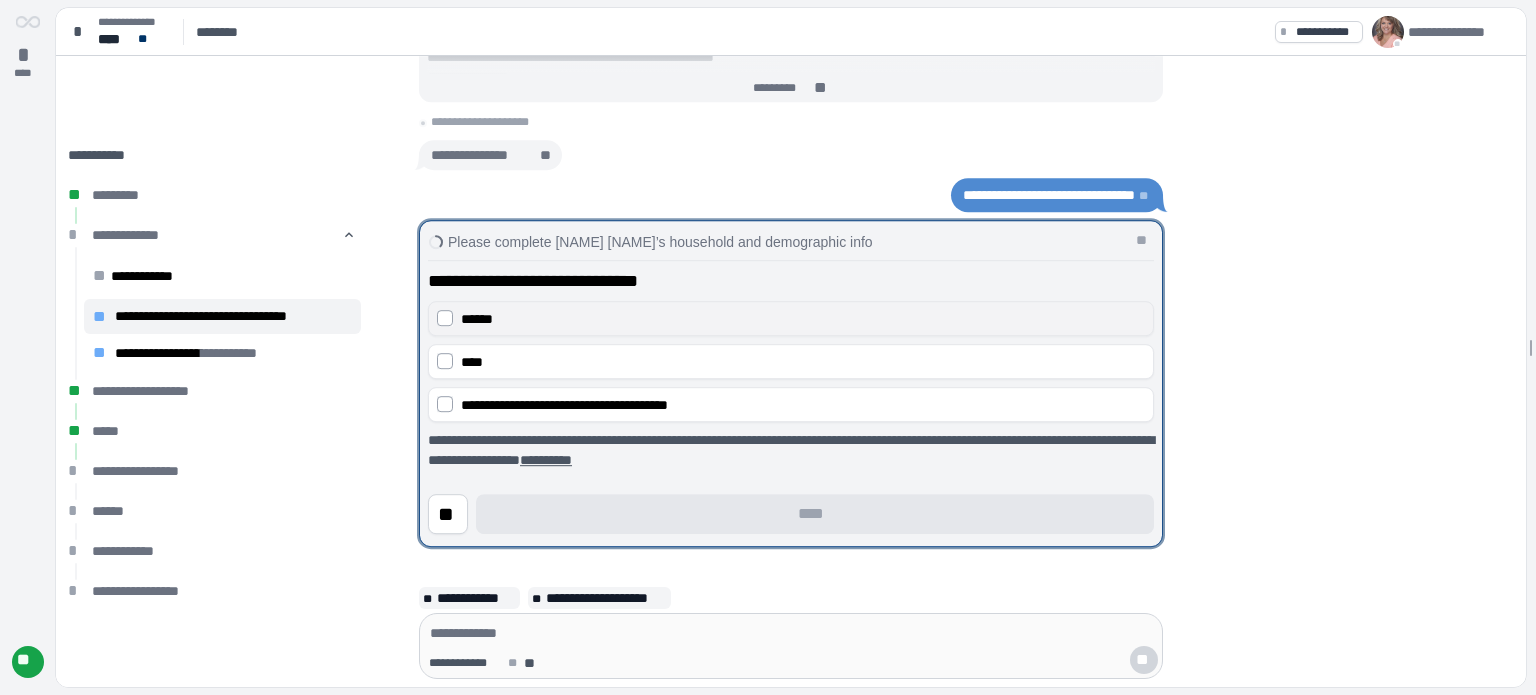 click on "******" at bounding box center (803, 319) 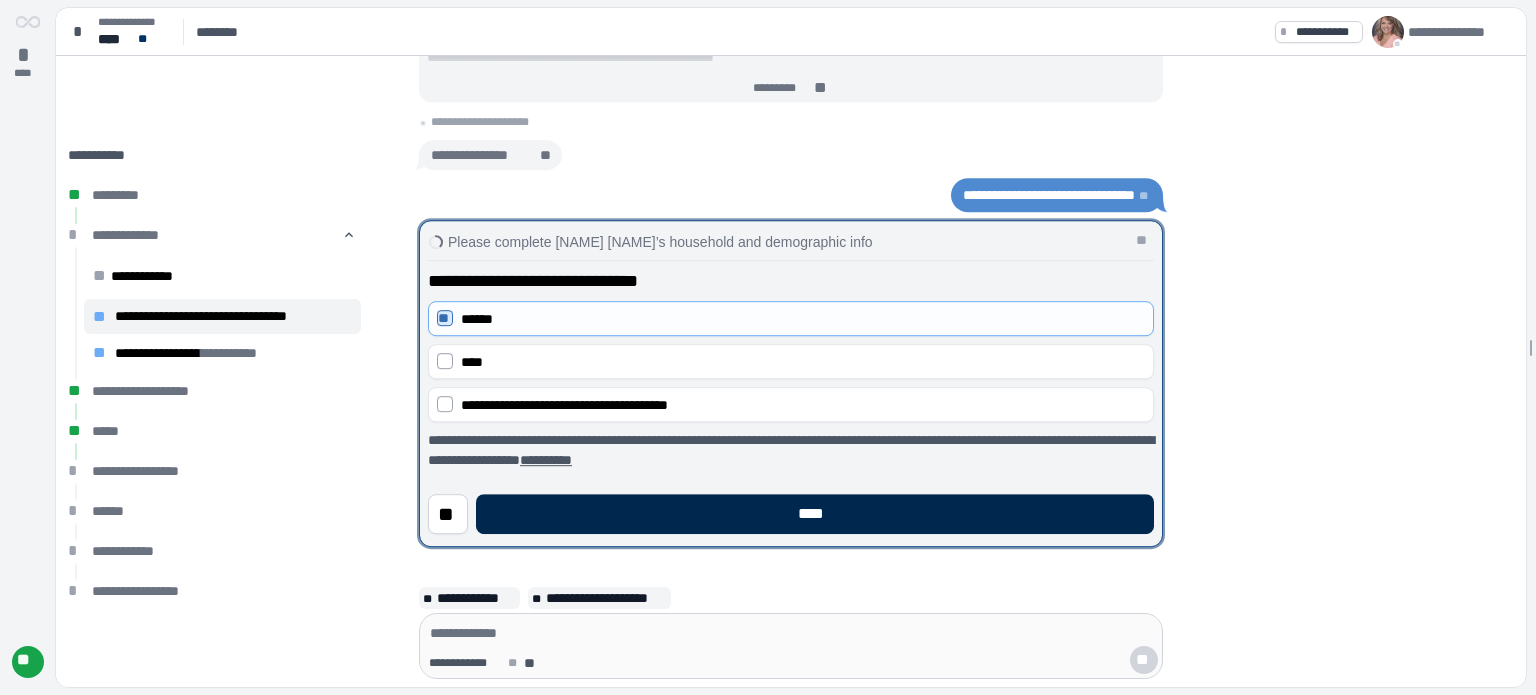 click on "****" at bounding box center (815, 514) 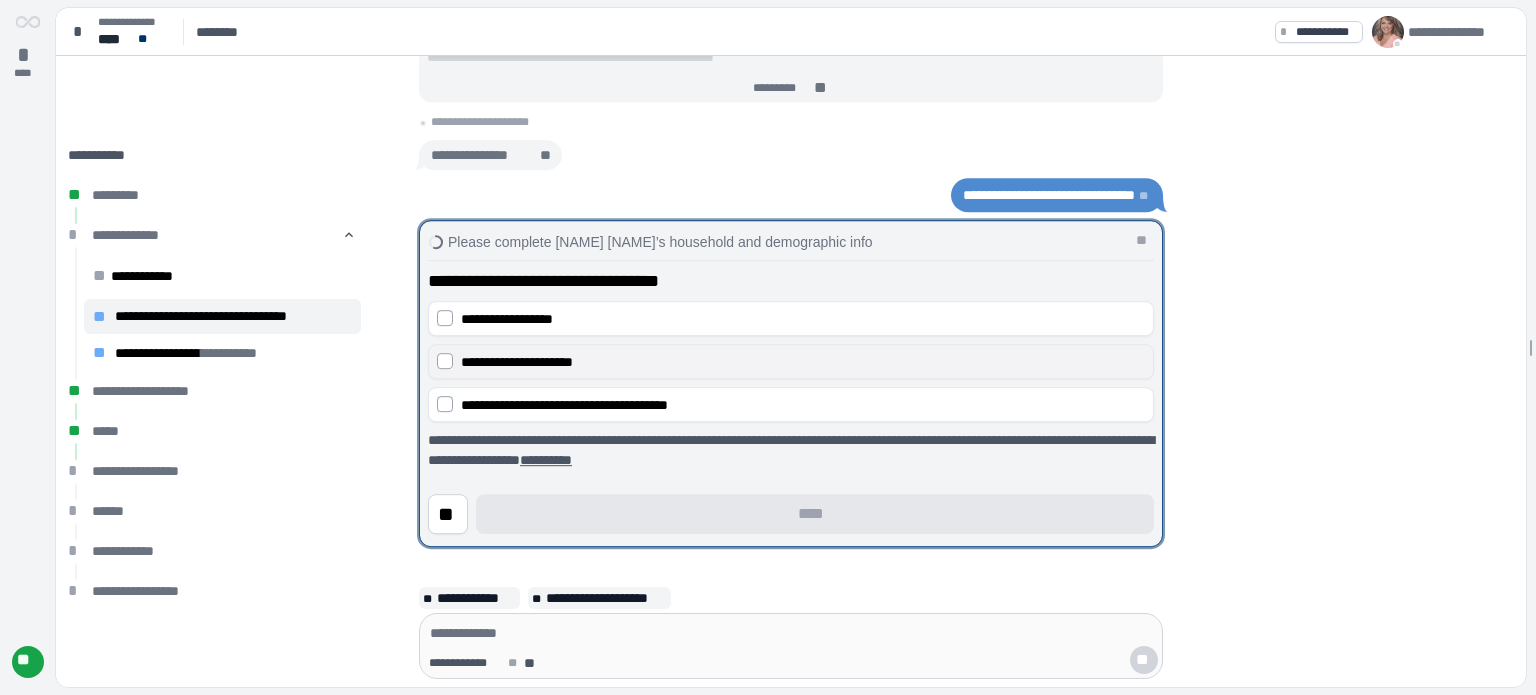 click on "**********" at bounding box center [803, 362] 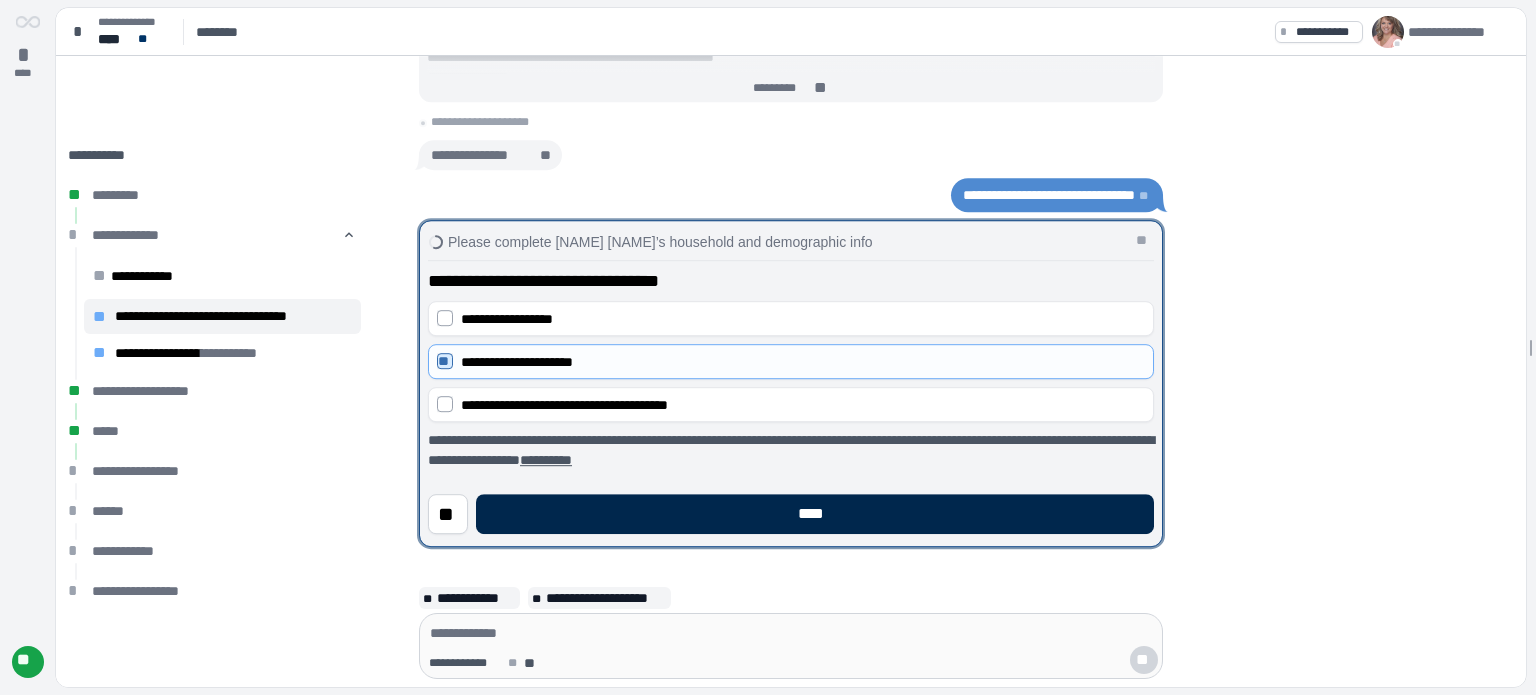 click on "****" at bounding box center [815, 514] 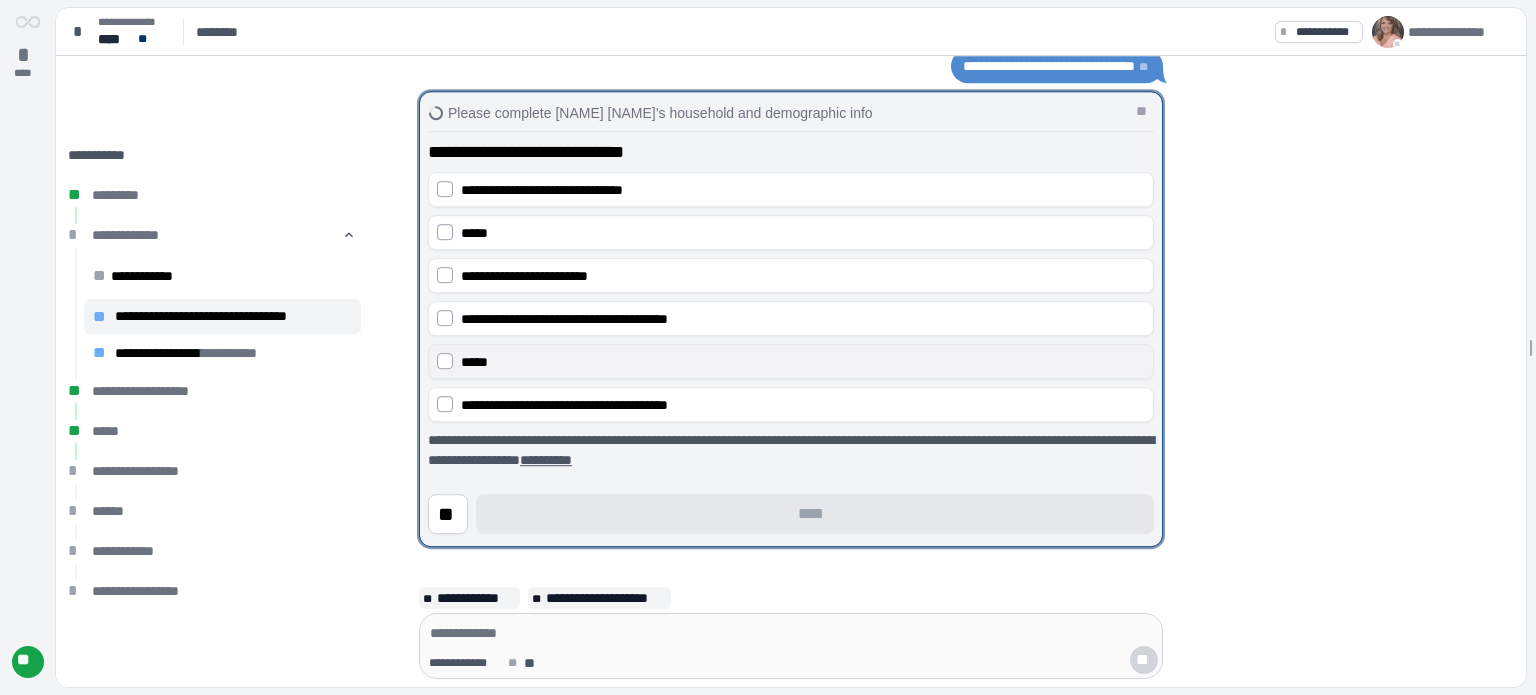 click on "*****" at bounding box center (803, 362) 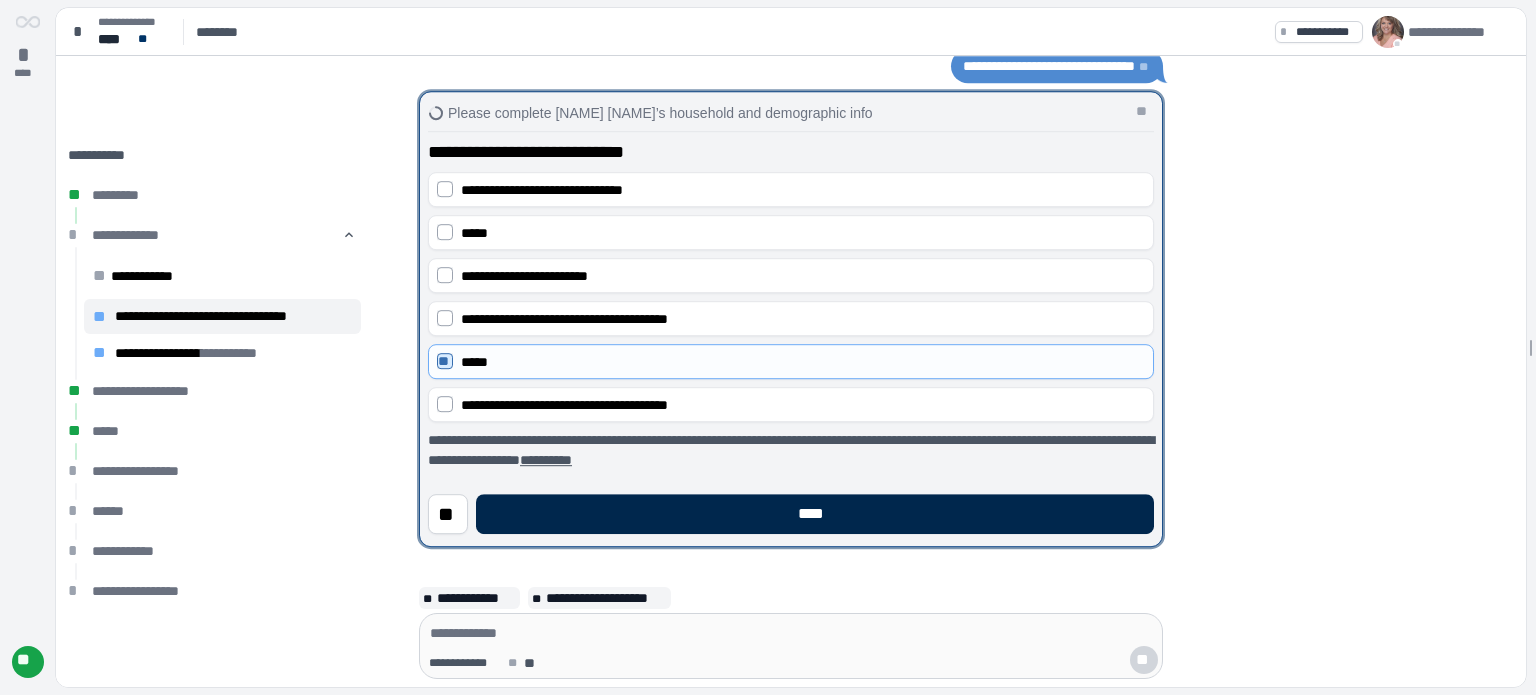 click on "****" at bounding box center (815, 514) 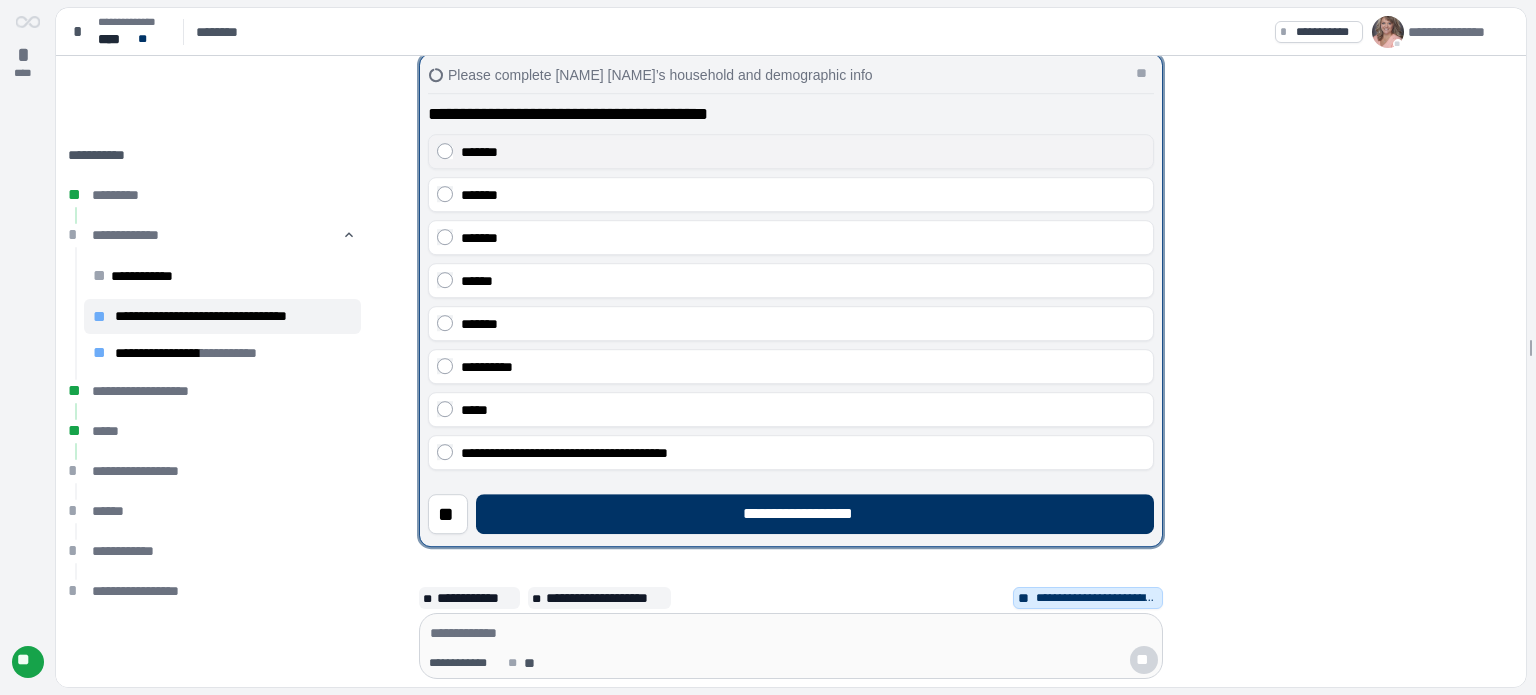click on "*******" at bounding box center [803, 152] 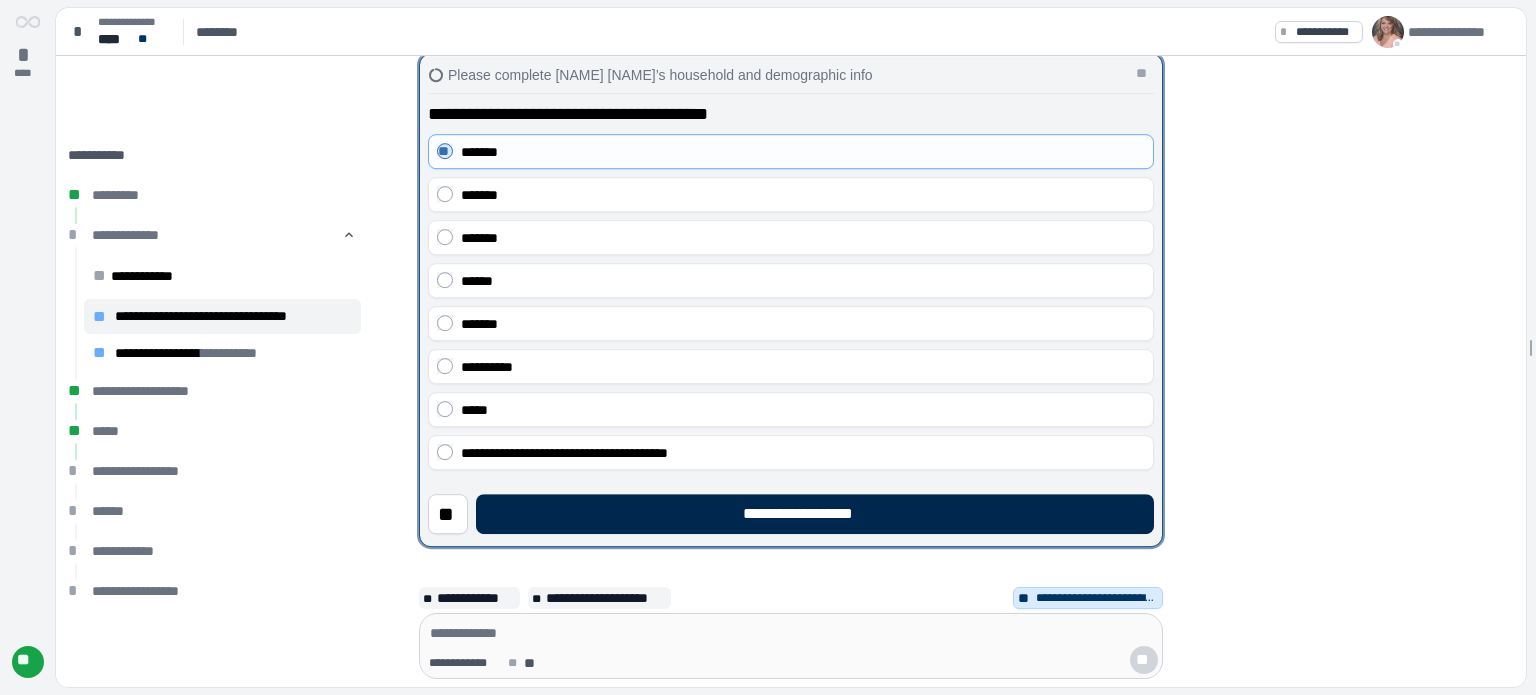 click on "**********" at bounding box center (815, 514) 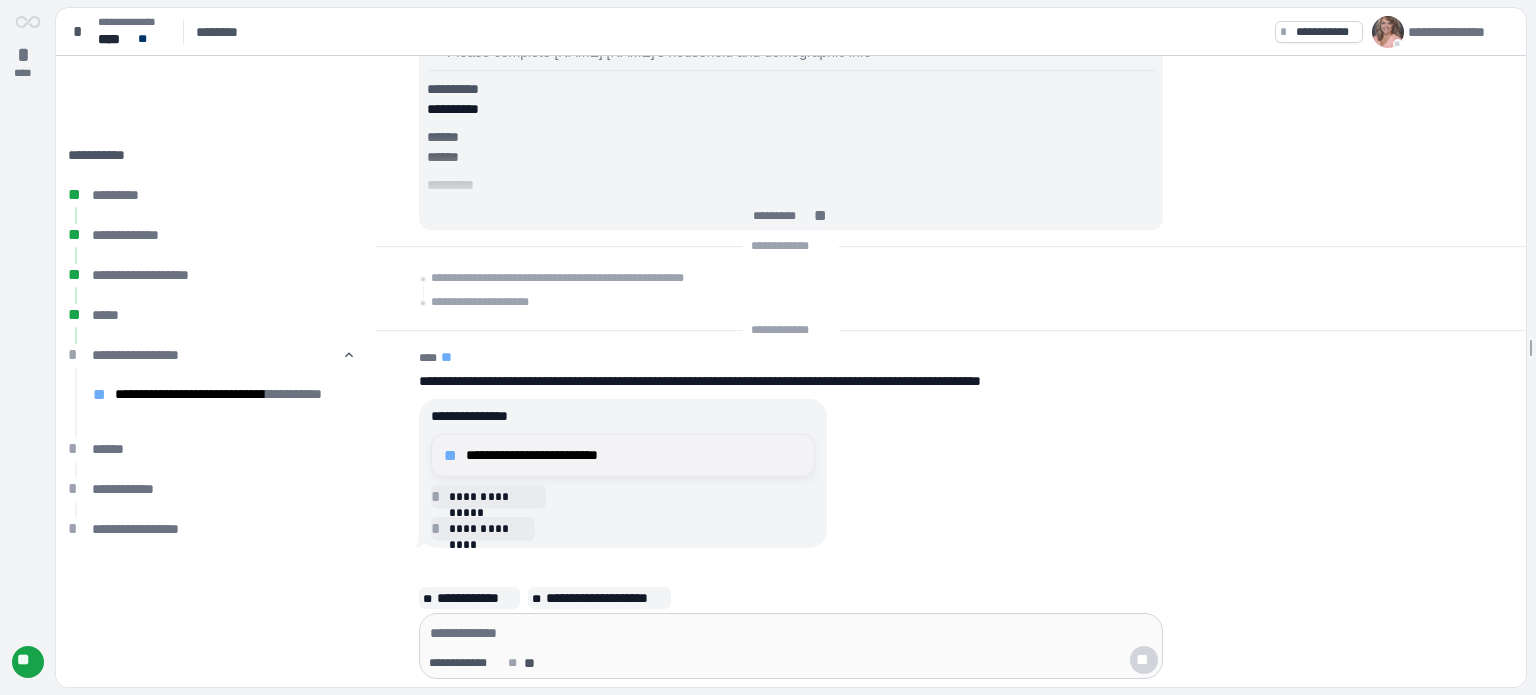 click on "**********" at bounding box center [634, 455] 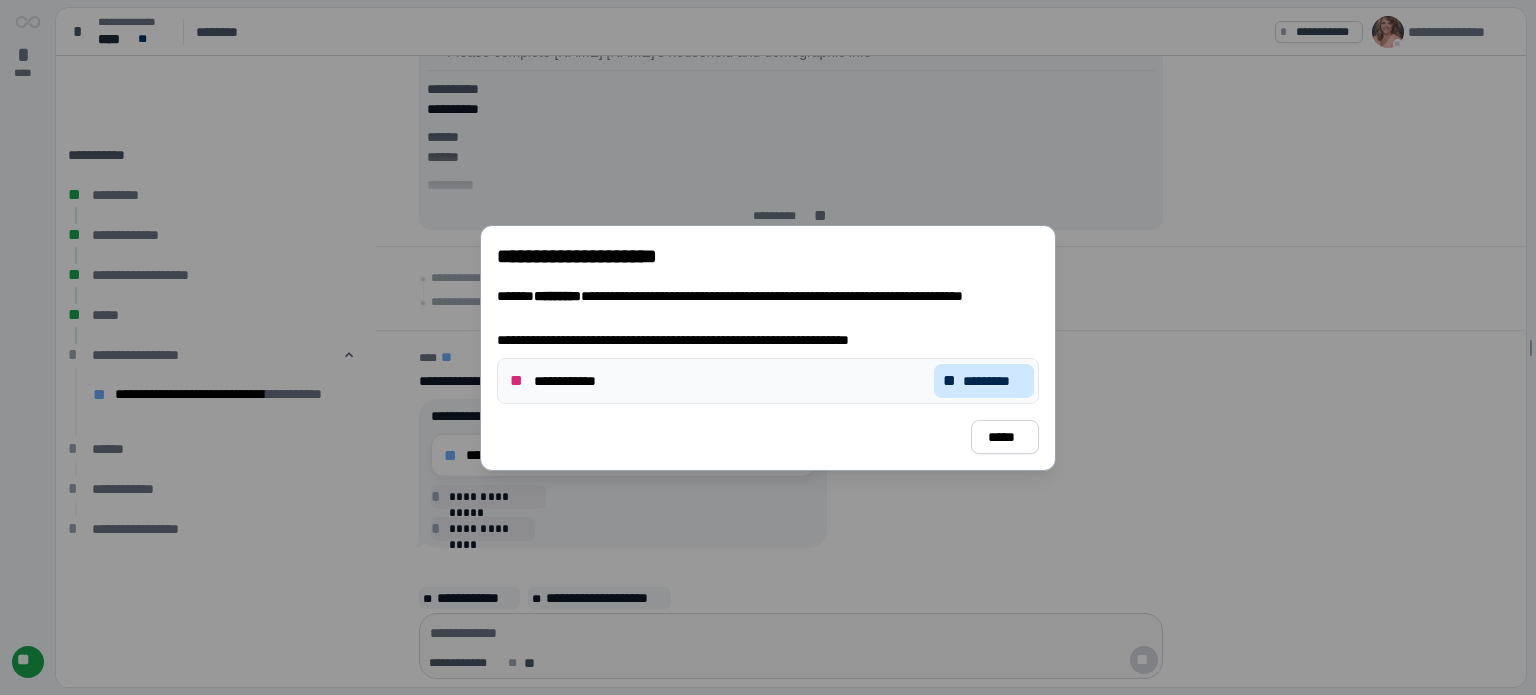 click on "*********" at bounding box center (994, 381) 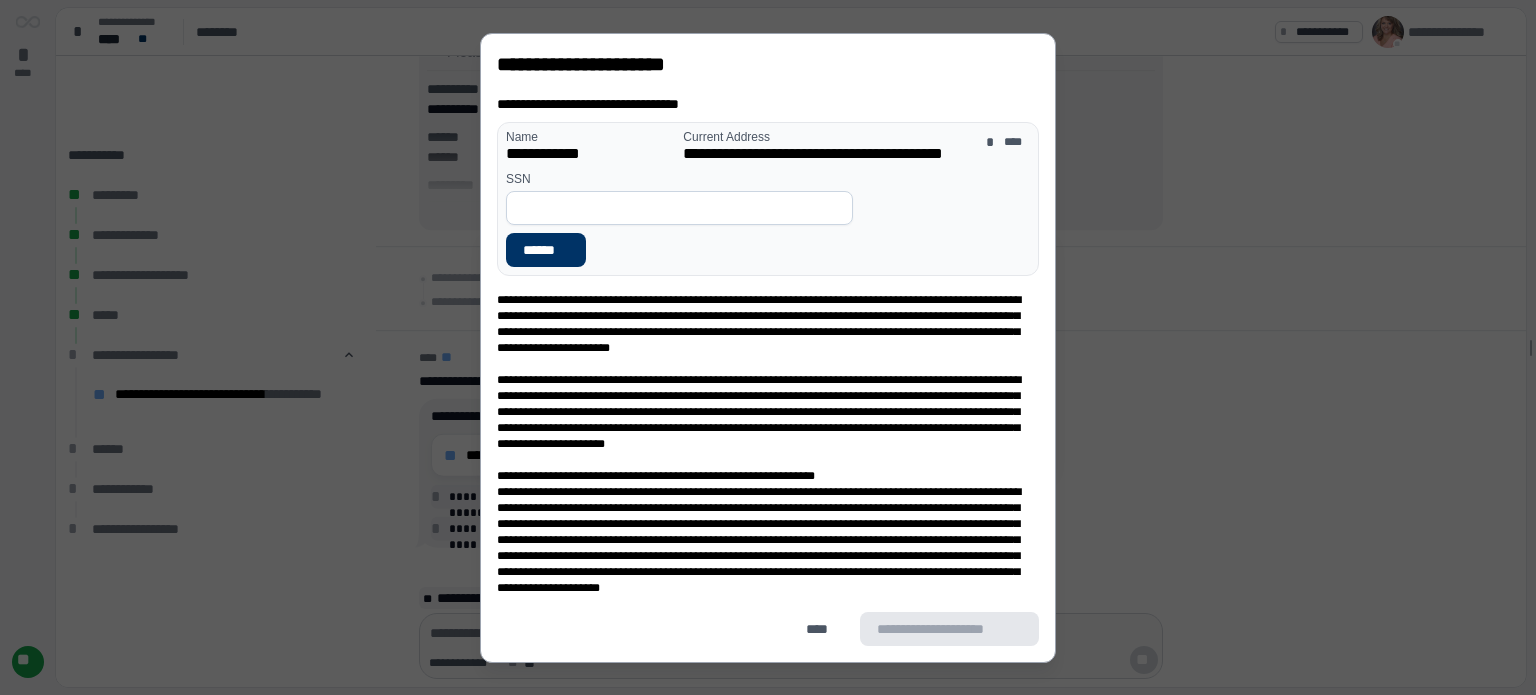click at bounding box center (679, 208) 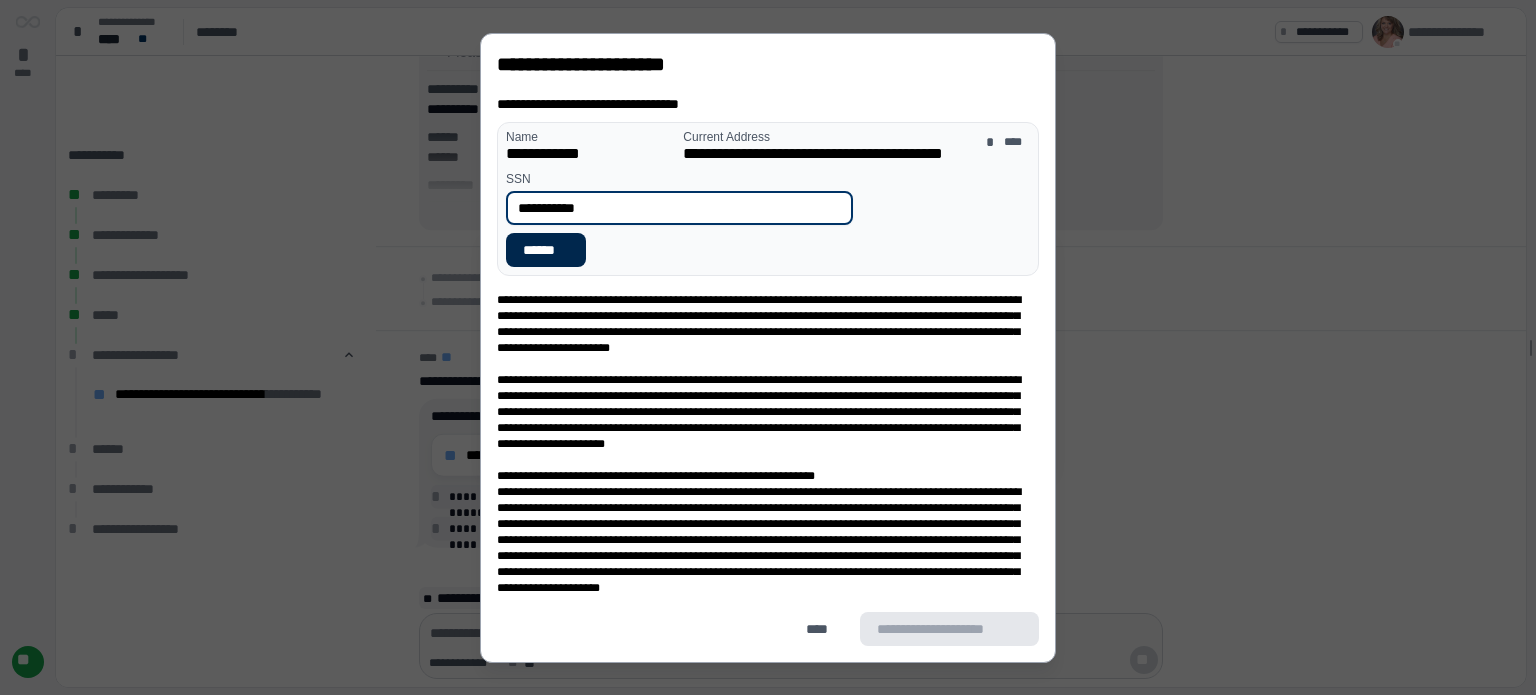 type on "**********" 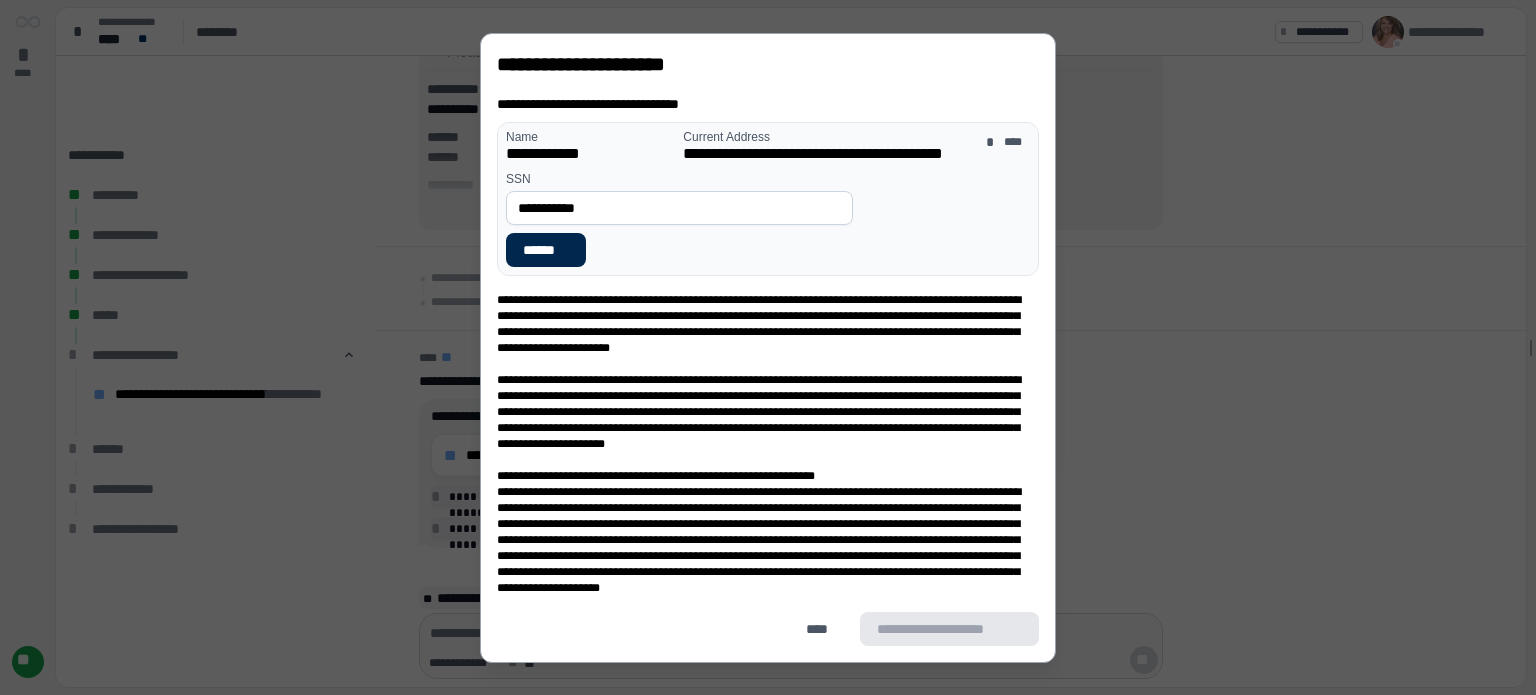 click on "******" at bounding box center [546, 250] 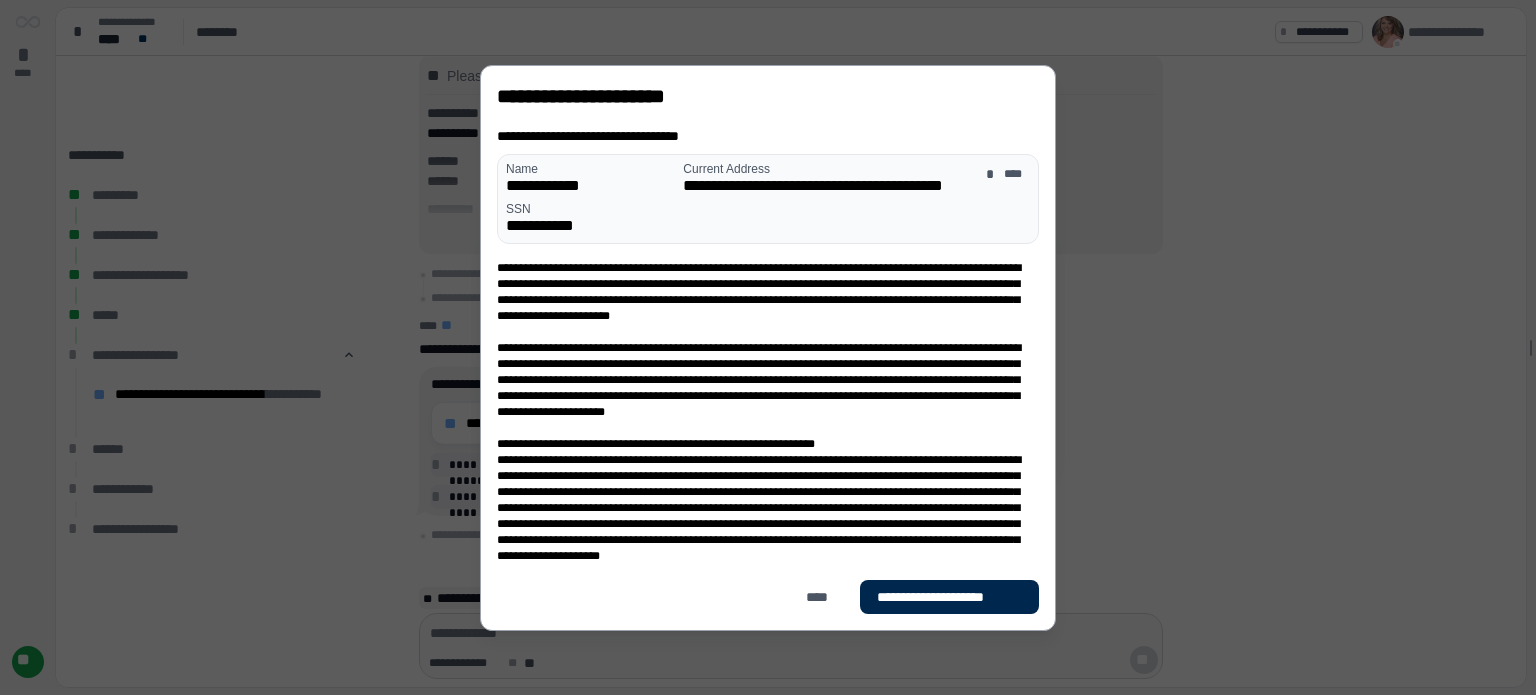 click on "**********" at bounding box center (949, 597) 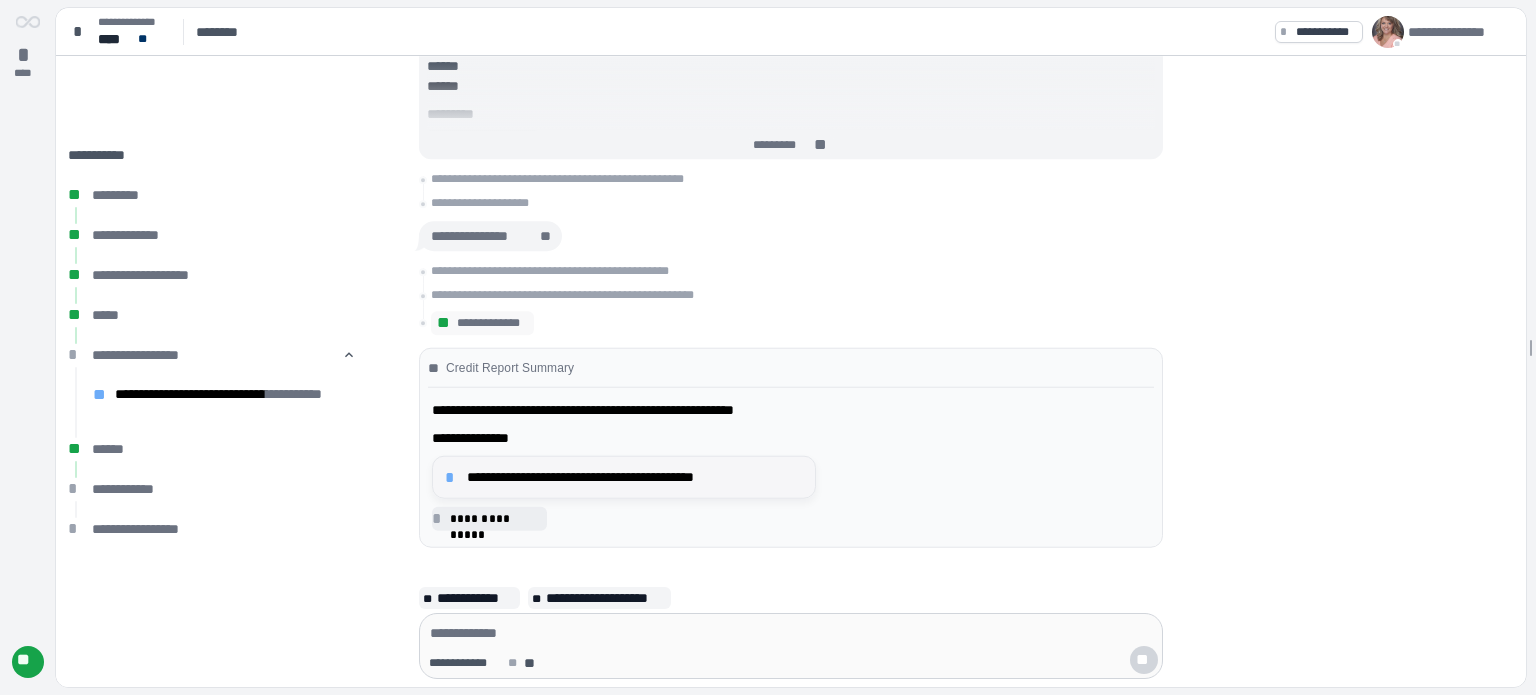 click on "**********" at bounding box center (635, 477) 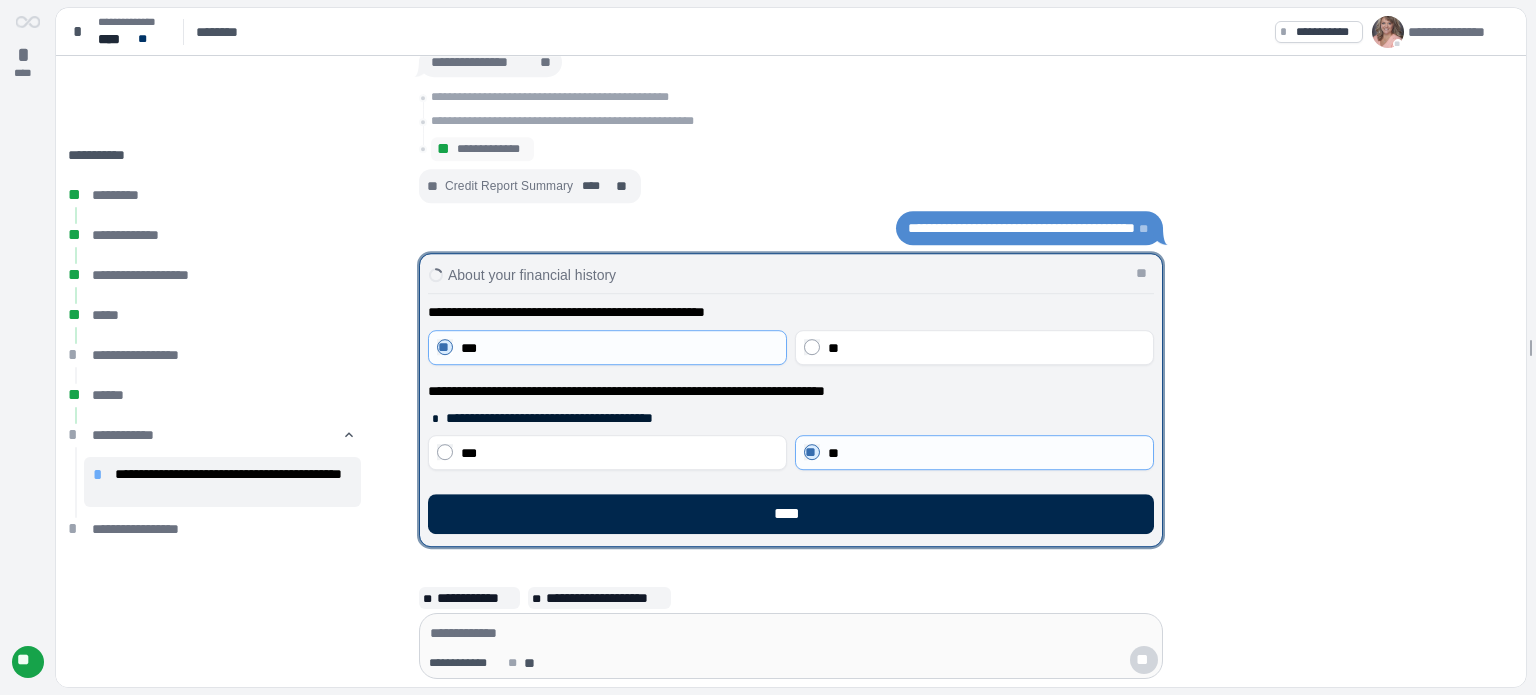 click on "****" at bounding box center [791, 514] 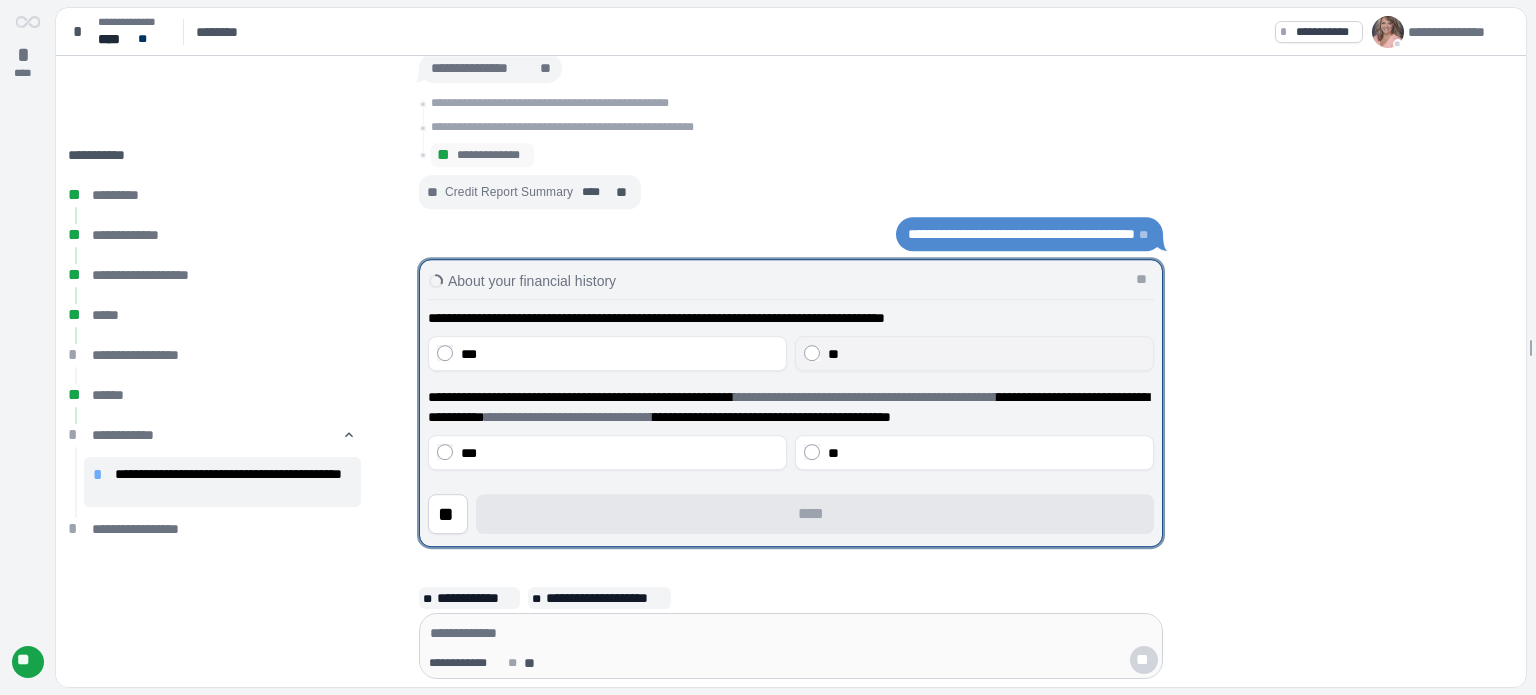 click on "**" at bounding box center [986, 354] 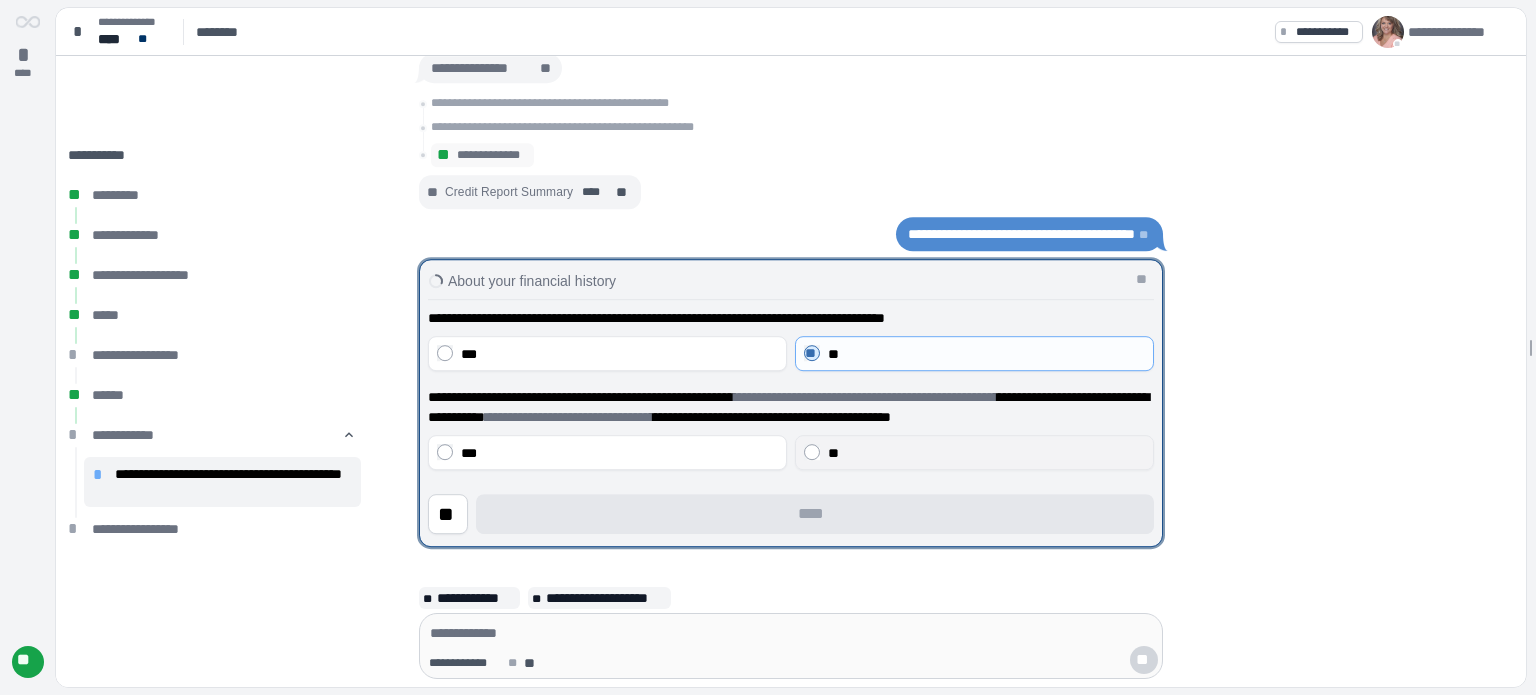 click on "**" at bounding box center (986, 453) 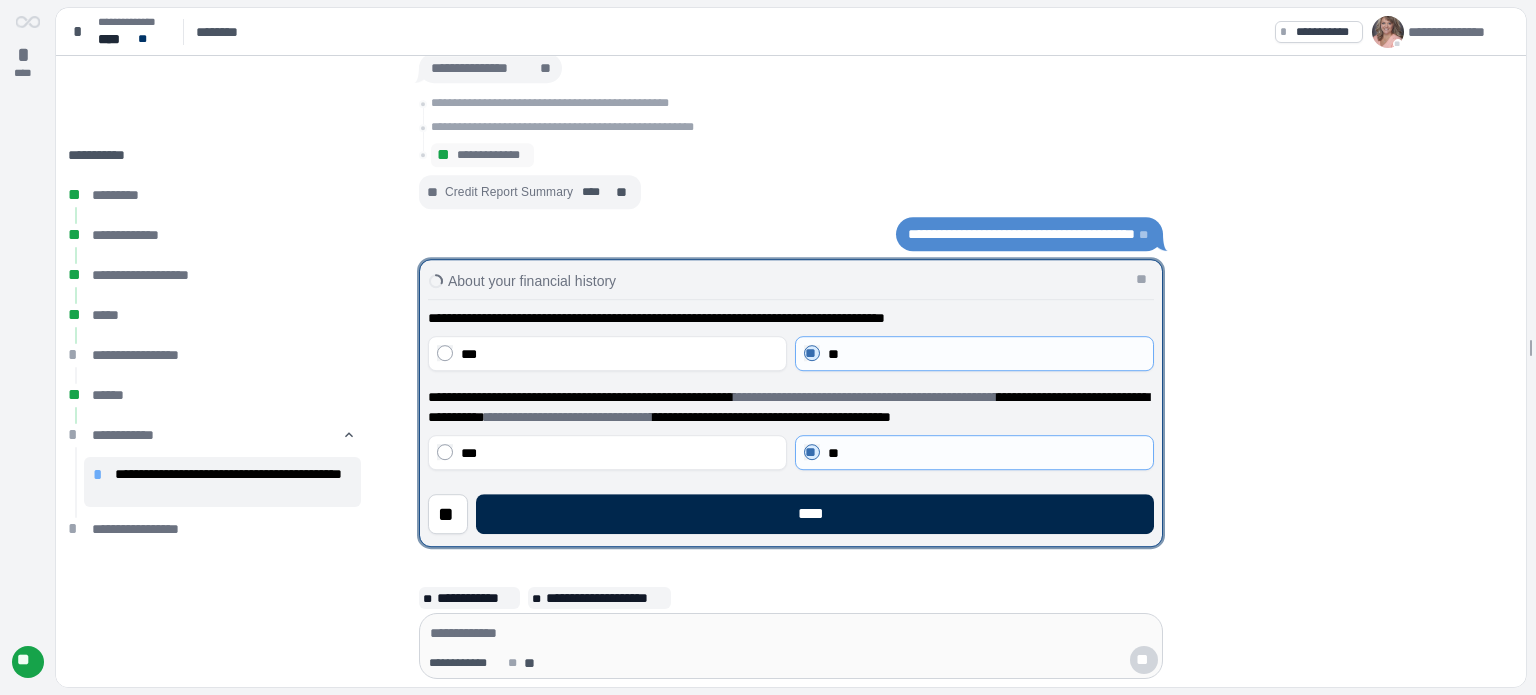 click on "****" at bounding box center [815, 514] 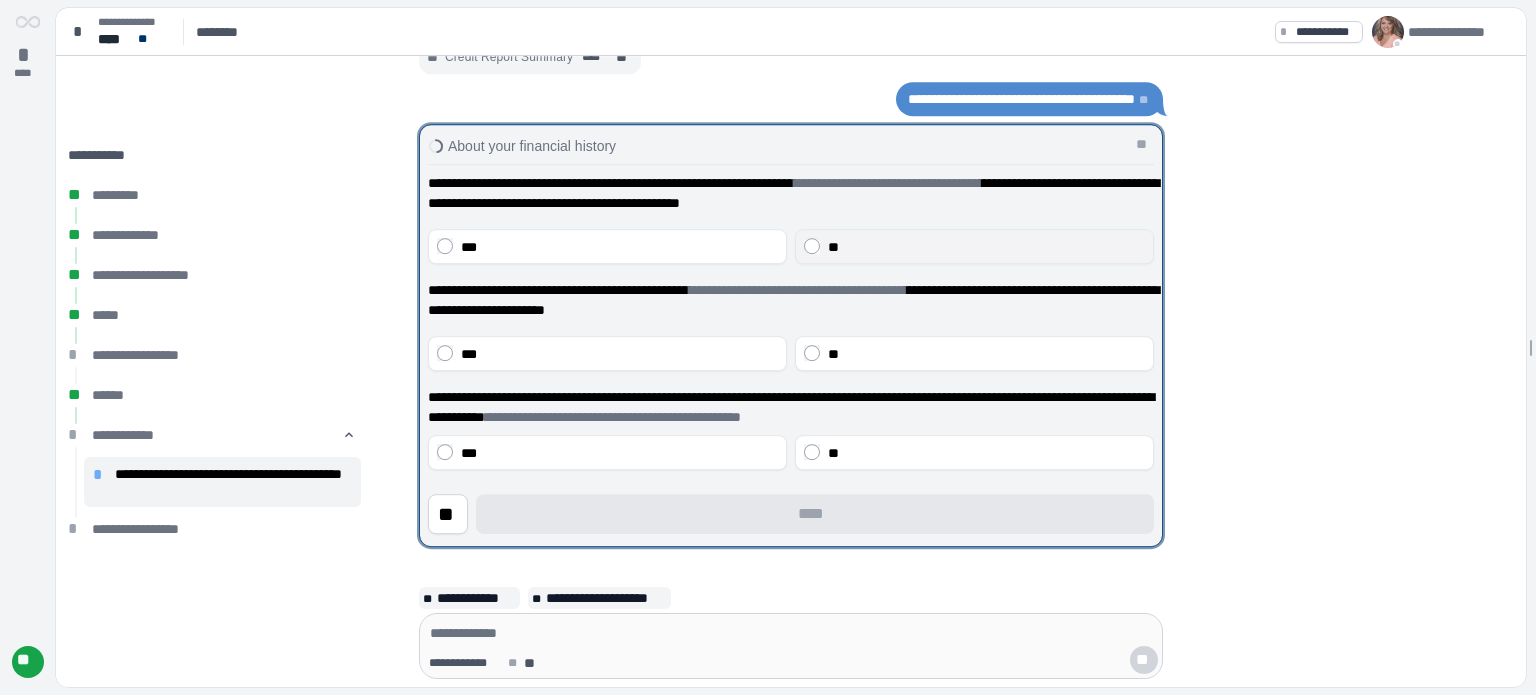 click on "**" at bounding box center (986, 247) 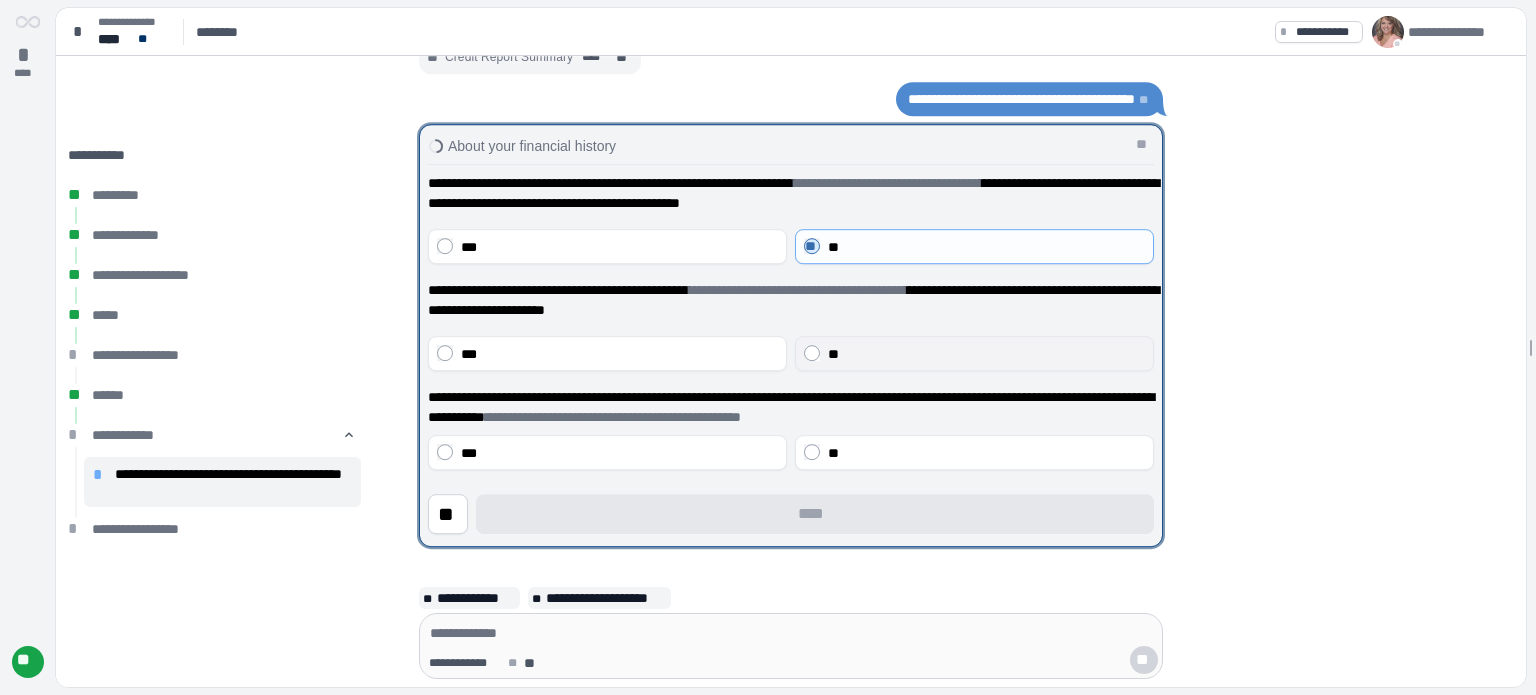 click on "**" at bounding box center (986, 354) 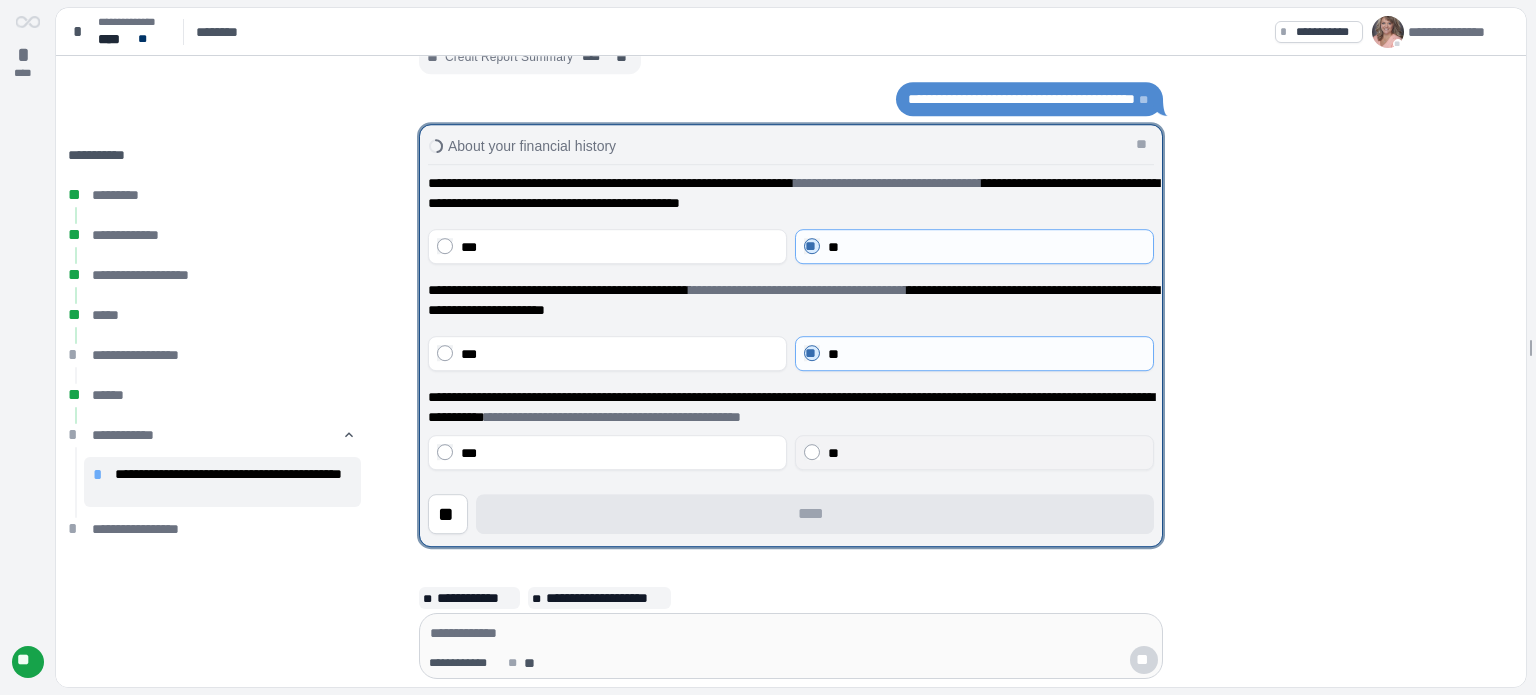 click on "**" at bounding box center [833, 453] 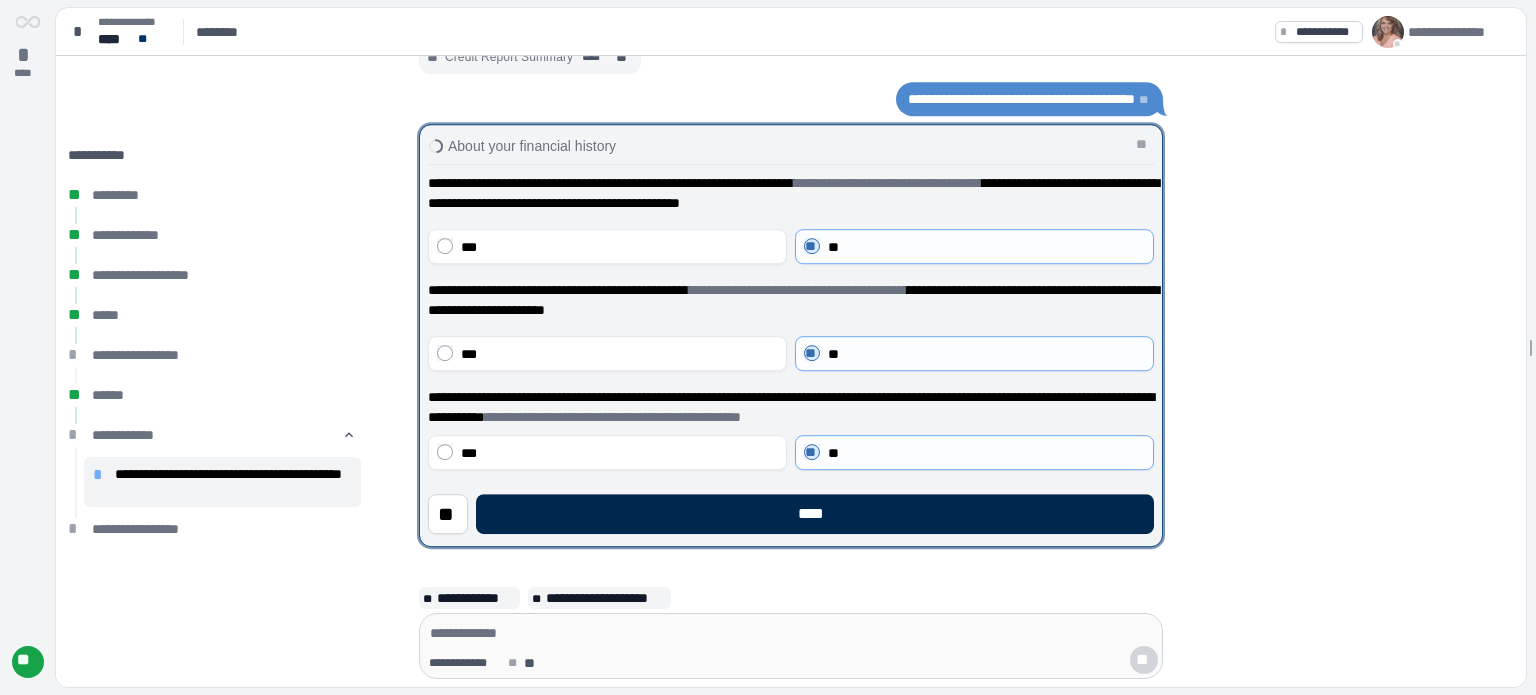click on "****" at bounding box center (815, 514) 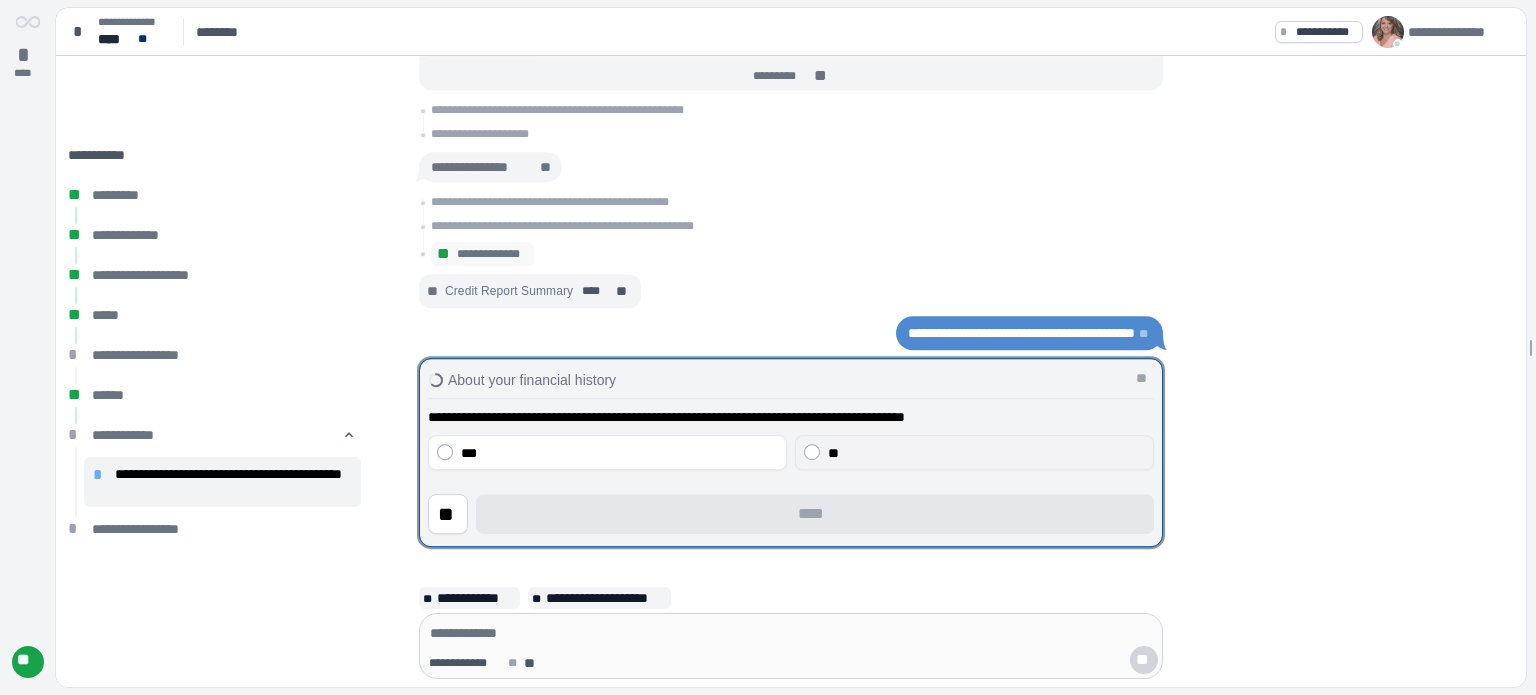 click on "**" at bounding box center (974, 452) 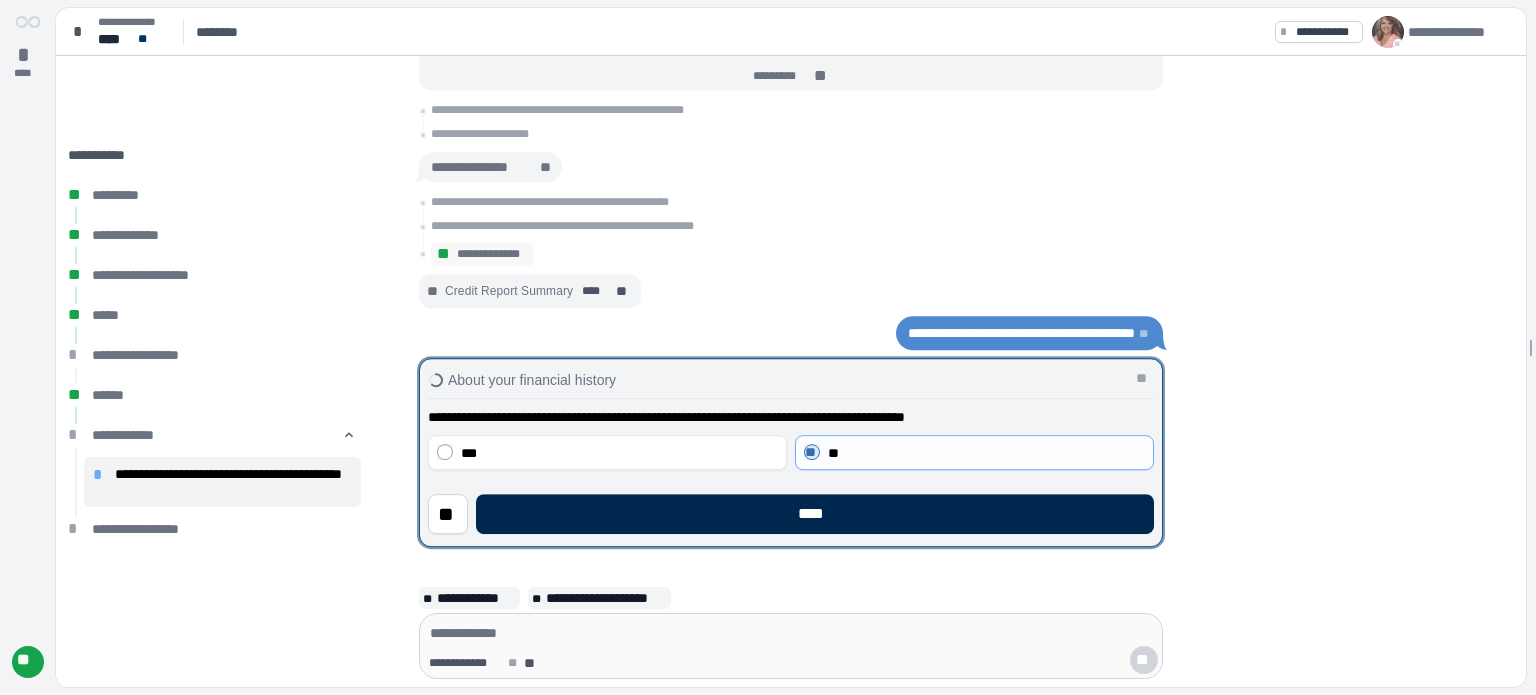 click on "****" at bounding box center (815, 514) 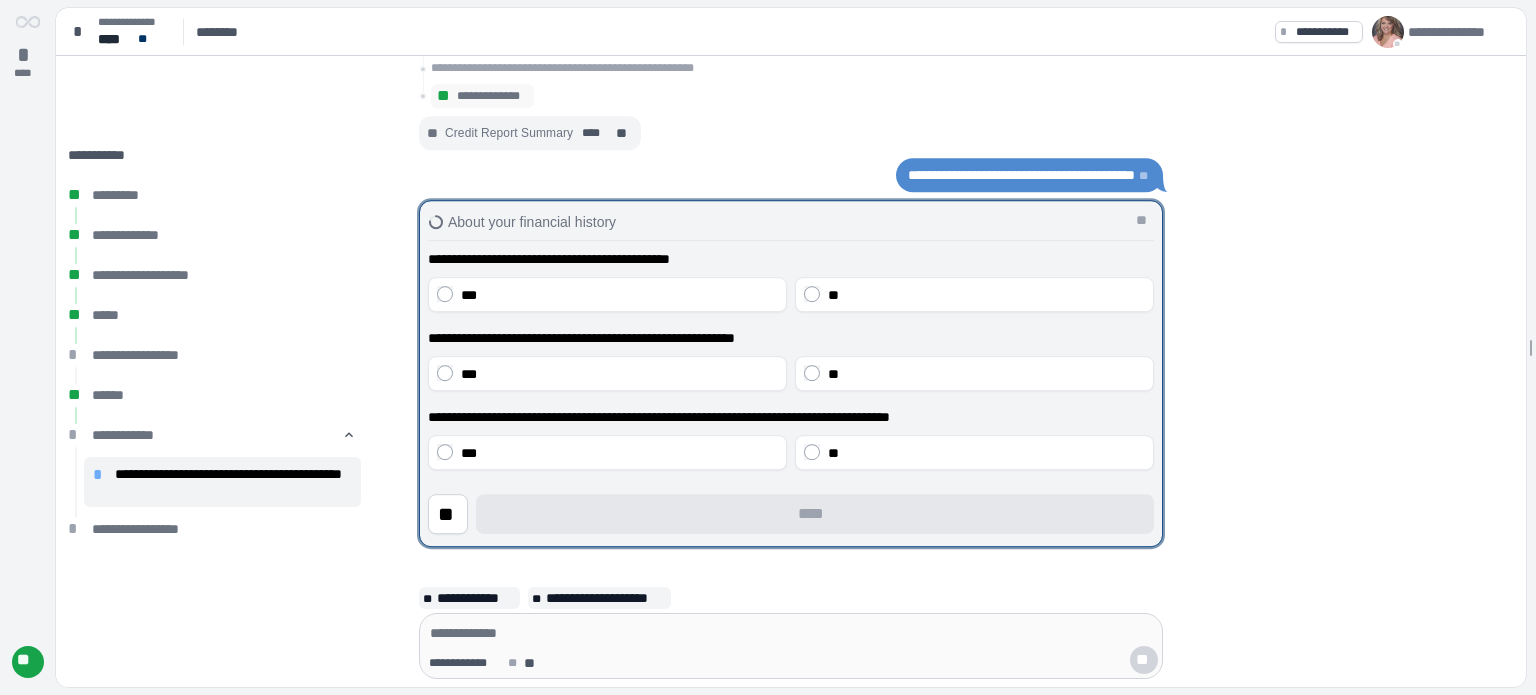click on "**" at bounding box center (974, 294) 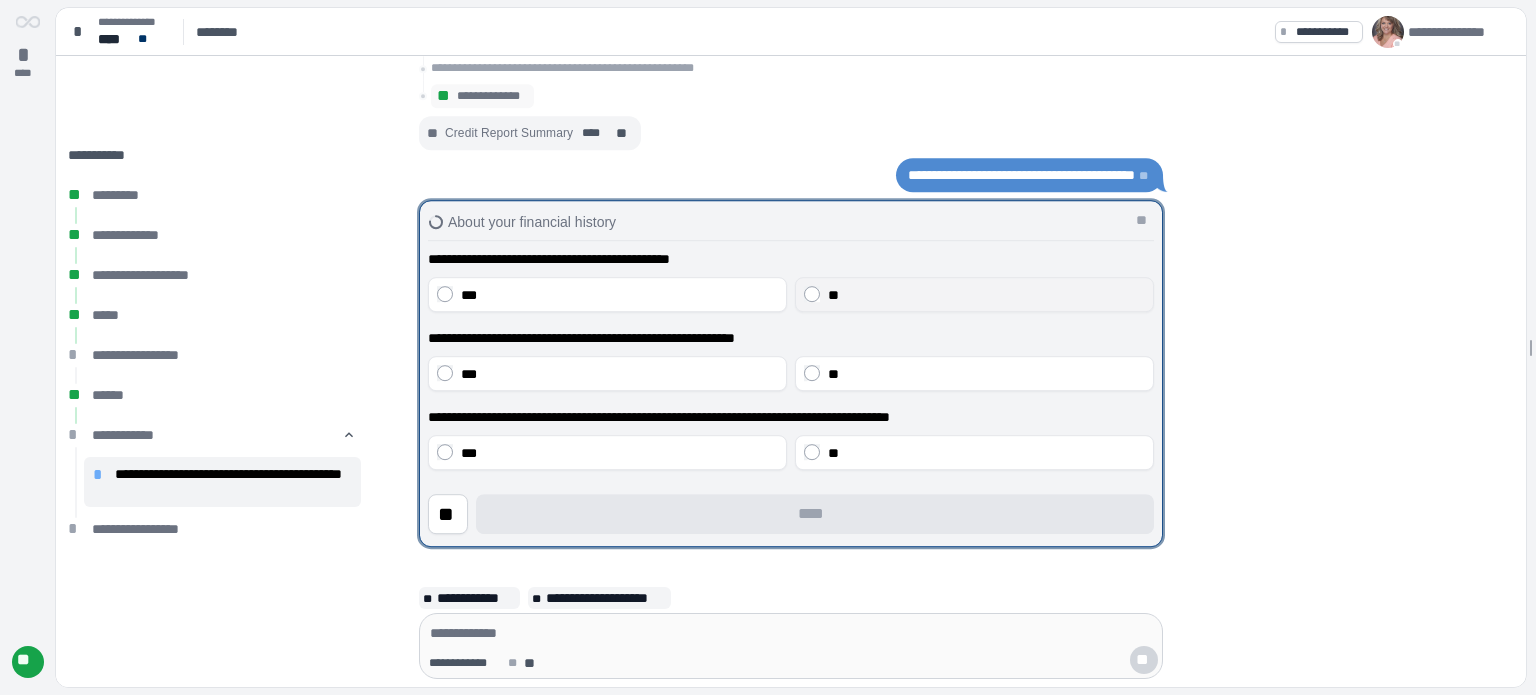 click on "**" at bounding box center (986, 295) 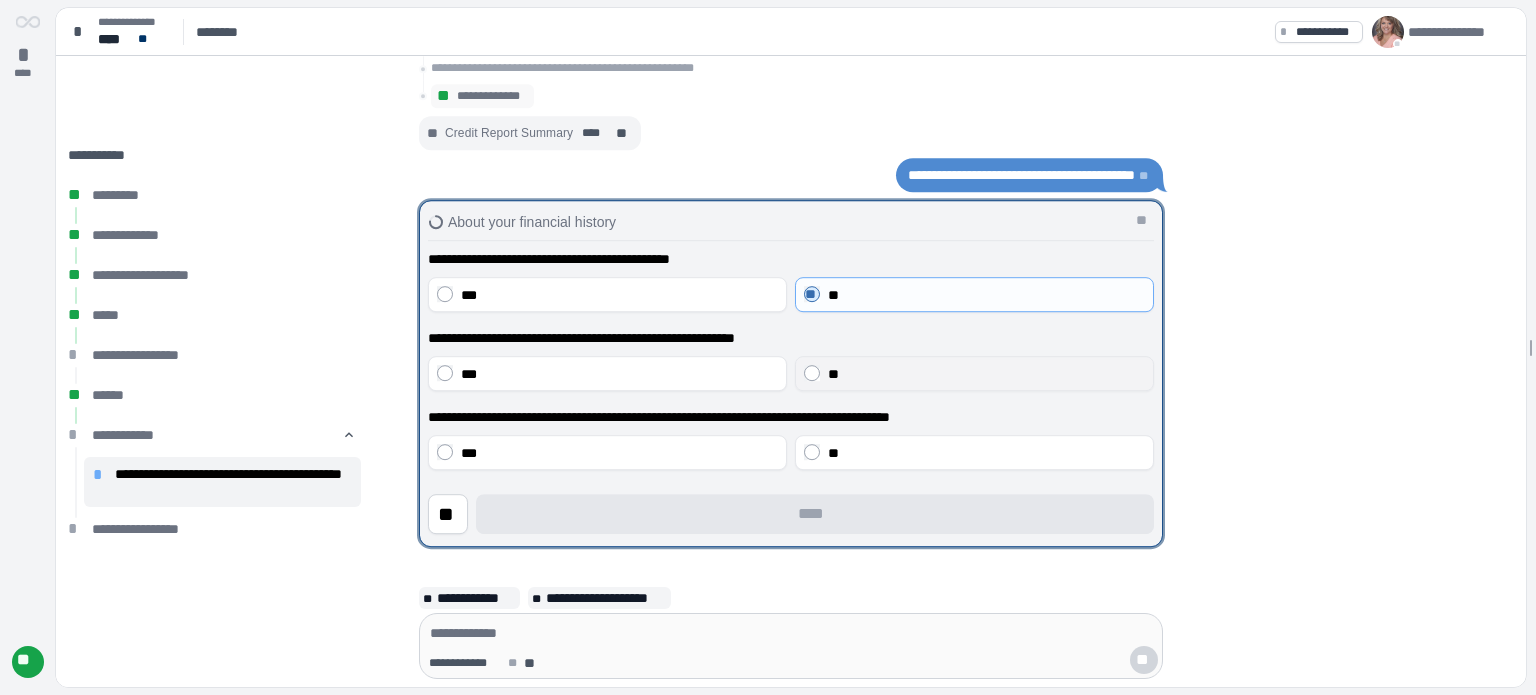 click on "**" at bounding box center [974, 373] 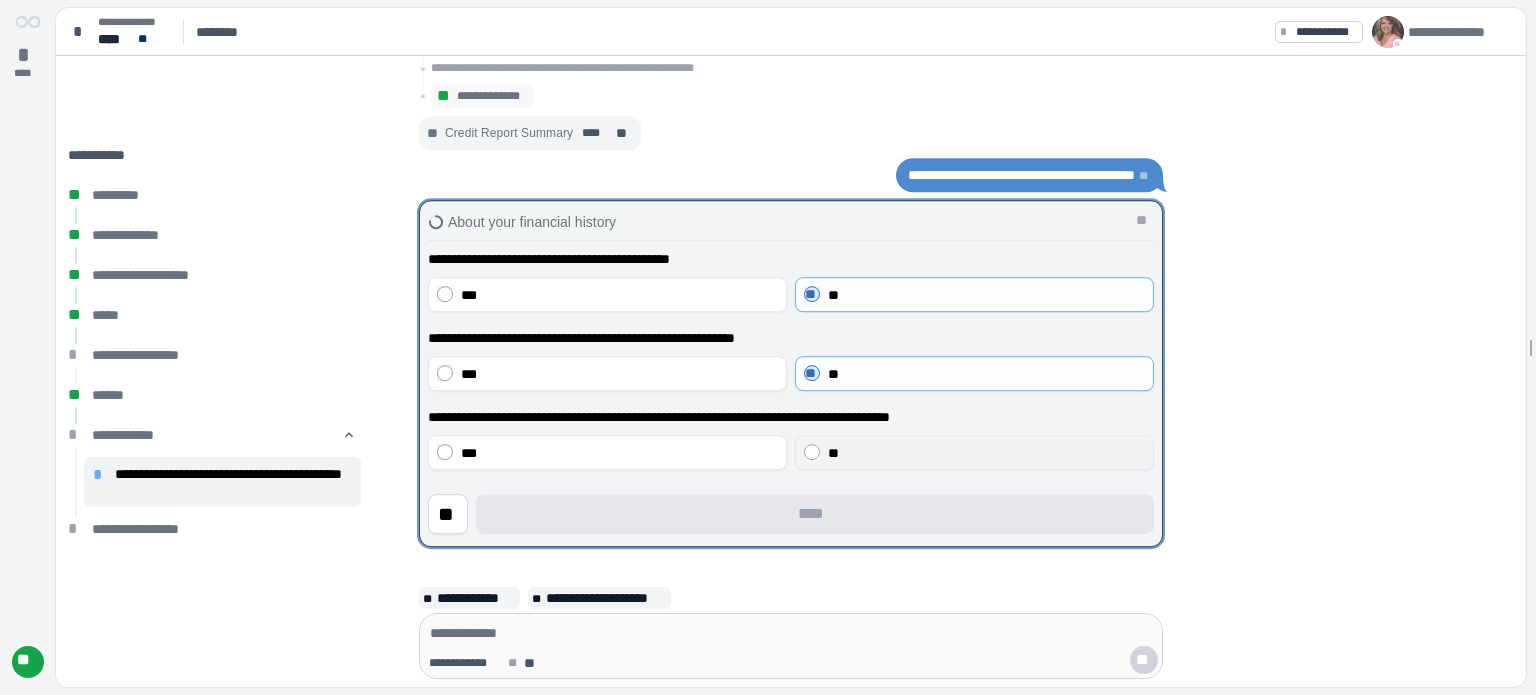 click on "**" at bounding box center [986, 453] 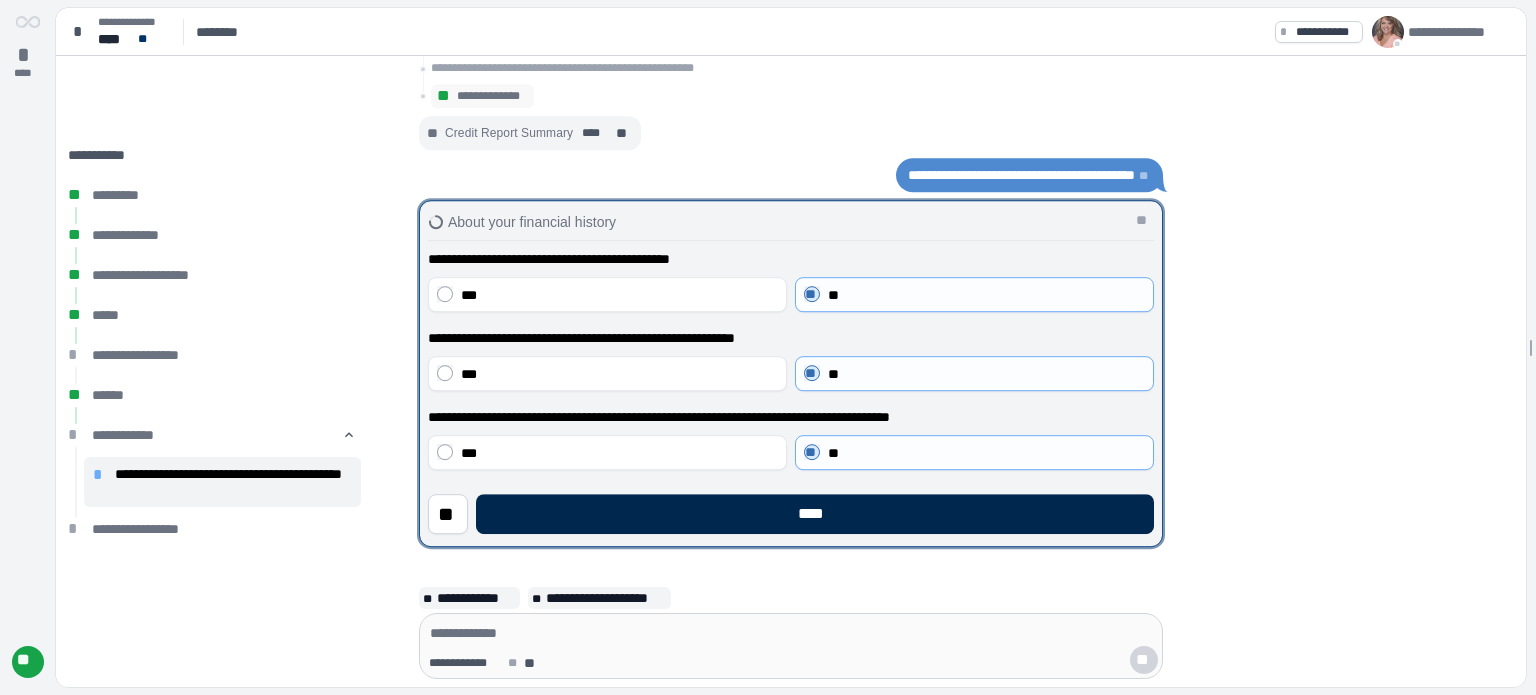click on "****" at bounding box center [815, 514] 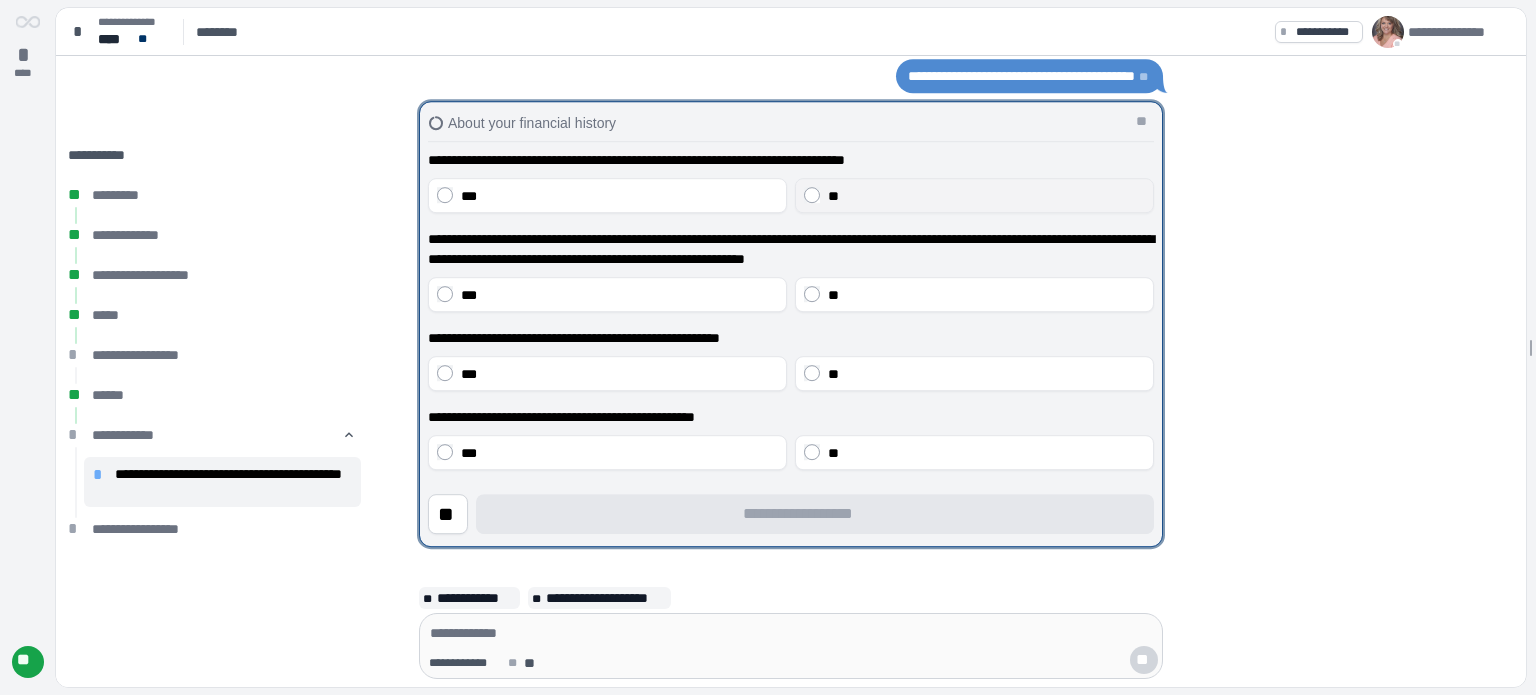 click on "**" at bounding box center [986, 196] 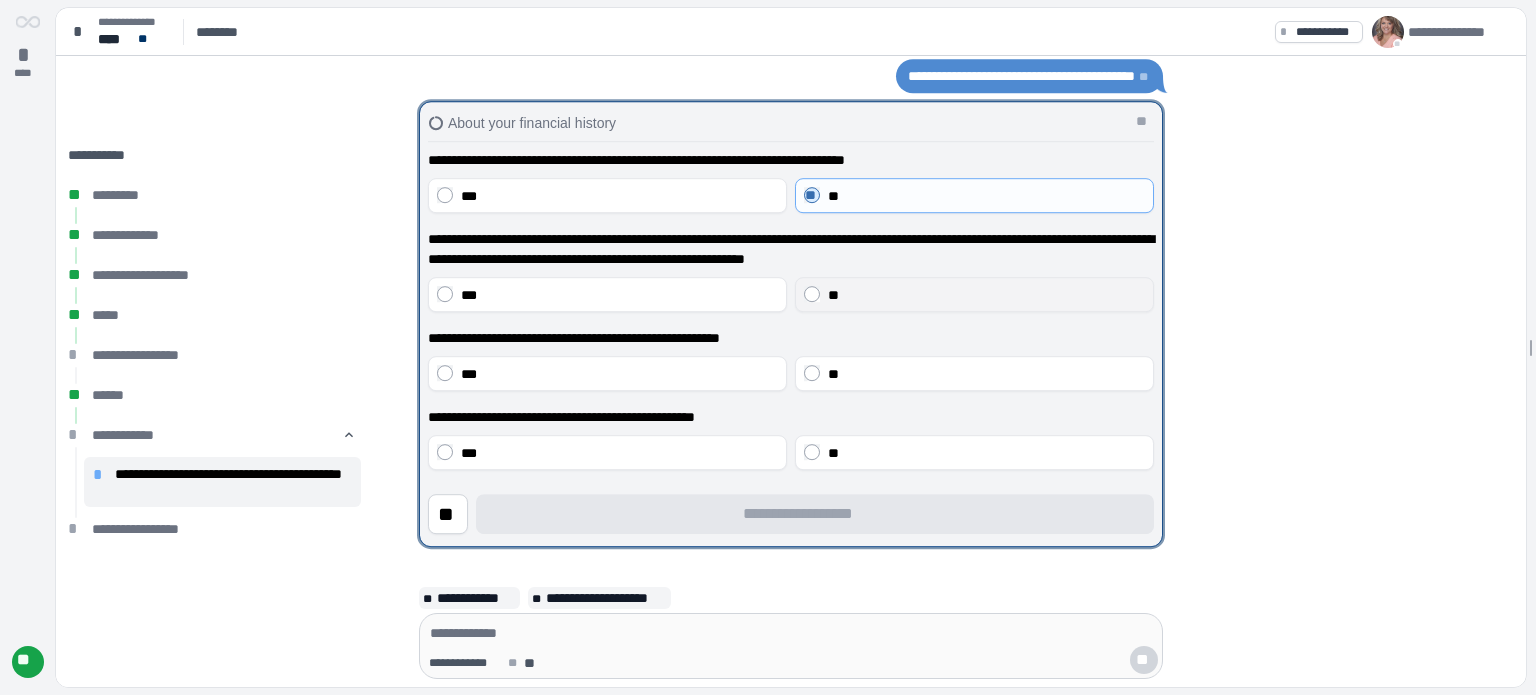 click on "**" at bounding box center [833, 295] 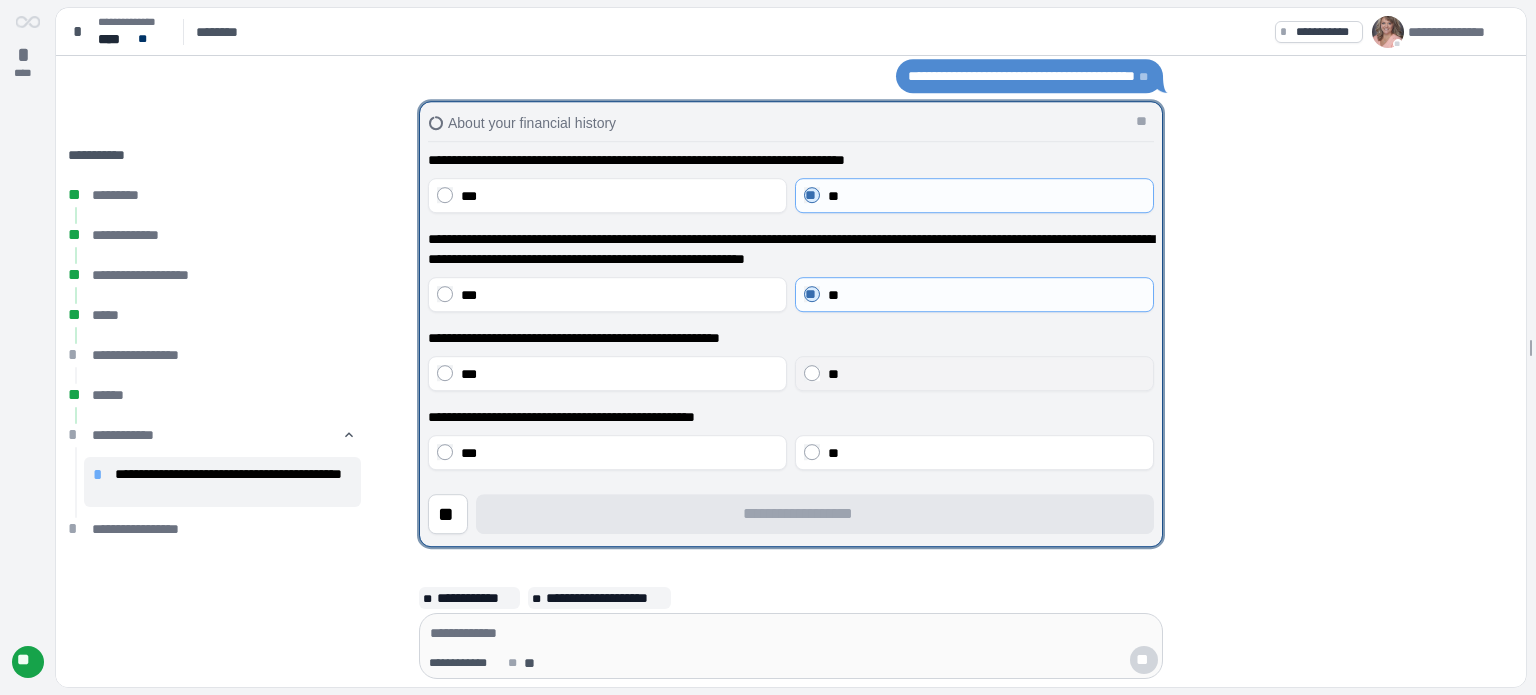 click on "**" at bounding box center (974, 373) 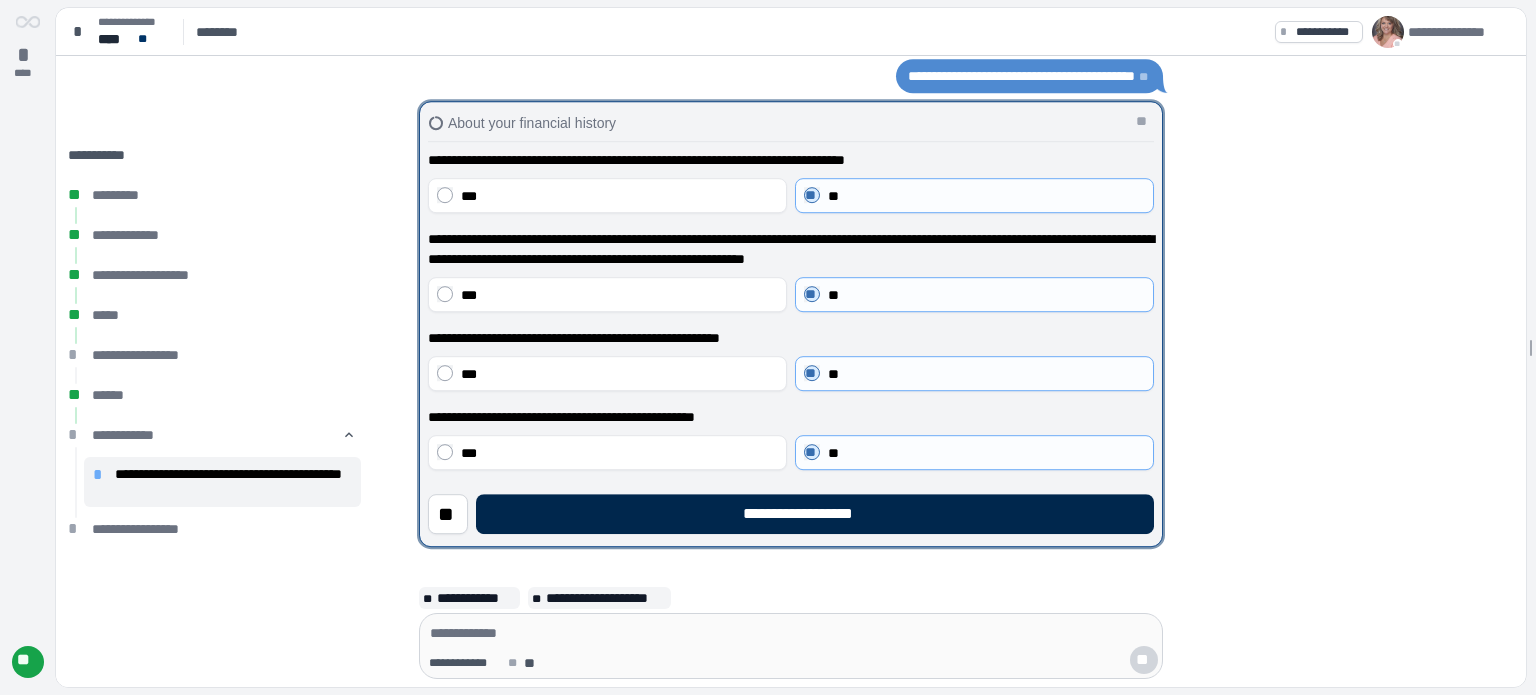 click on "**********" at bounding box center (815, 514) 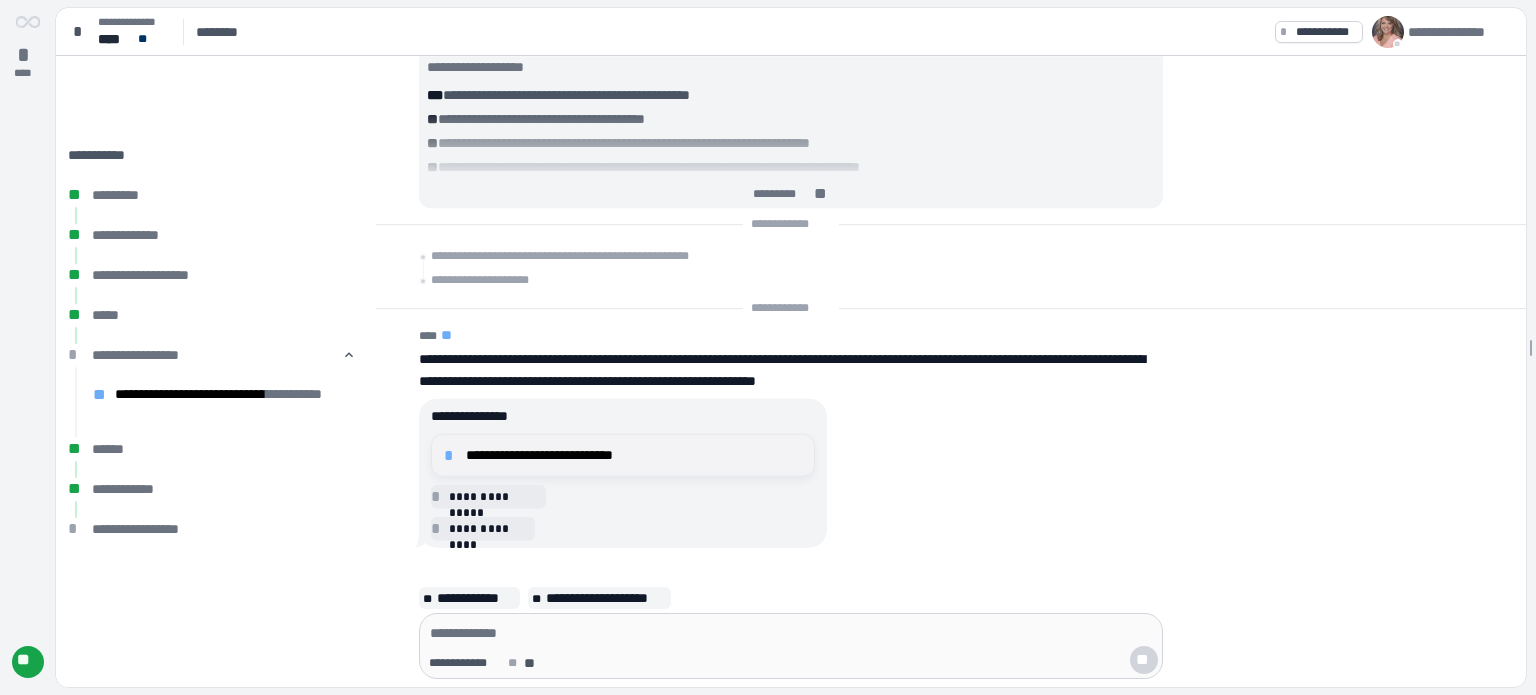 click on "**********" at bounding box center (634, 455) 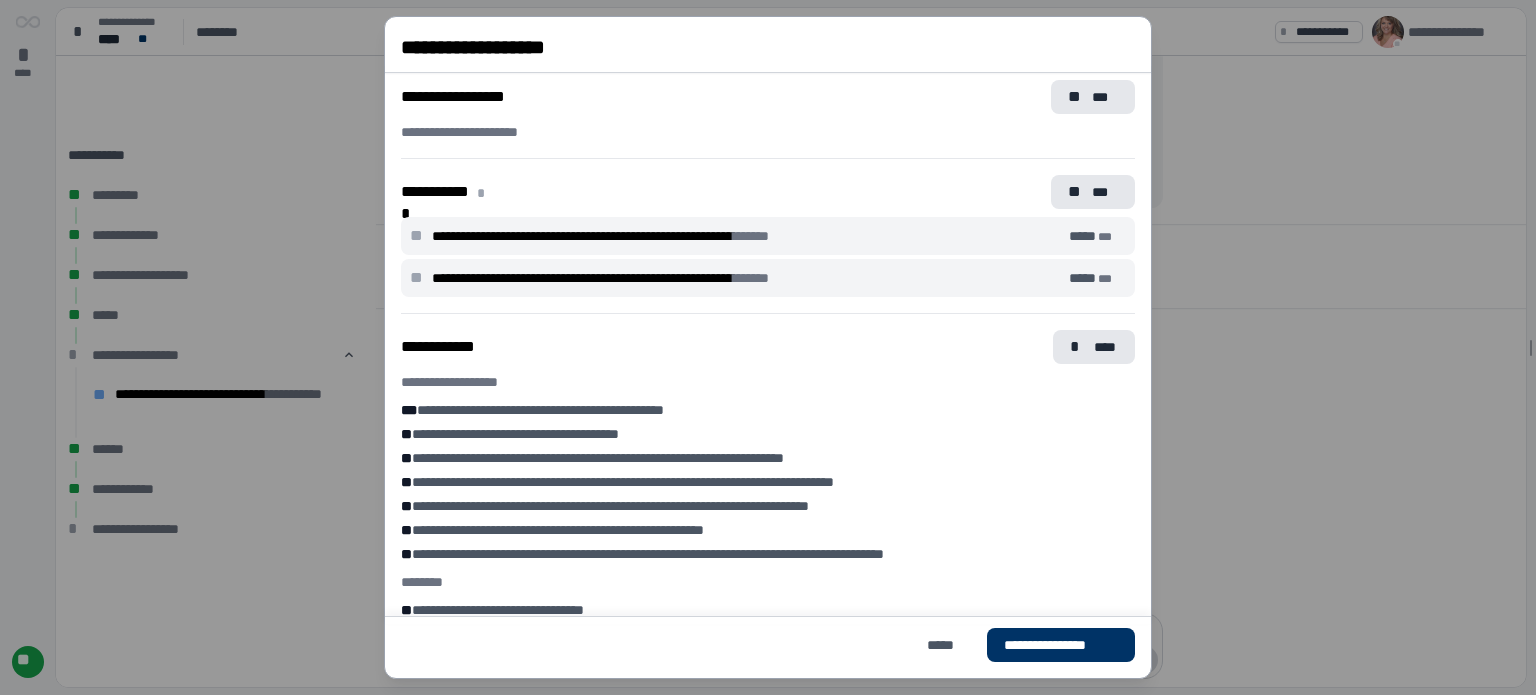 scroll, scrollTop: 482, scrollLeft: 0, axis: vertical 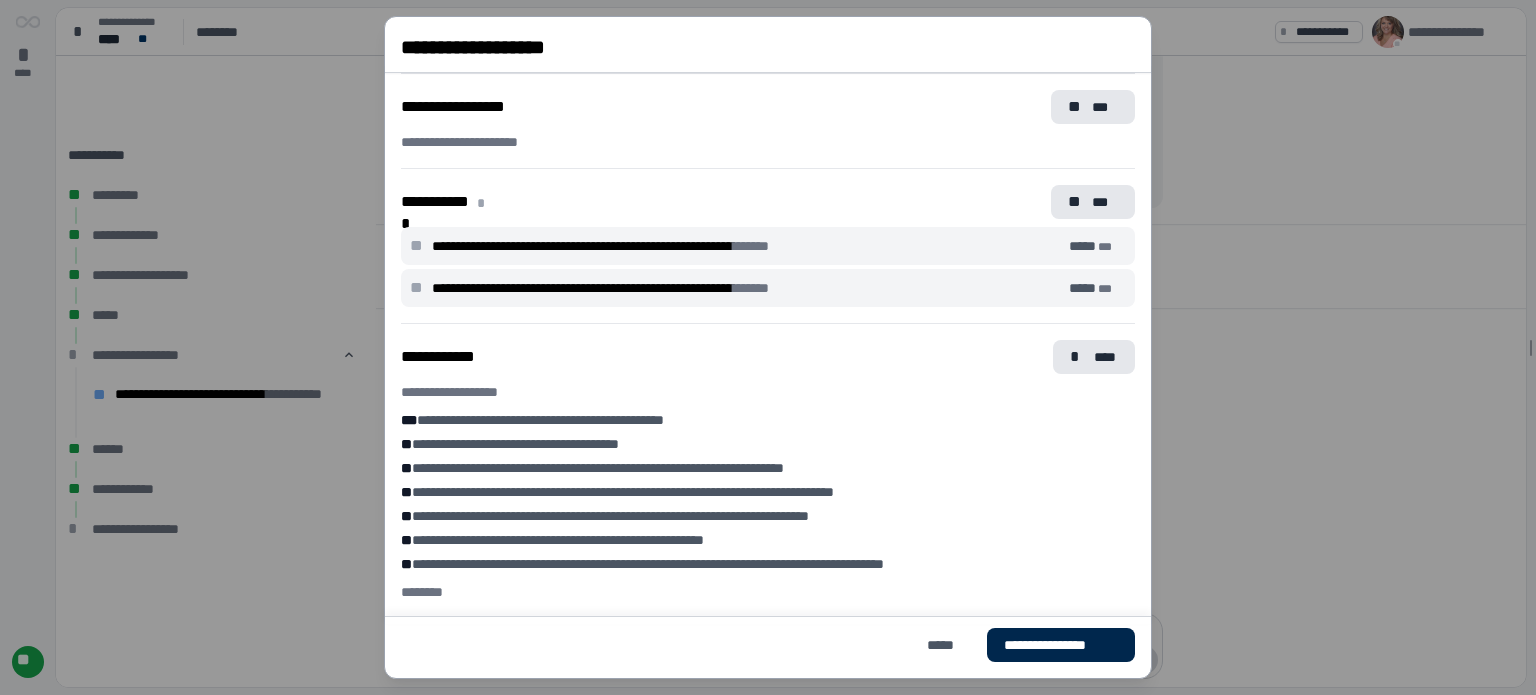 click on "**********" at bounding box center (1061, 645) 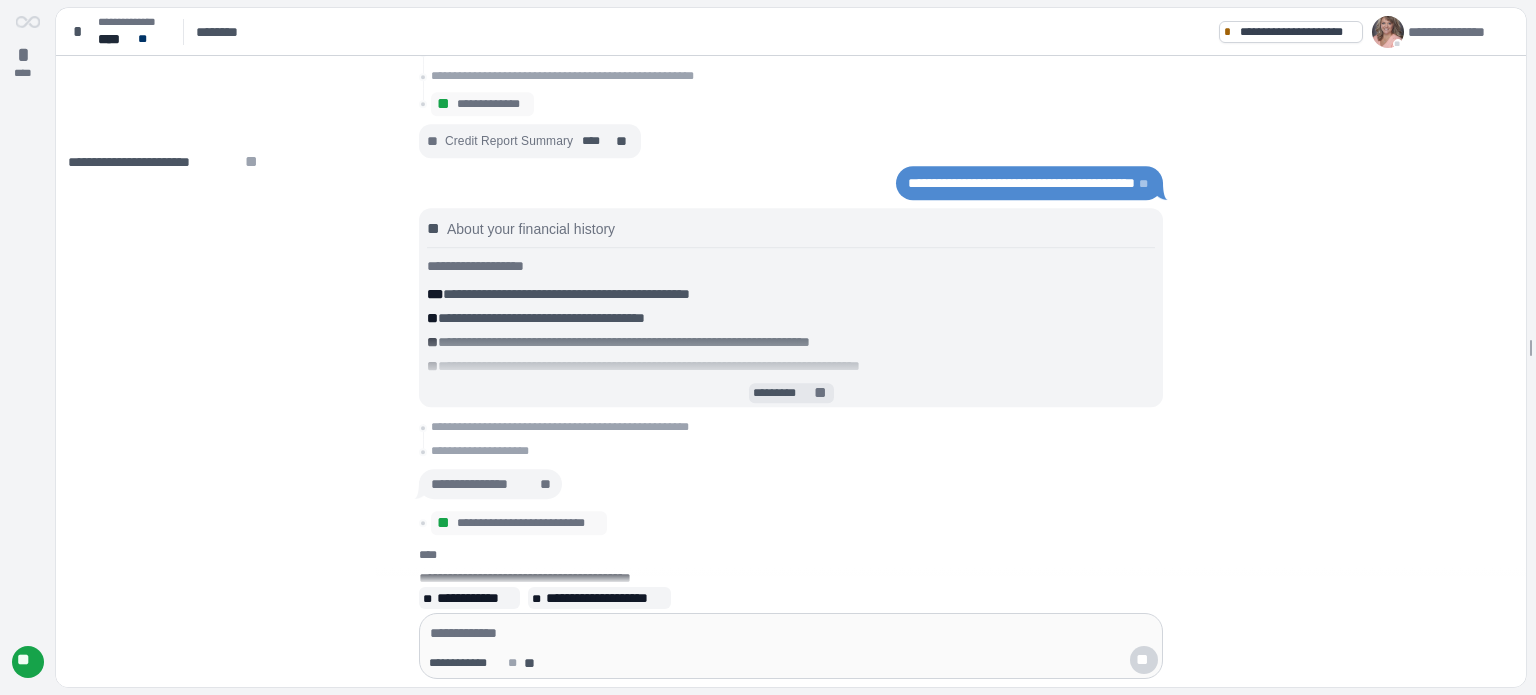 scroll, scrollTop: 0, scrollLeft: 0, axis: both 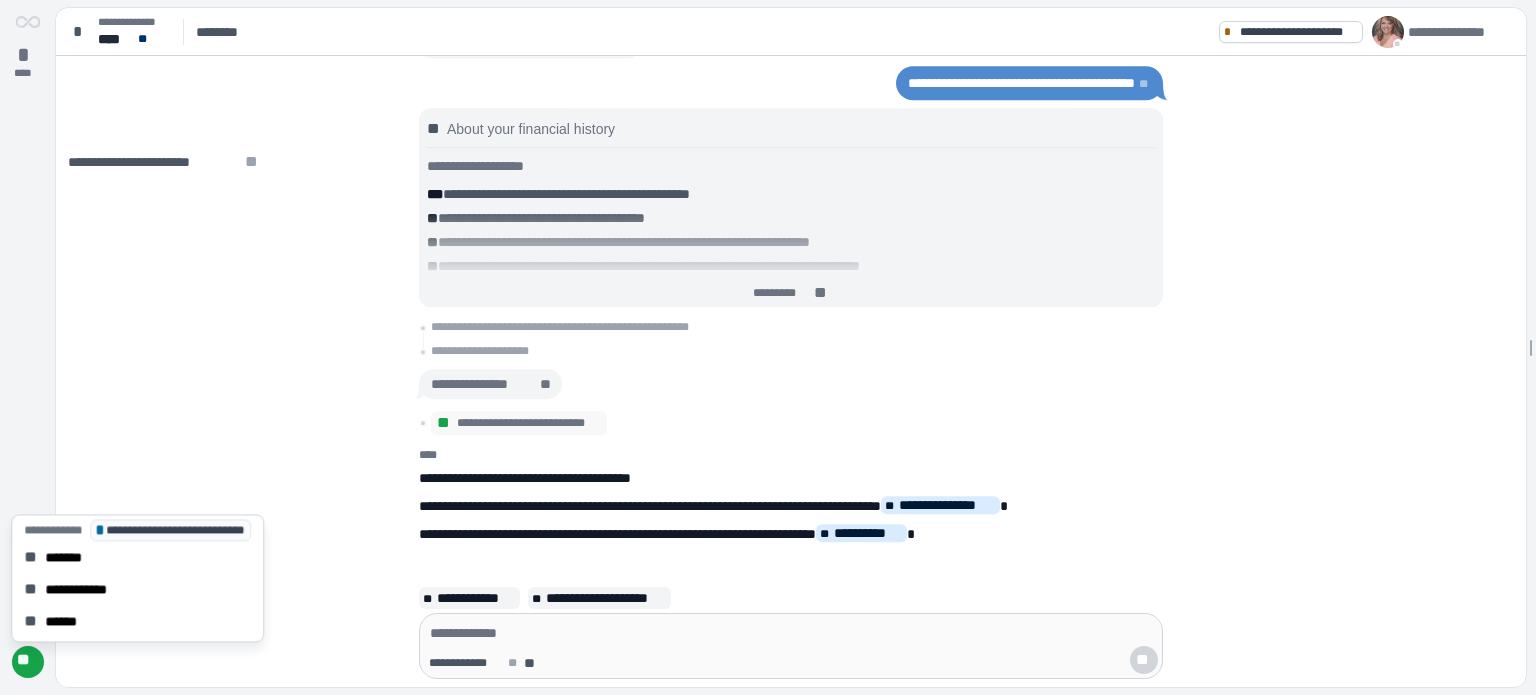 click on "**" at bounding box center (28, 662) 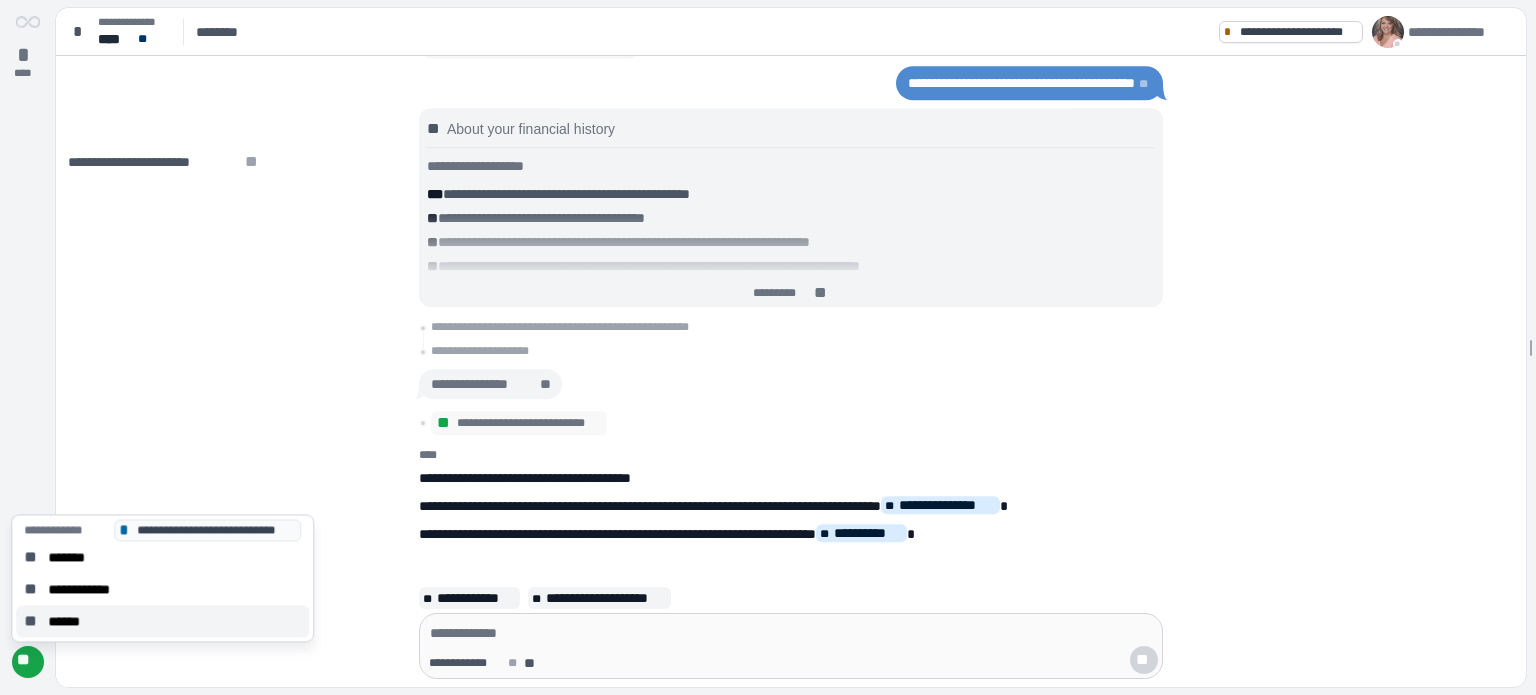 click on "******" at bounding box center [70, 621] 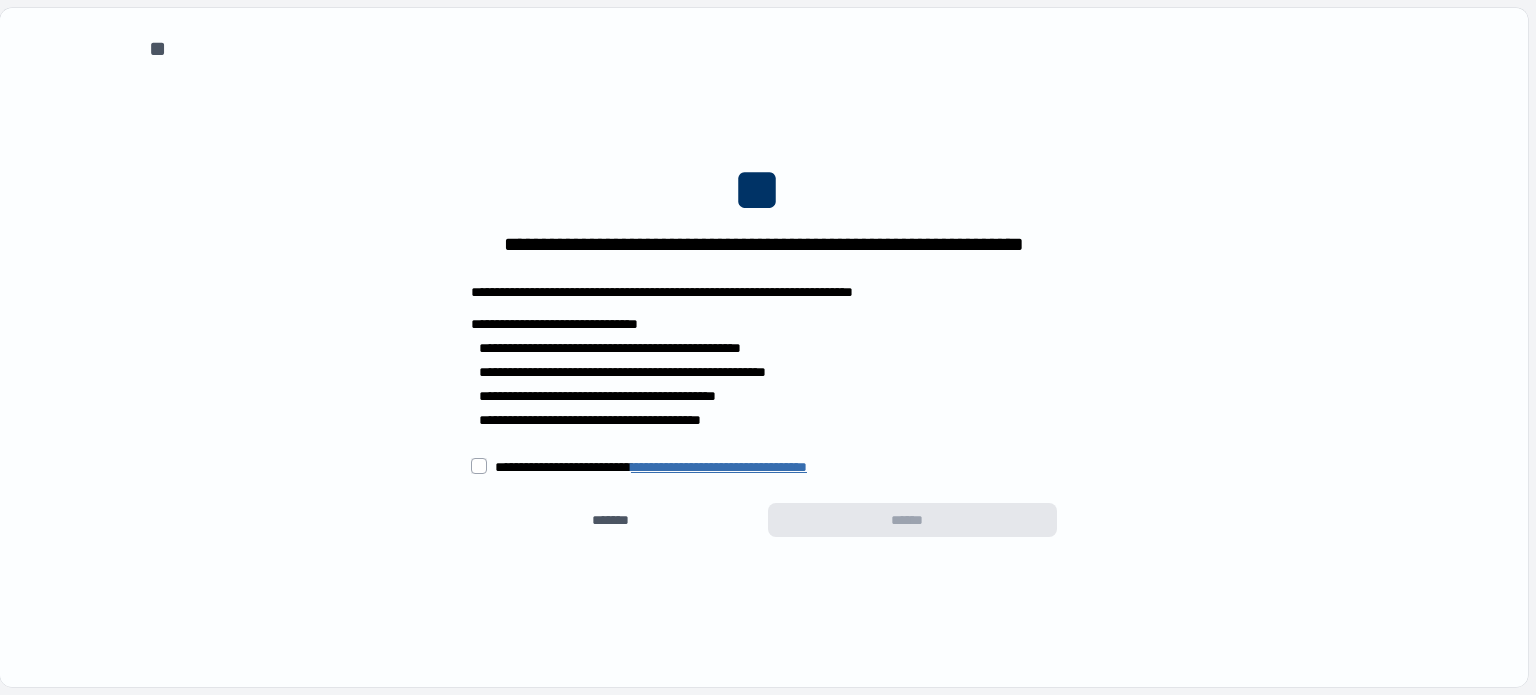 scroll, scrollTop: 0, scrollLeft: 0, axis: both 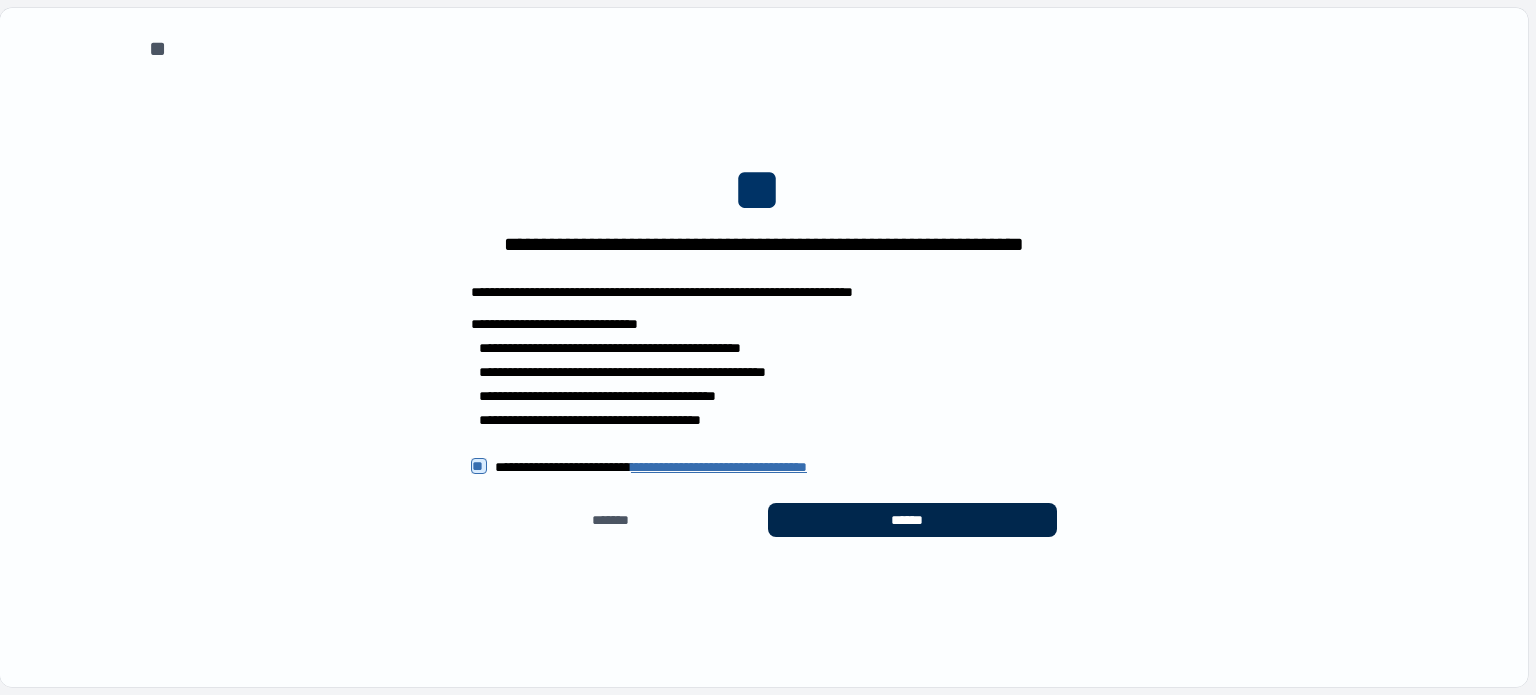 click on "******" at bounding box center [912, 520] 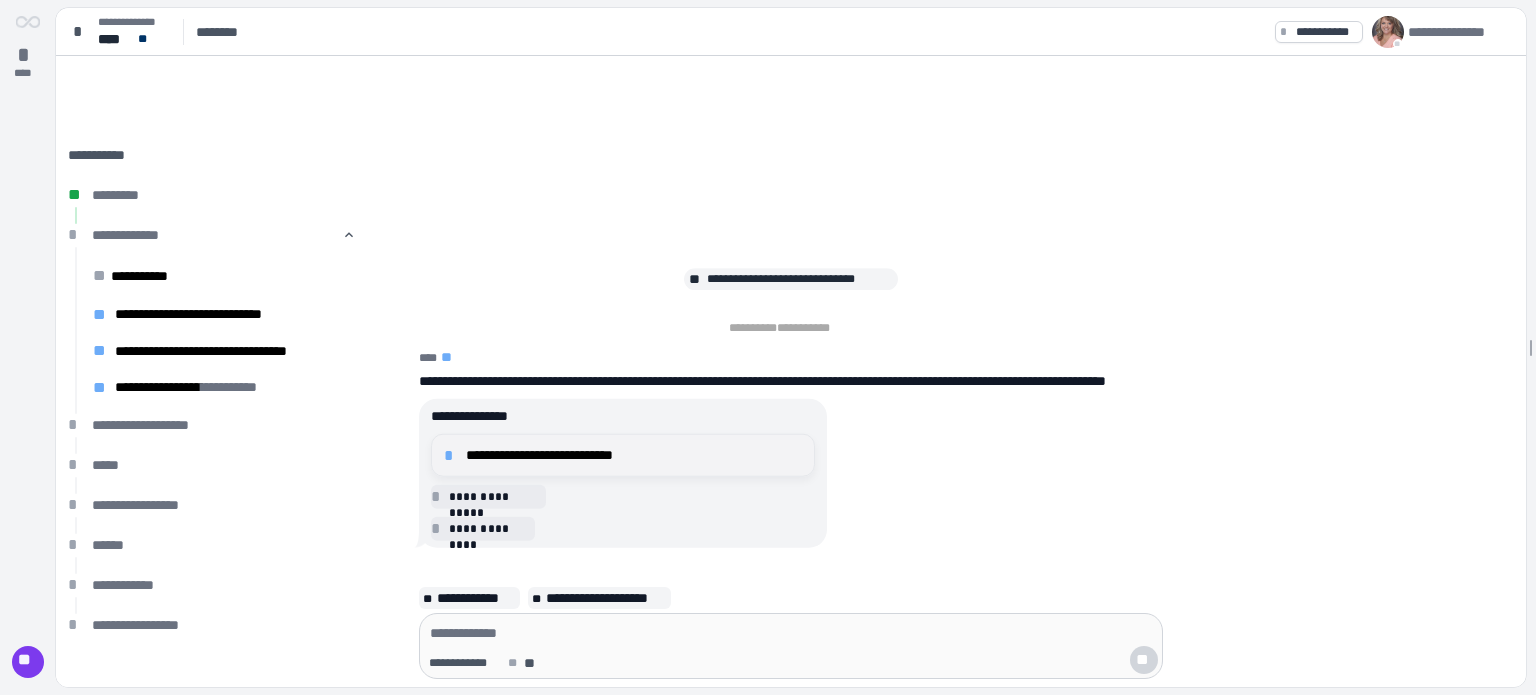 click on "**********" at bounding box center (634, 455) 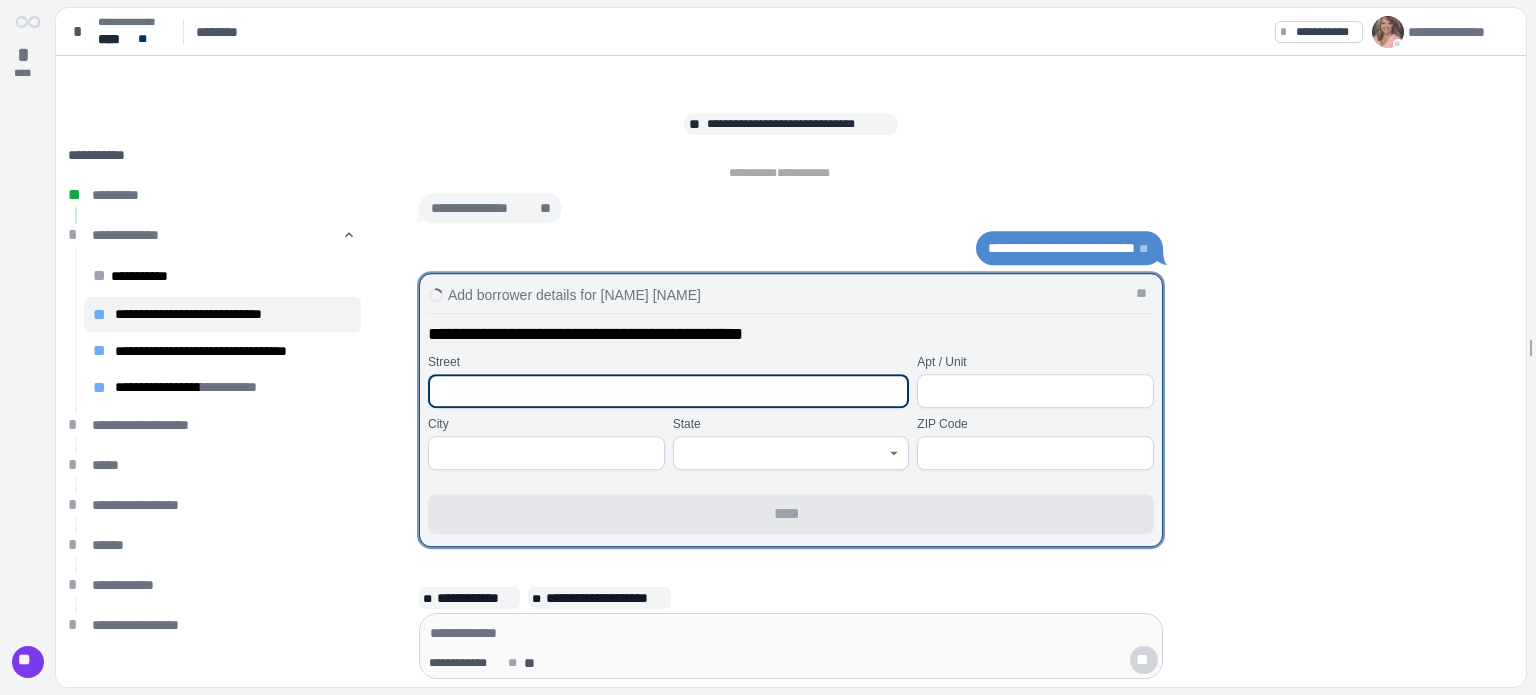 click at bounding box center (668, 391) 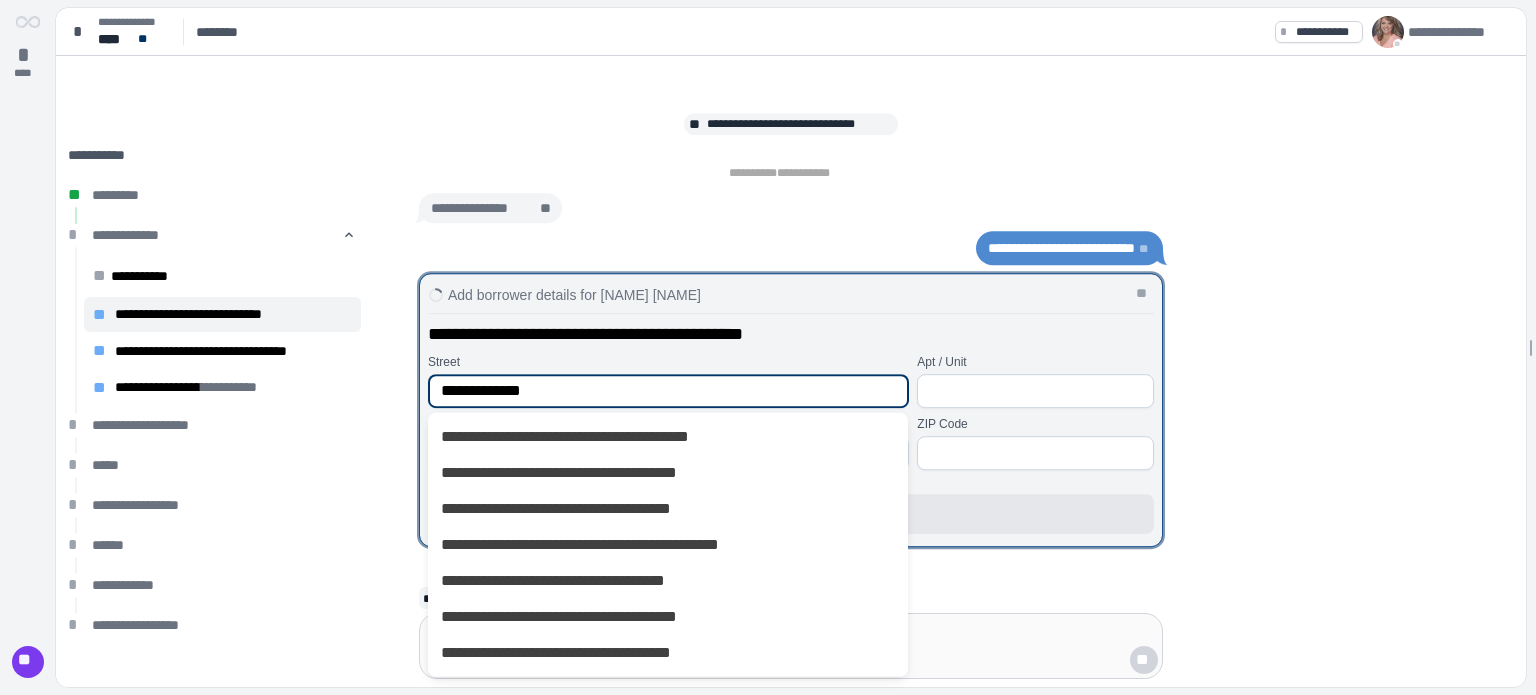 type on "**********" 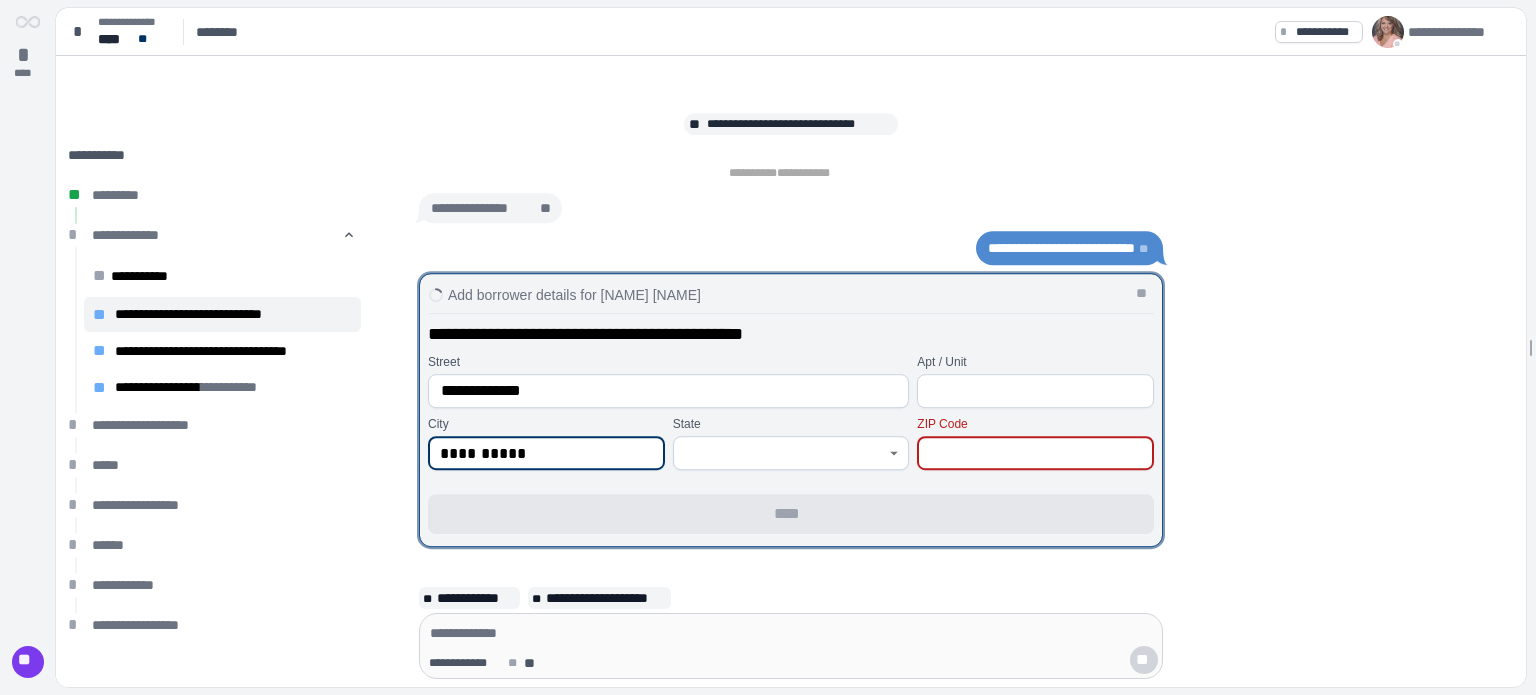 type on "**********" 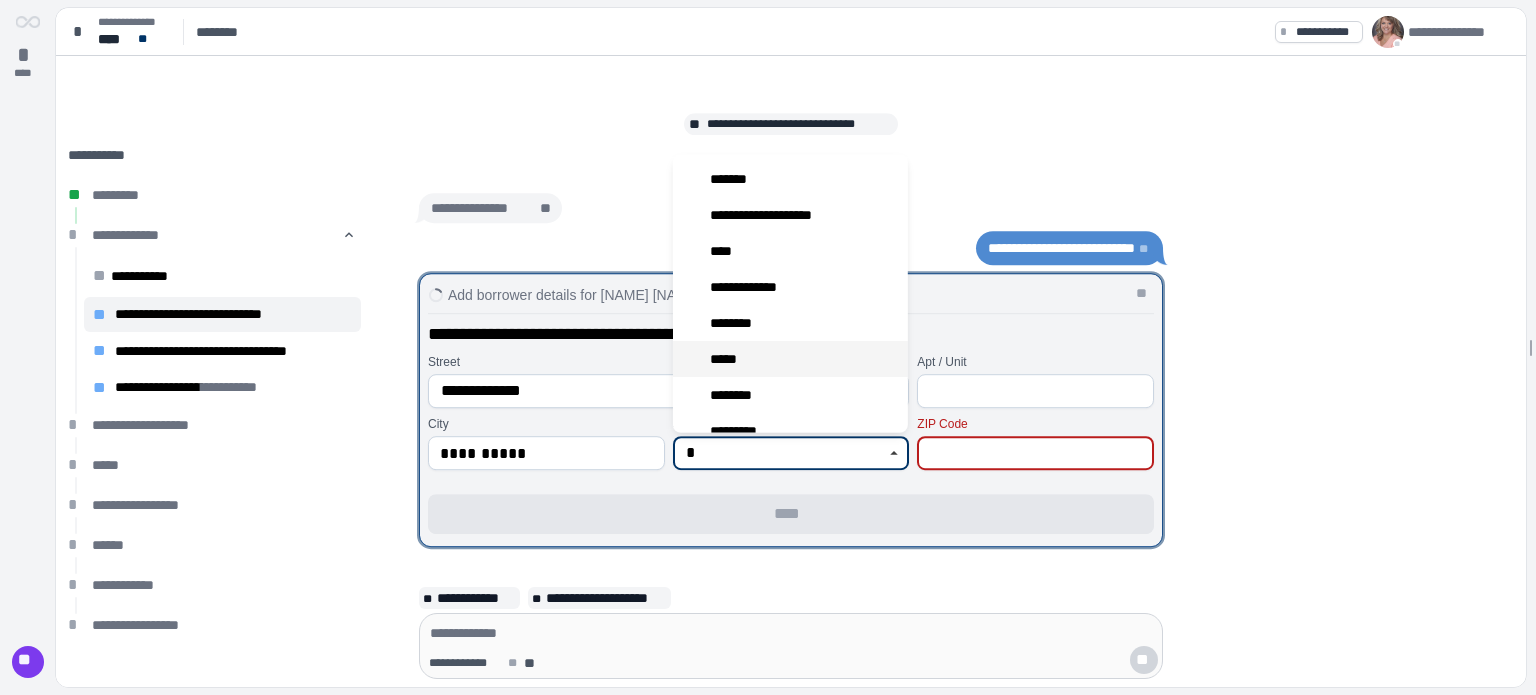 click on "*****" at bounding box center [729, 359] 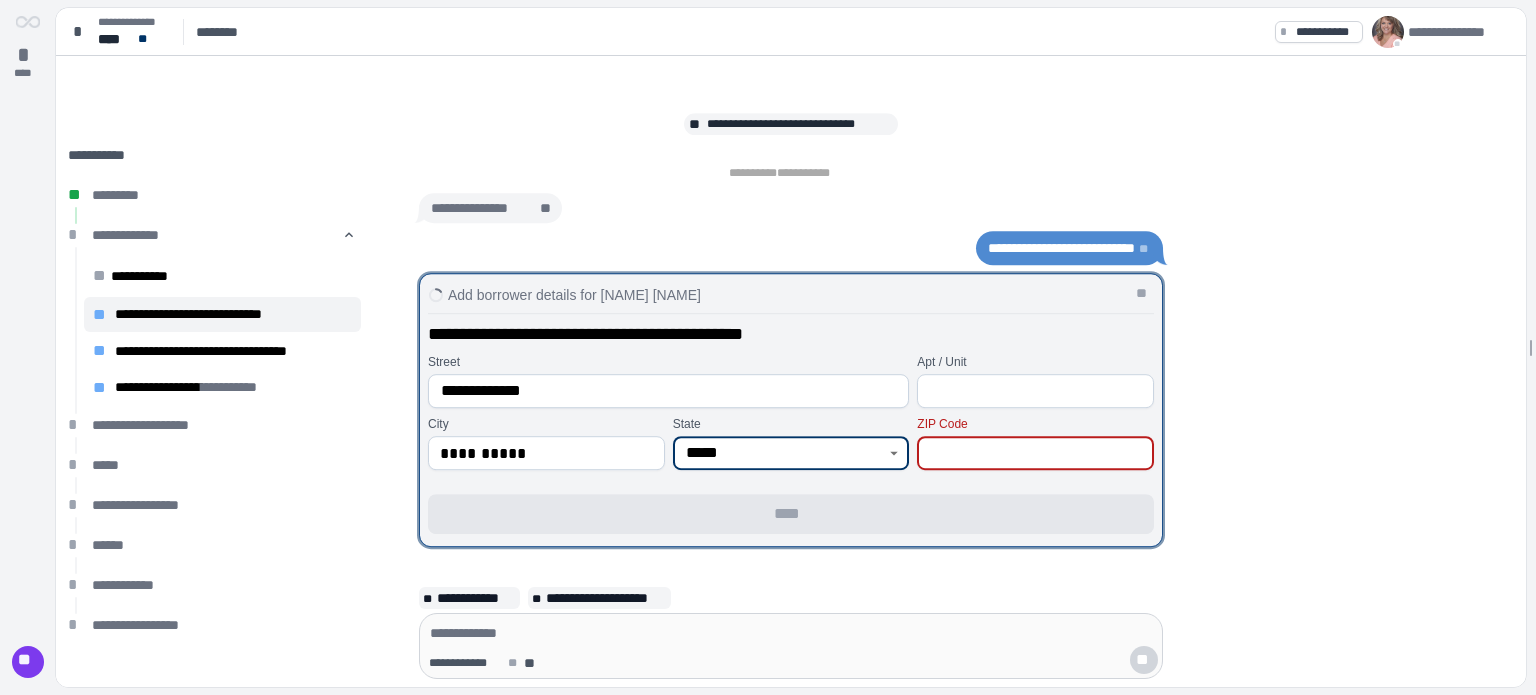 type on "*****" 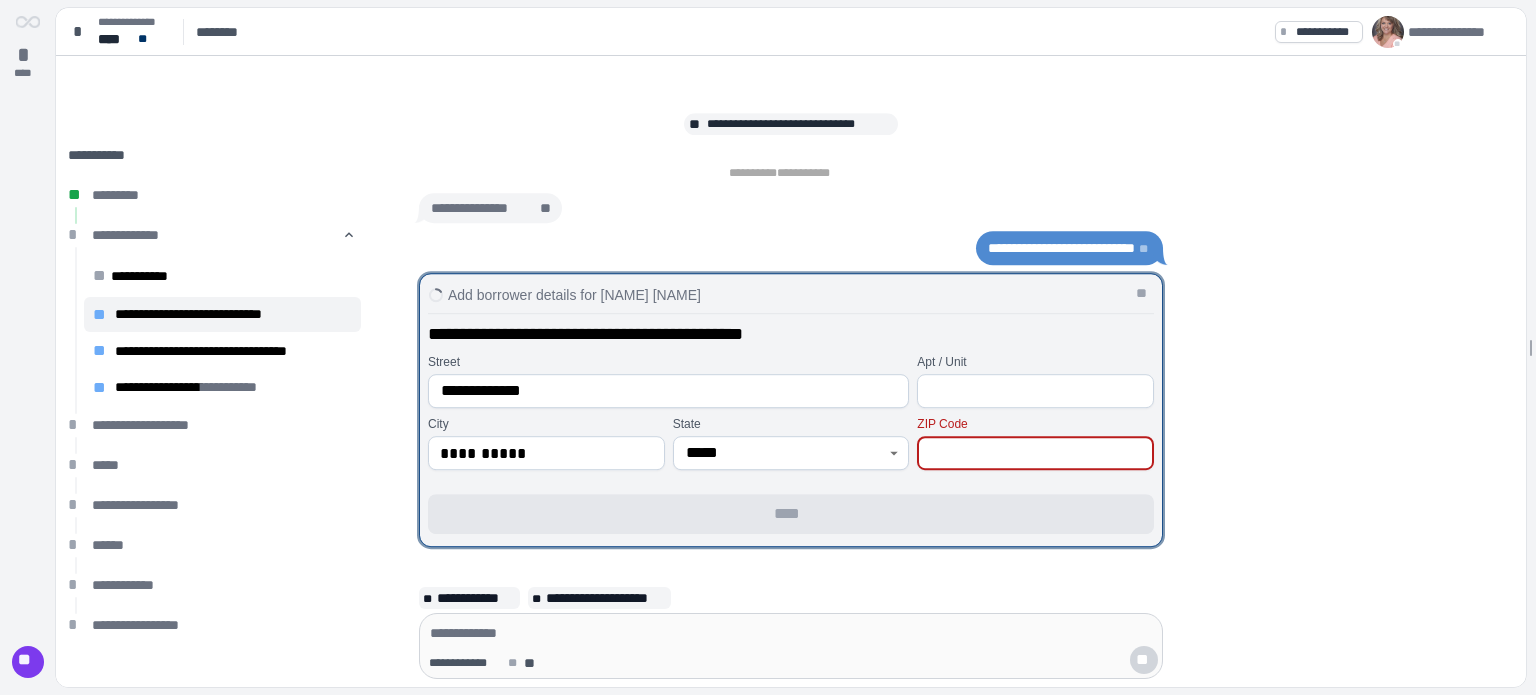 click on "Street" at bounding box center (668, 362) 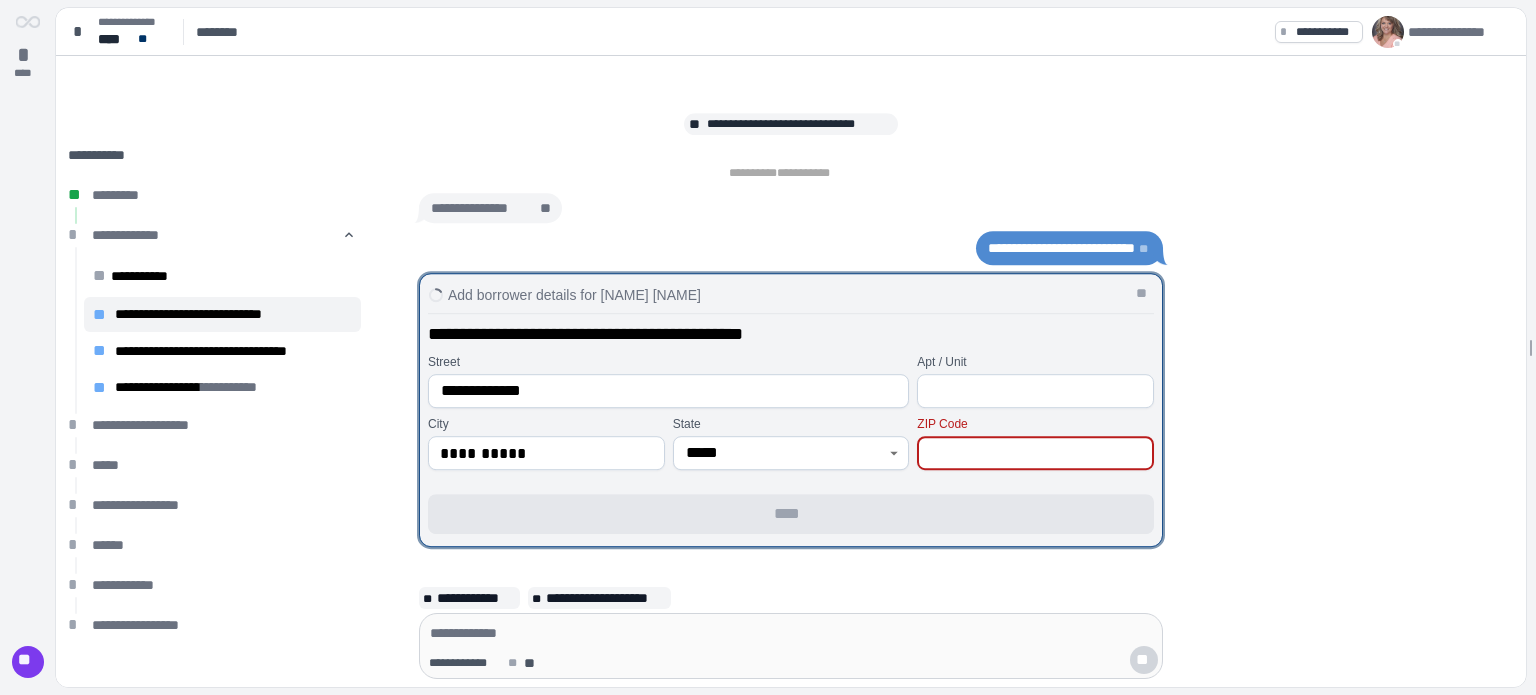 click at bounding box center [1035, 453] 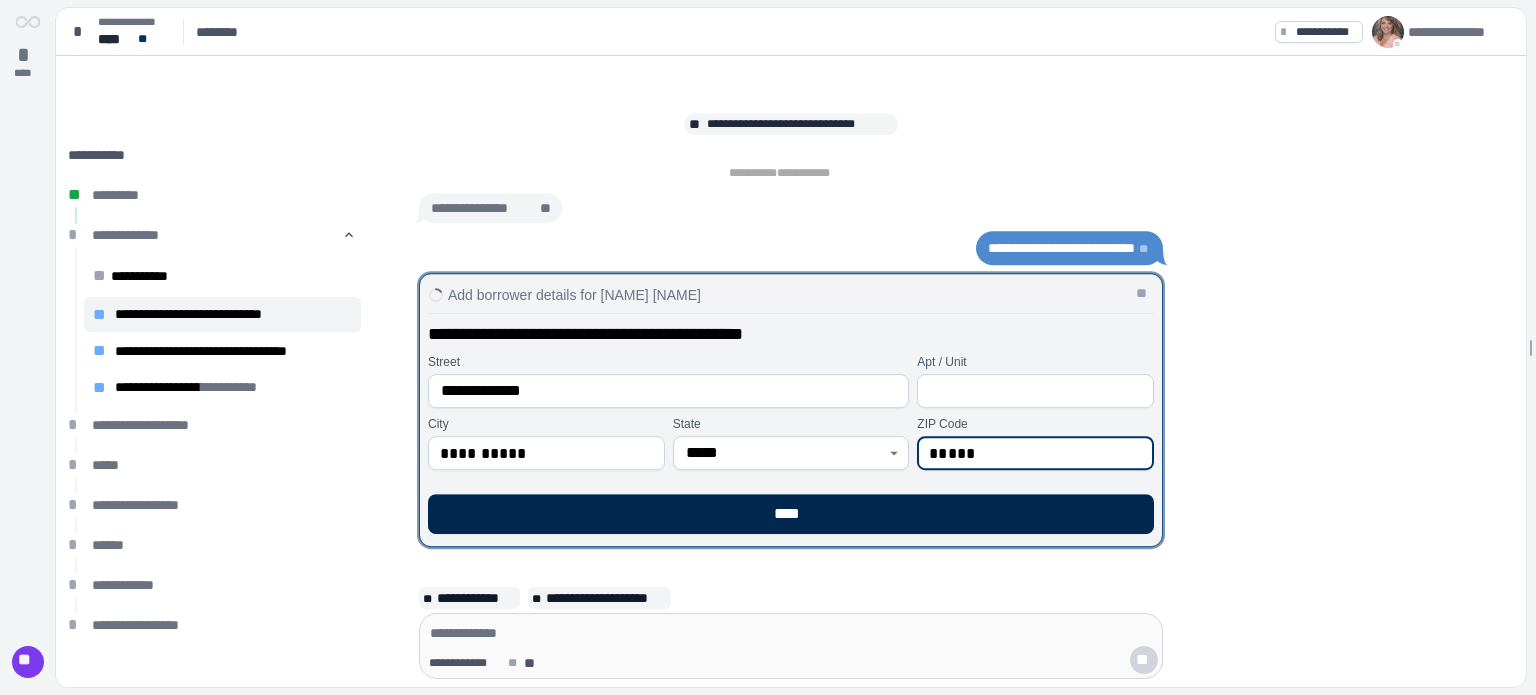 type on "*****" 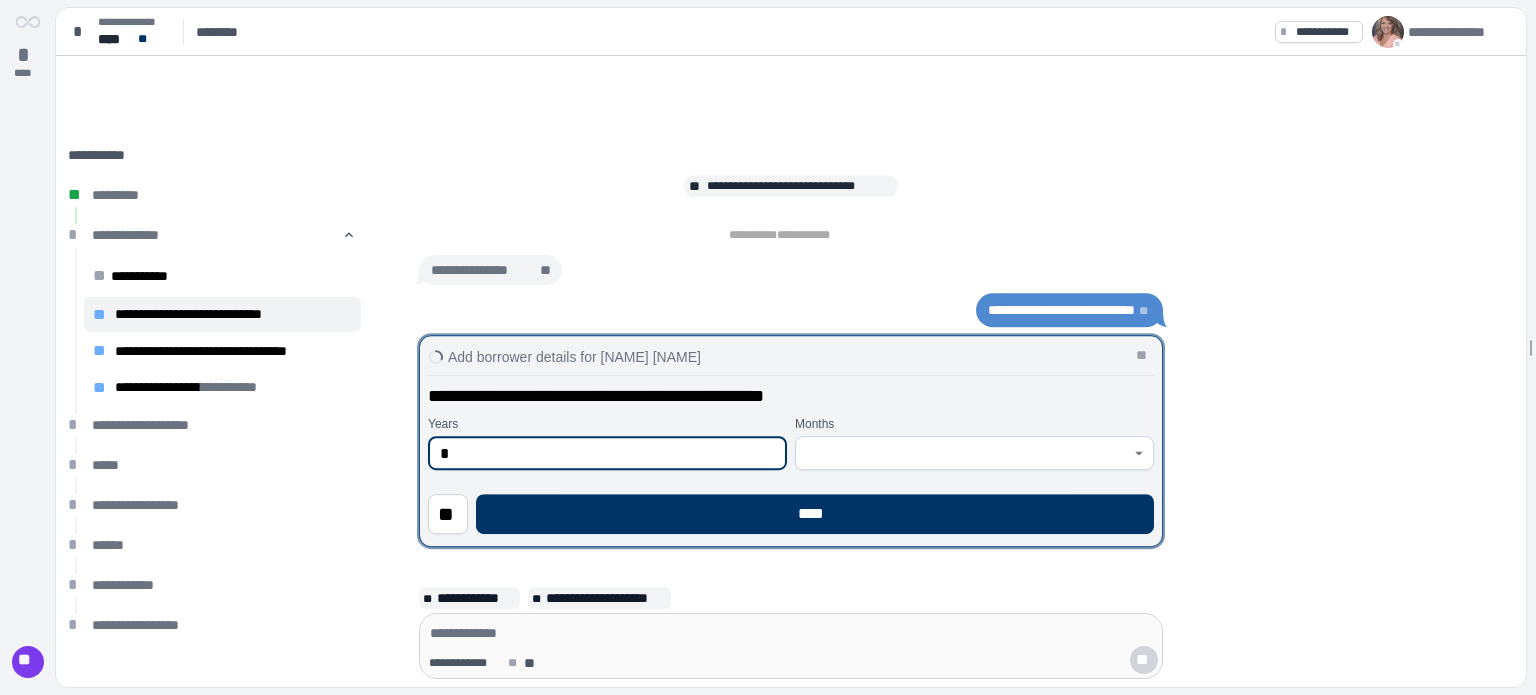 type on "*" 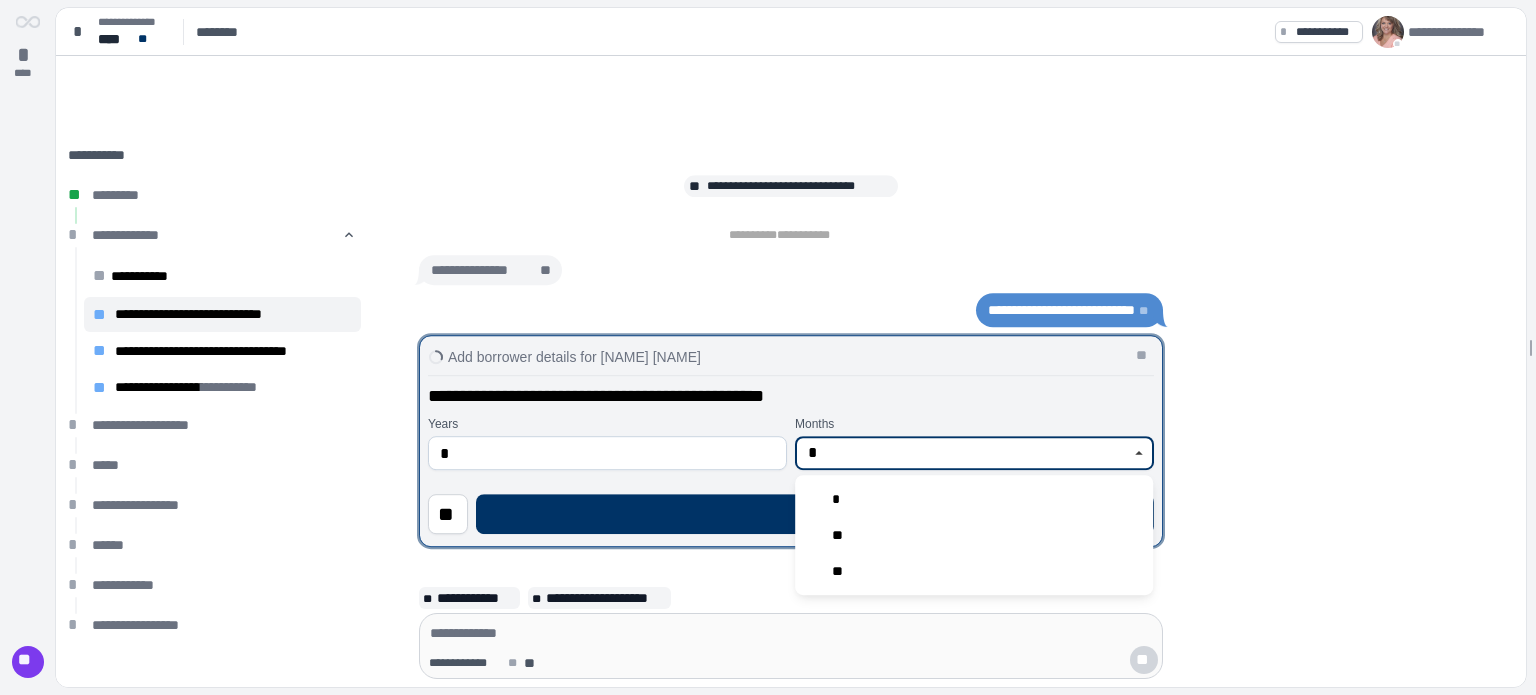 type on "*" 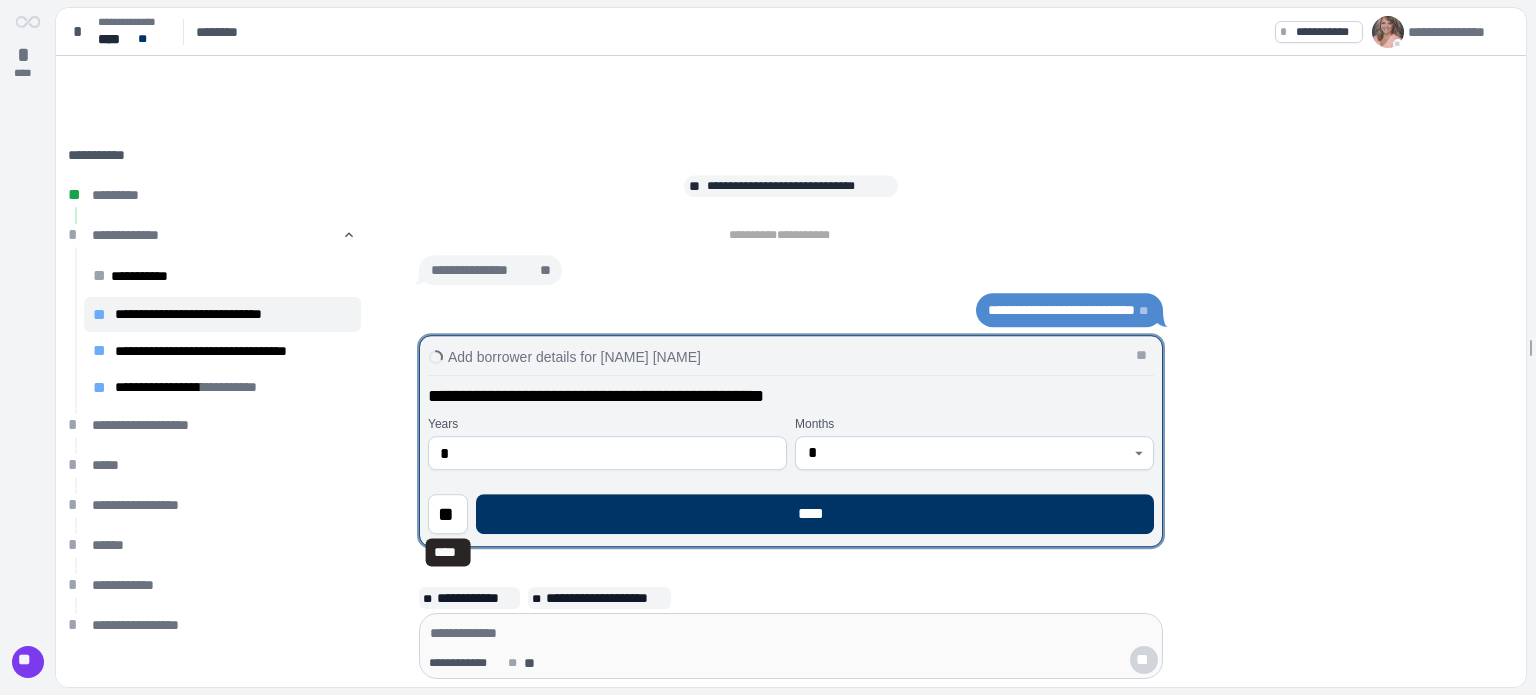 type 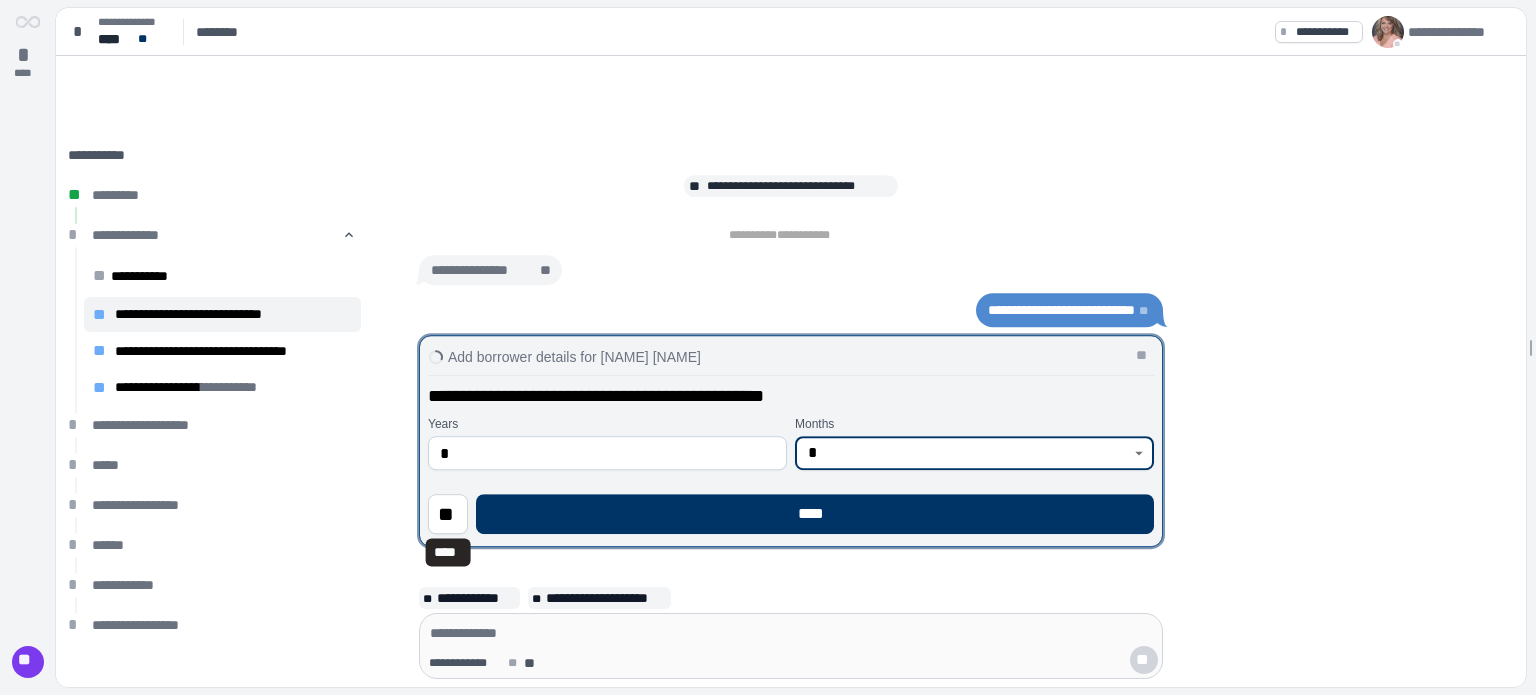 click on "*" at bounding box center (963, 453) 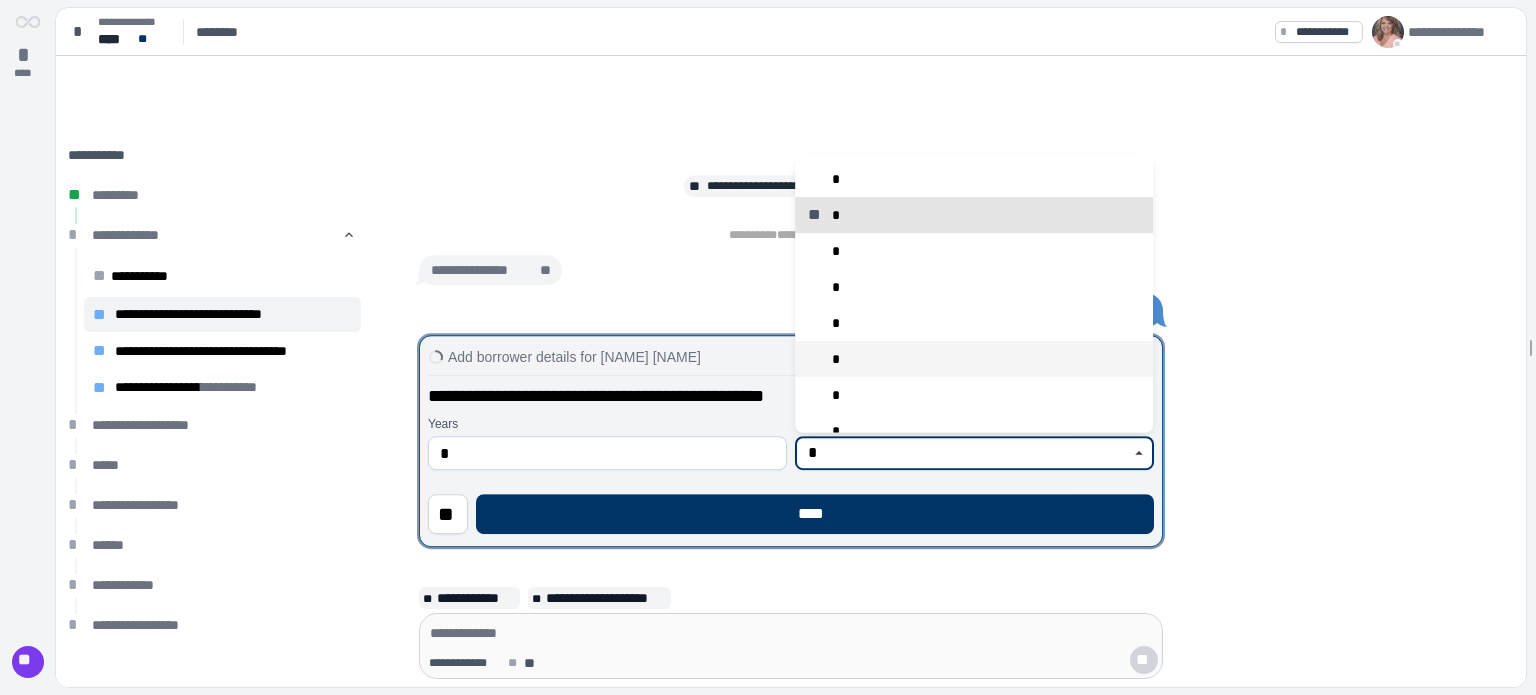 click on "*" at bounding box center (974, 359) 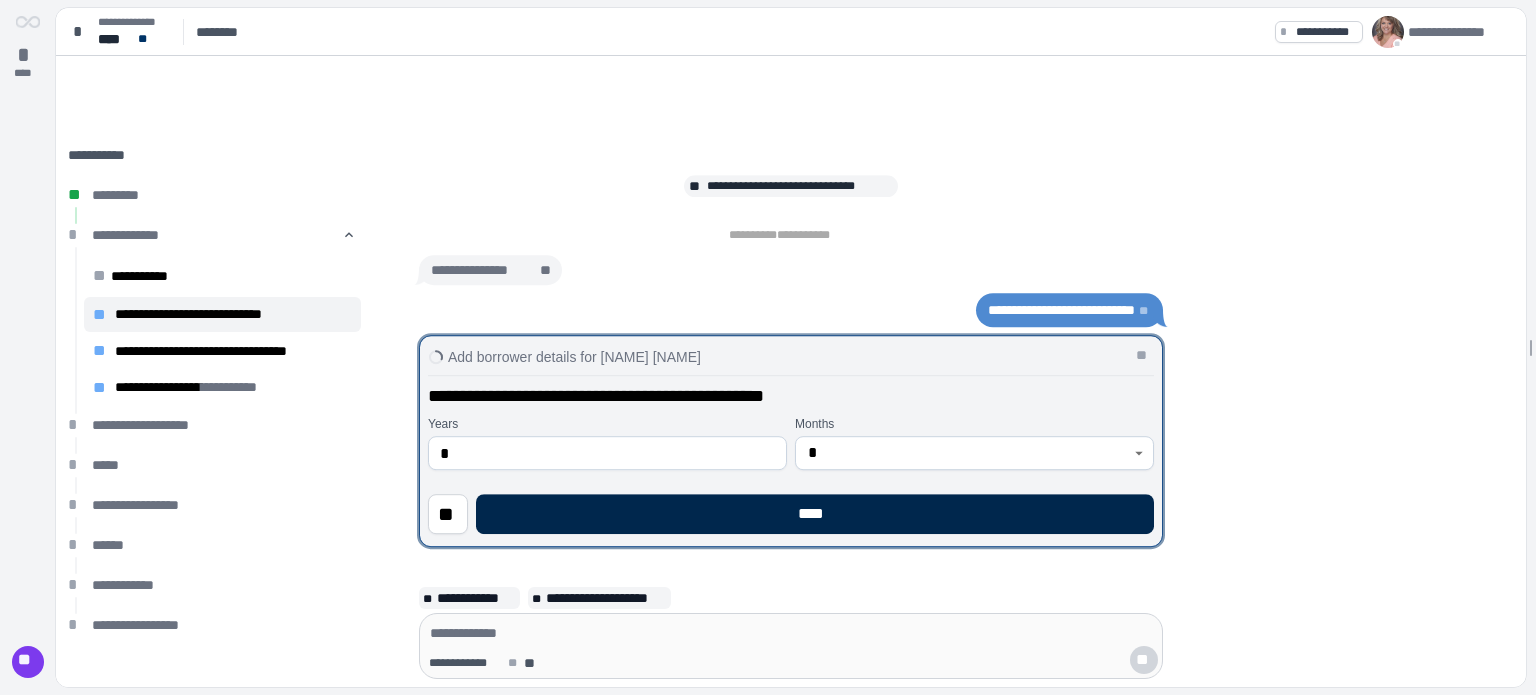 click on "****" at bounding box center (815, 514) 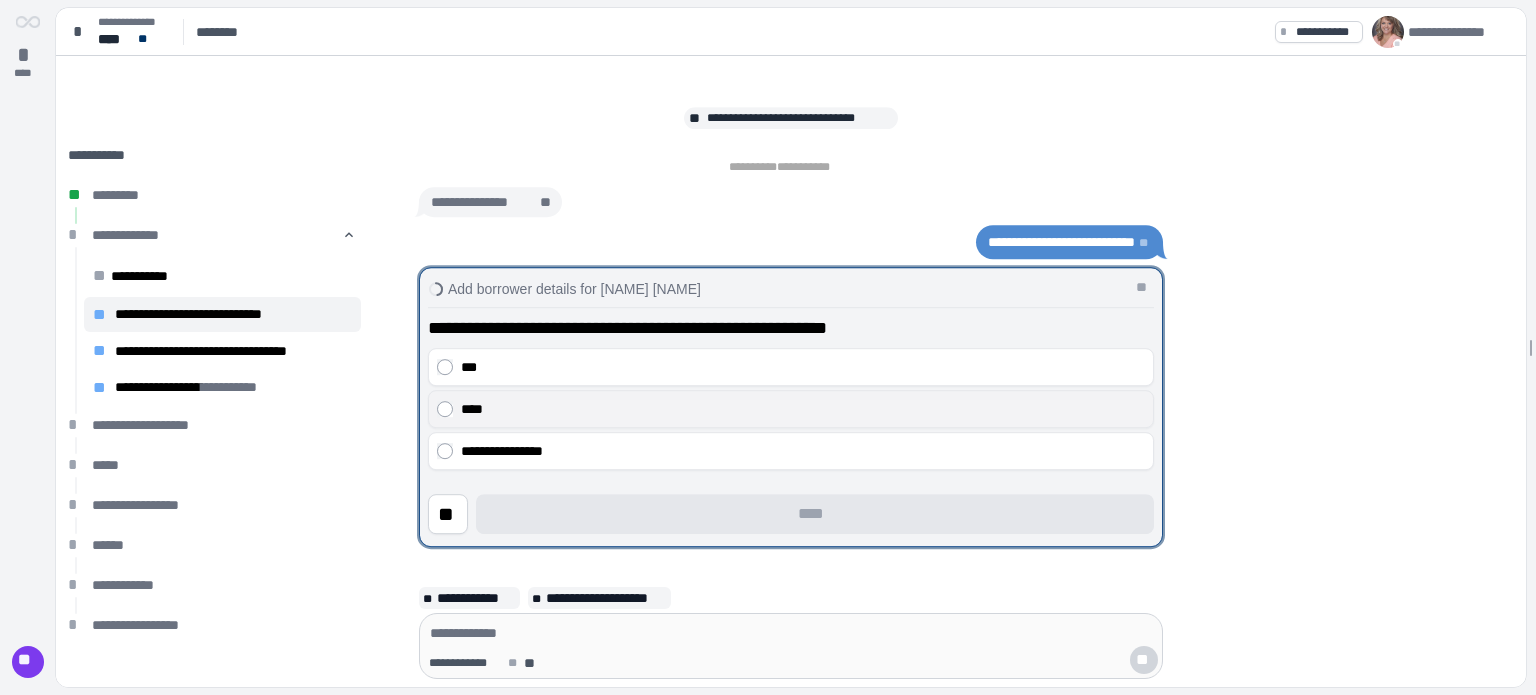 click on "****" at bounding box center (803, 409) 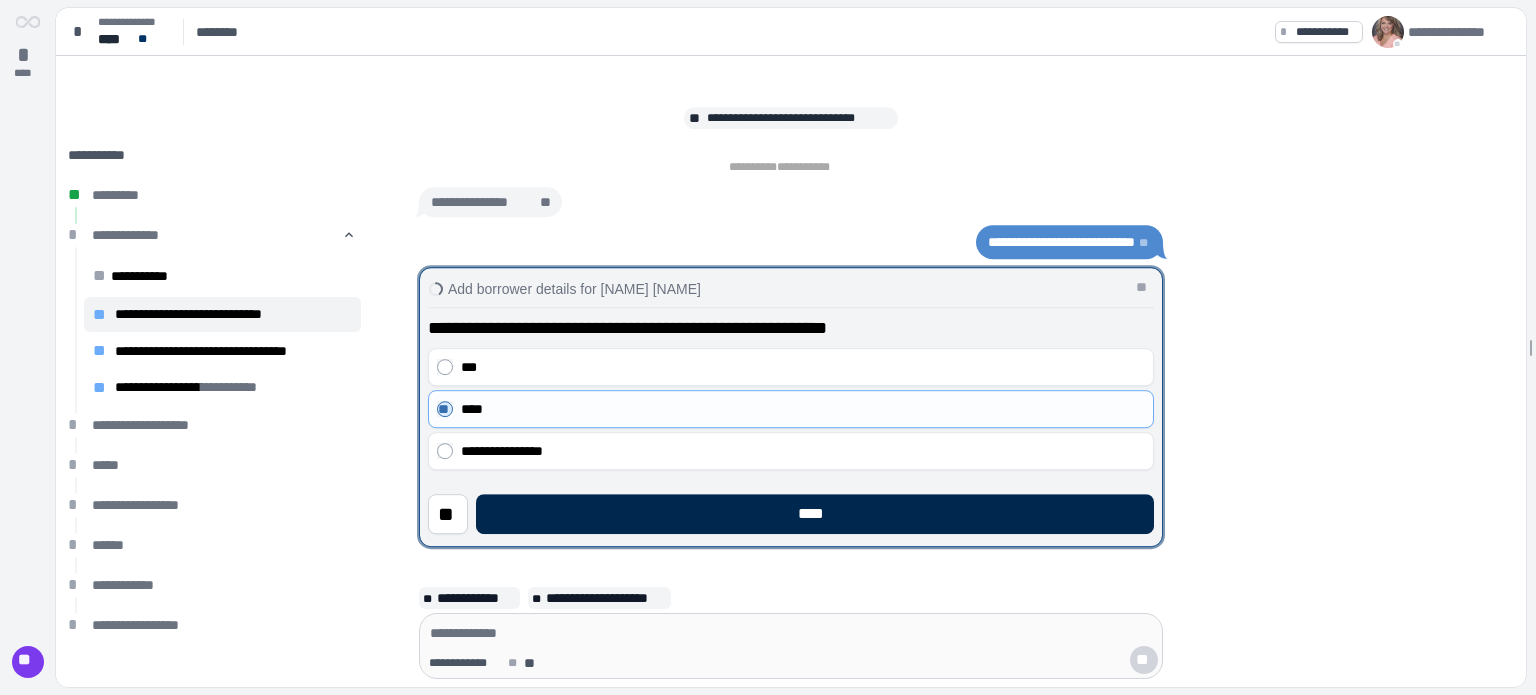 click on "****" at bounding box center [815, 514] 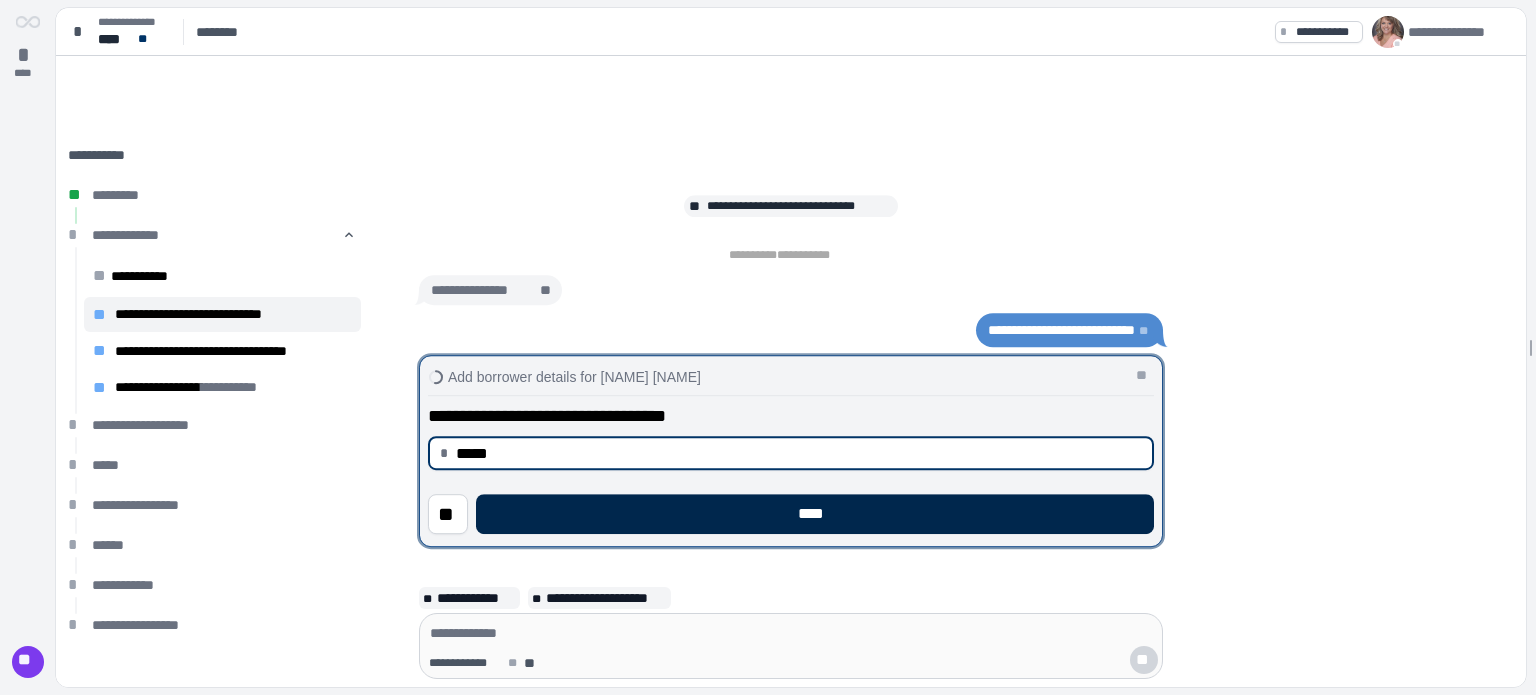 type on "********" 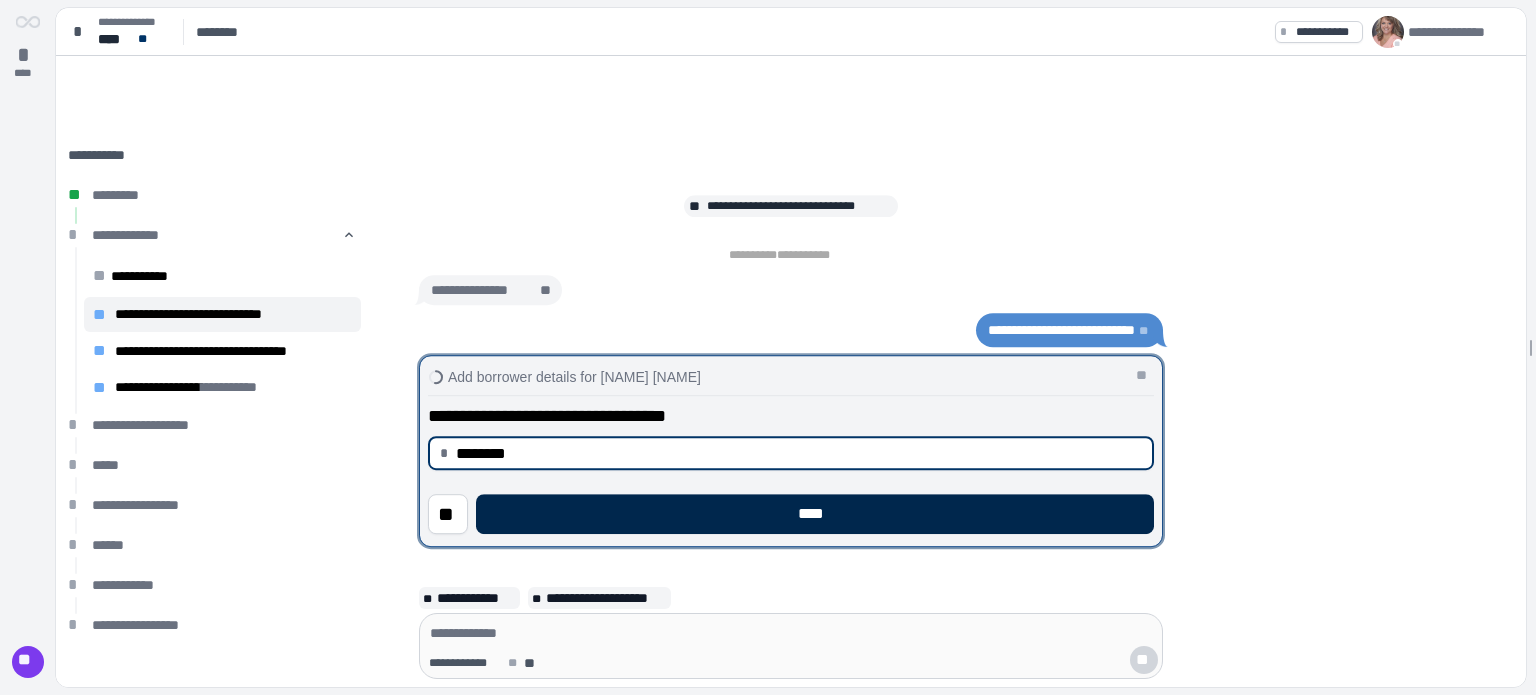 click on "****" at bounding box center [815, 514] 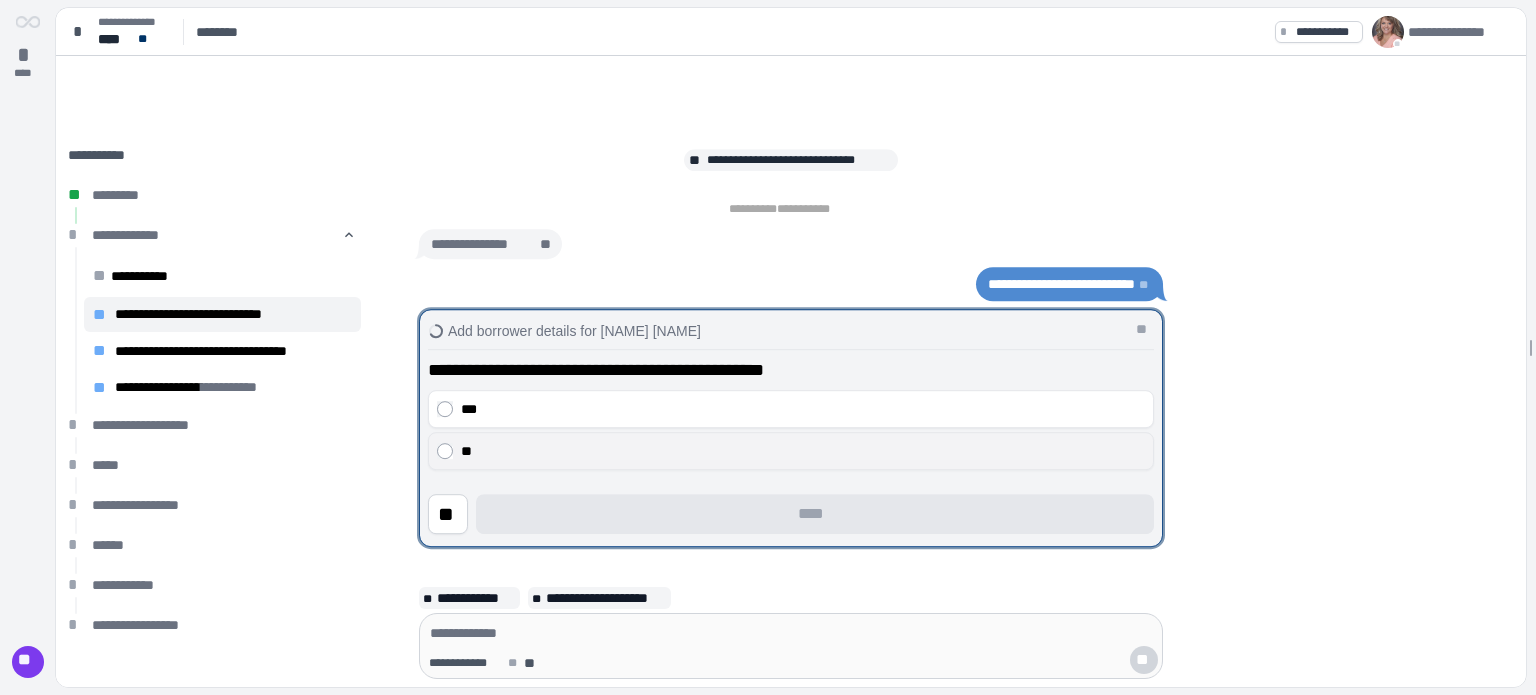 click on "**" at bounding box center [791, 451] 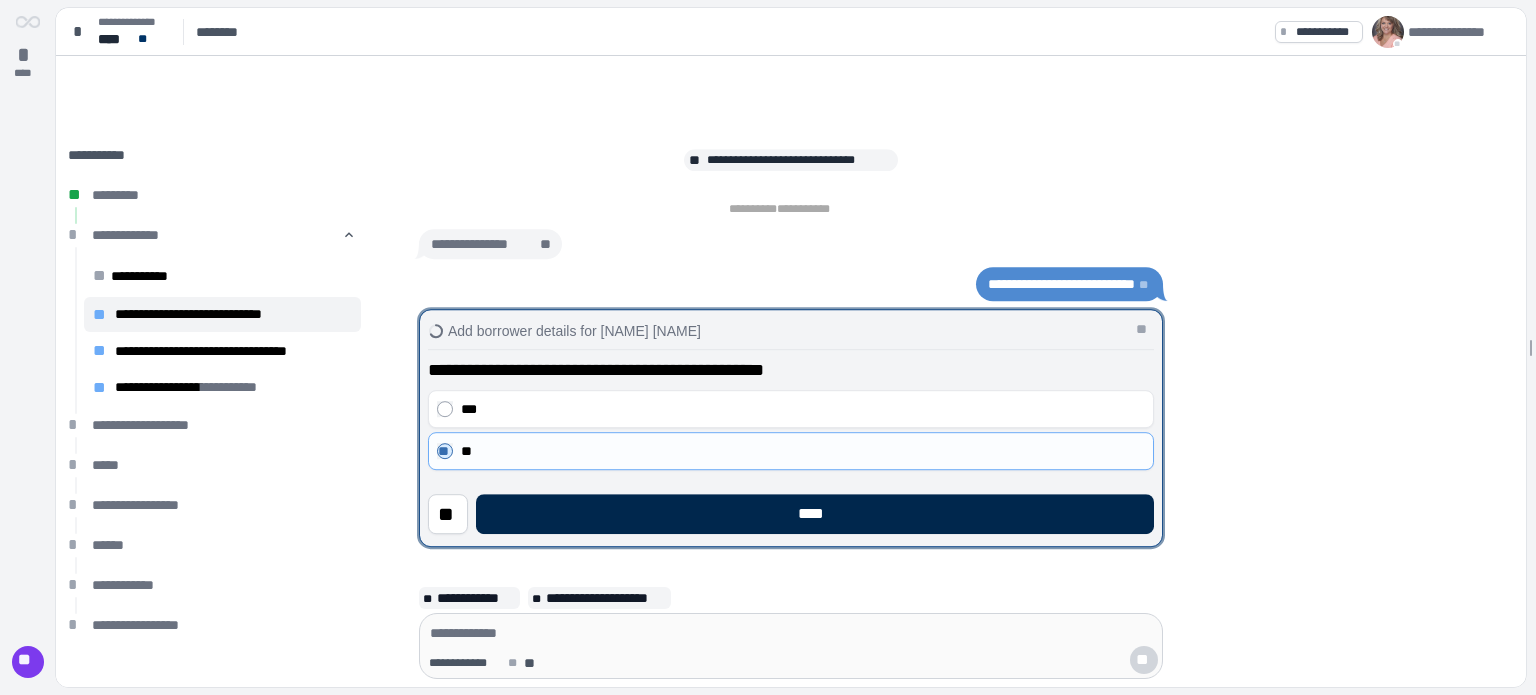 click on "****" at bounding box center (815, 514) 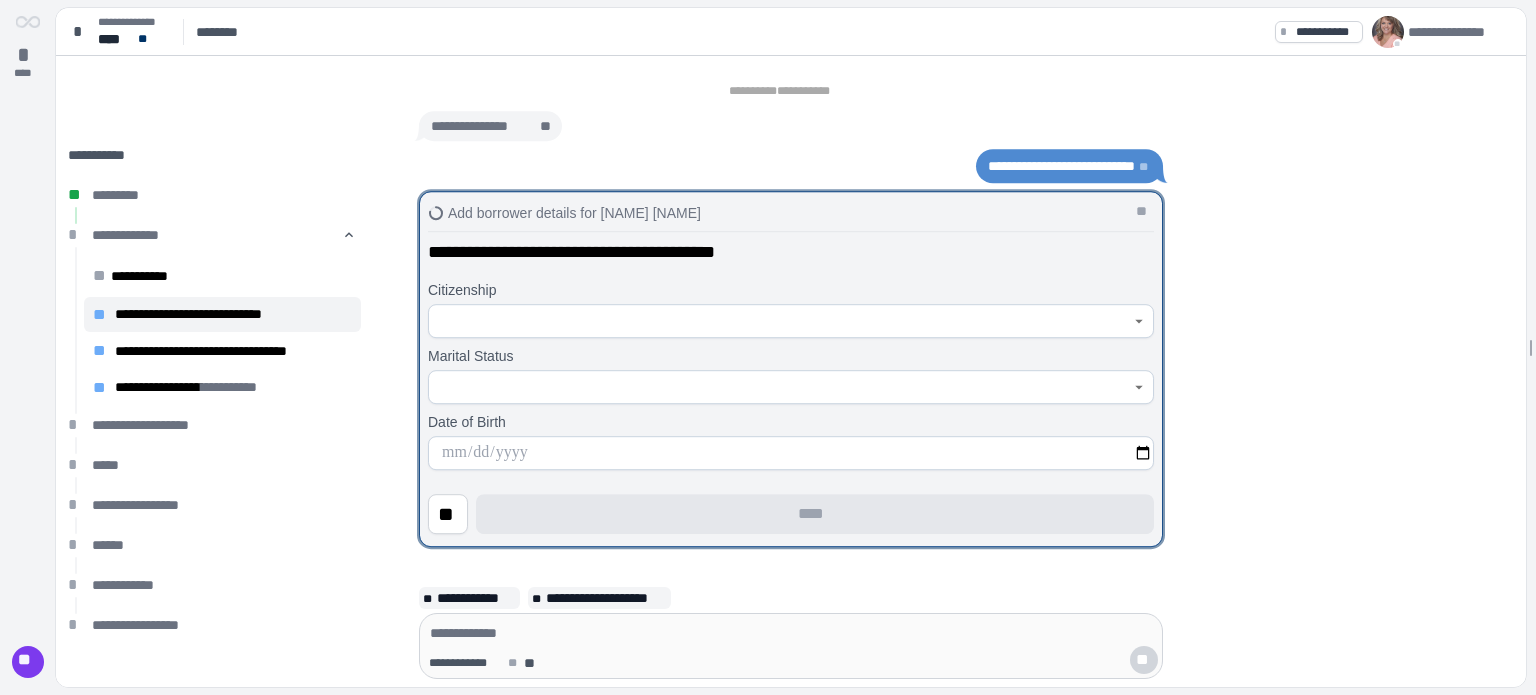click at bounding box center [780, 321] 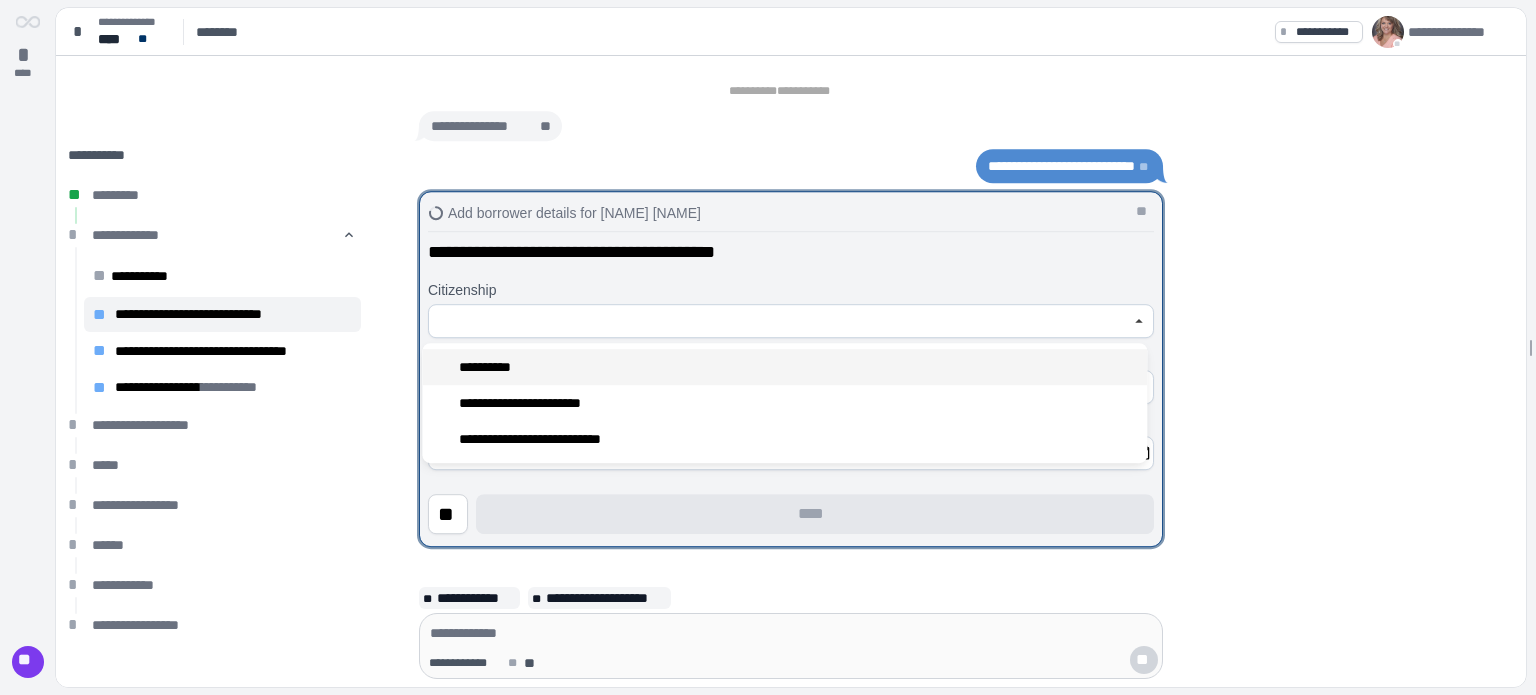click on "**********" at bounding box center [784, 367] 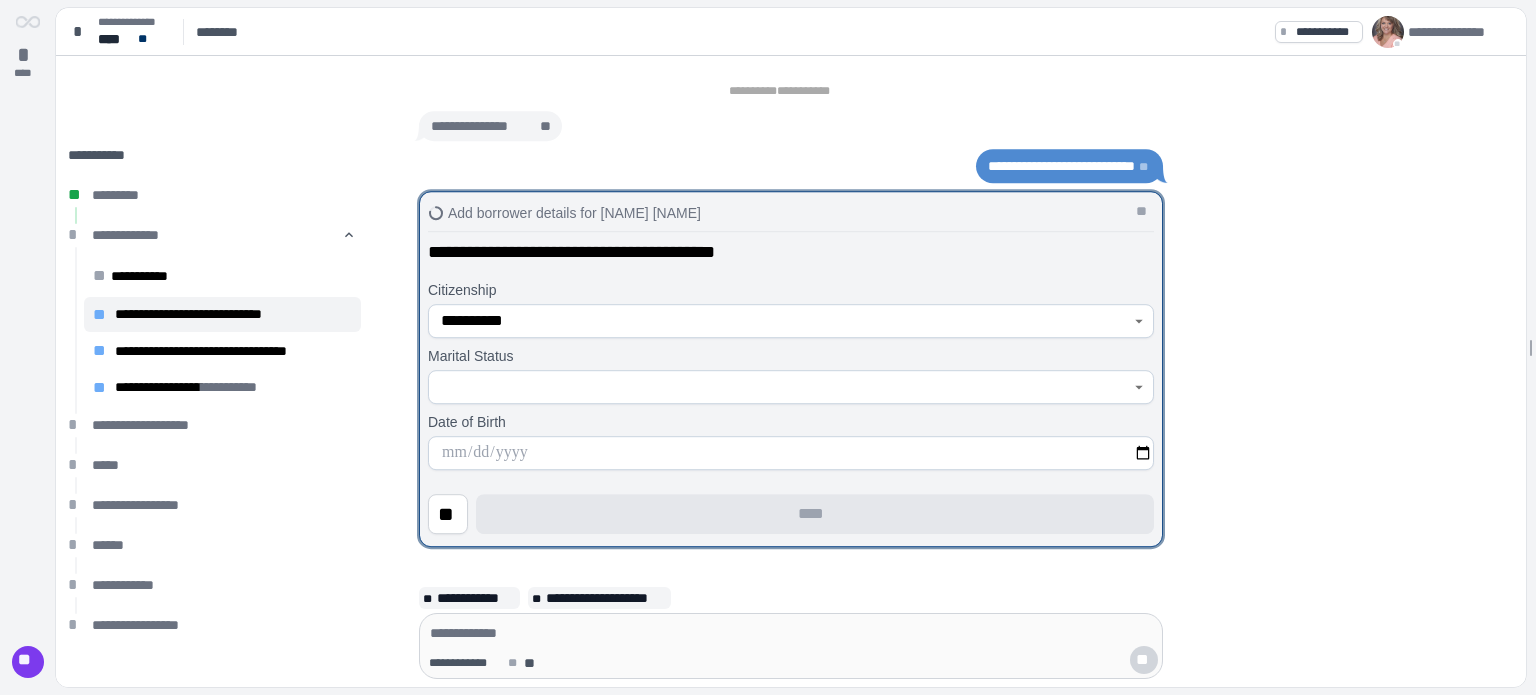type on "**********" 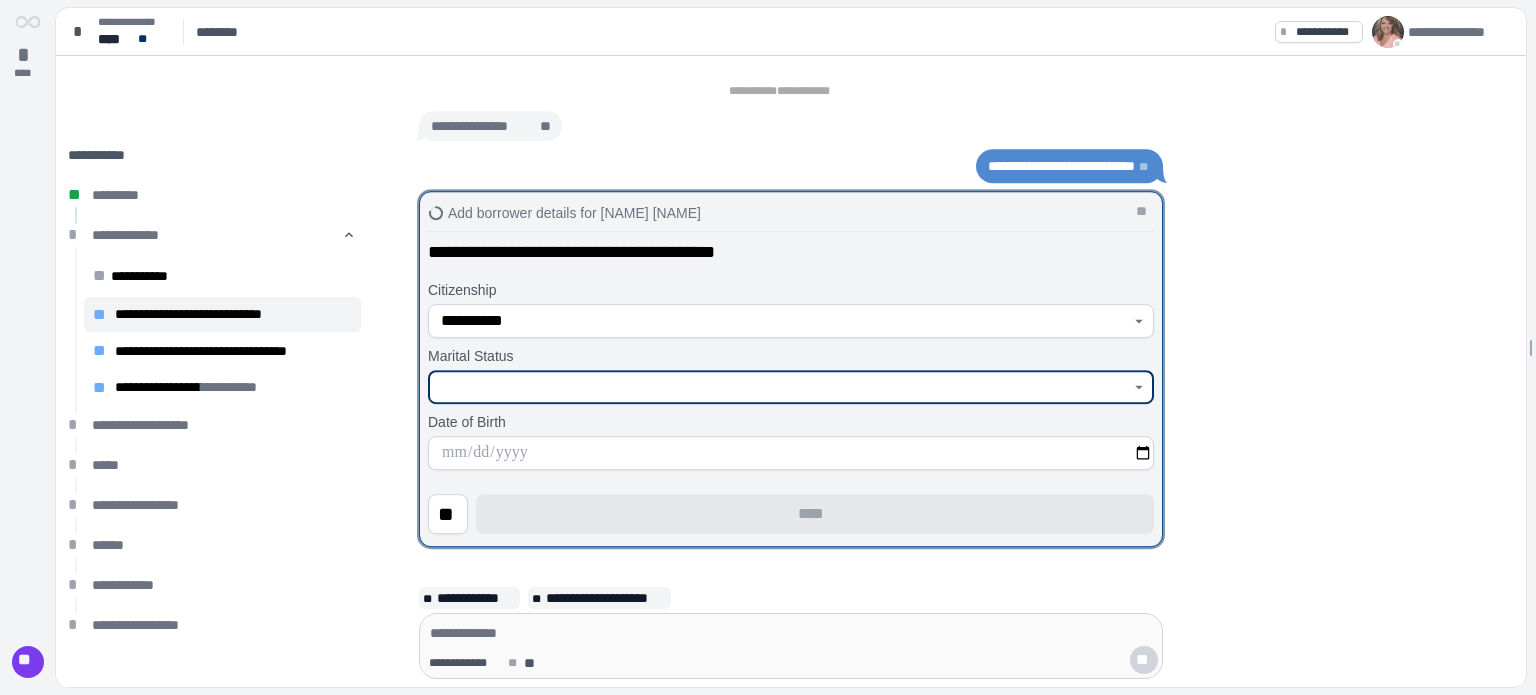 click 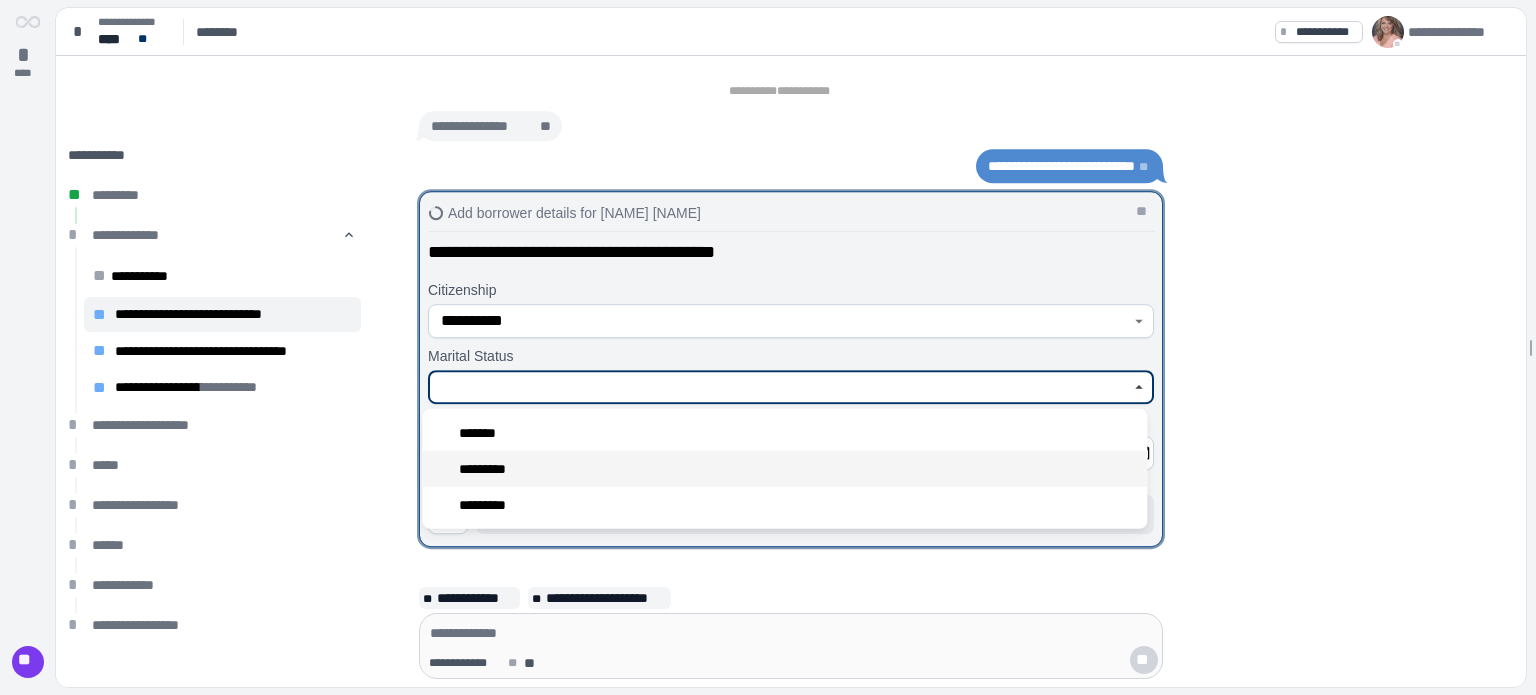 click on "*********" at bounding box center [784, 469] 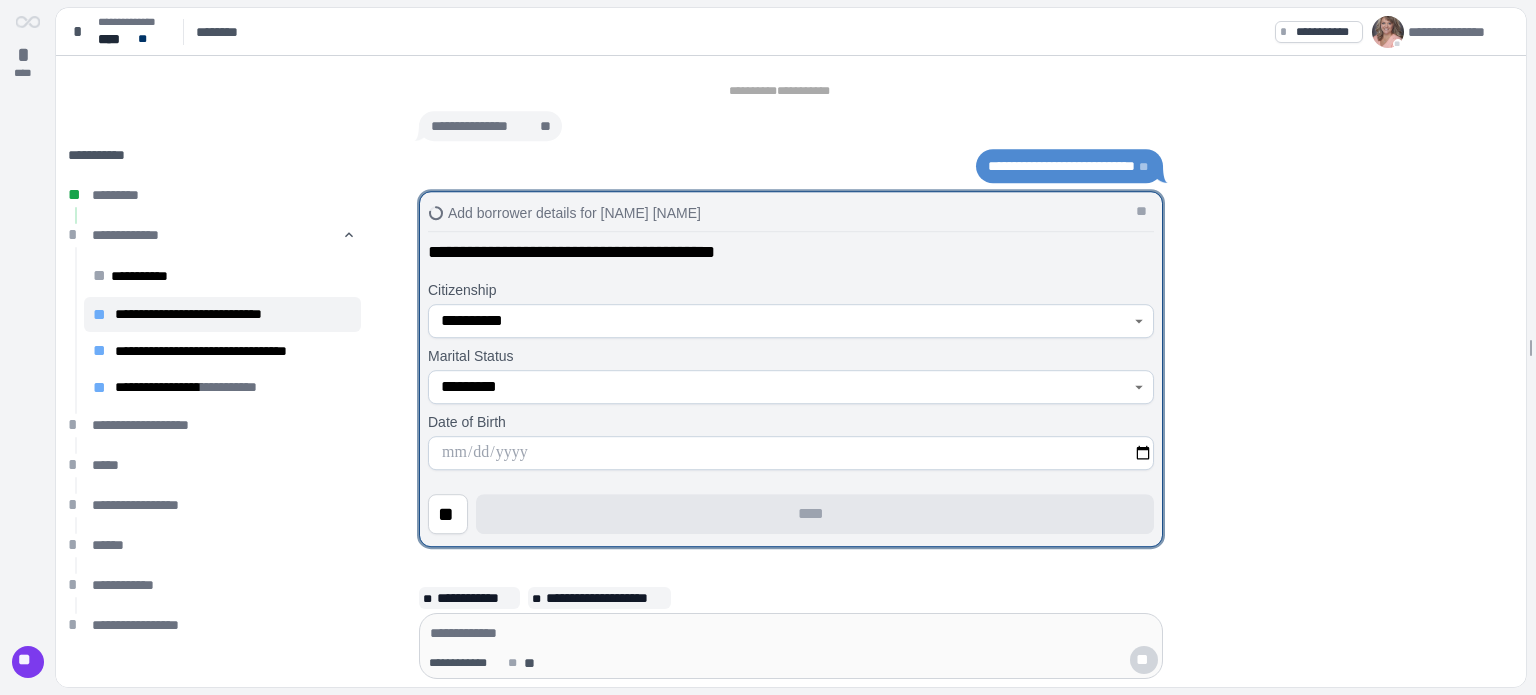 click at bounding box center [791, 453] 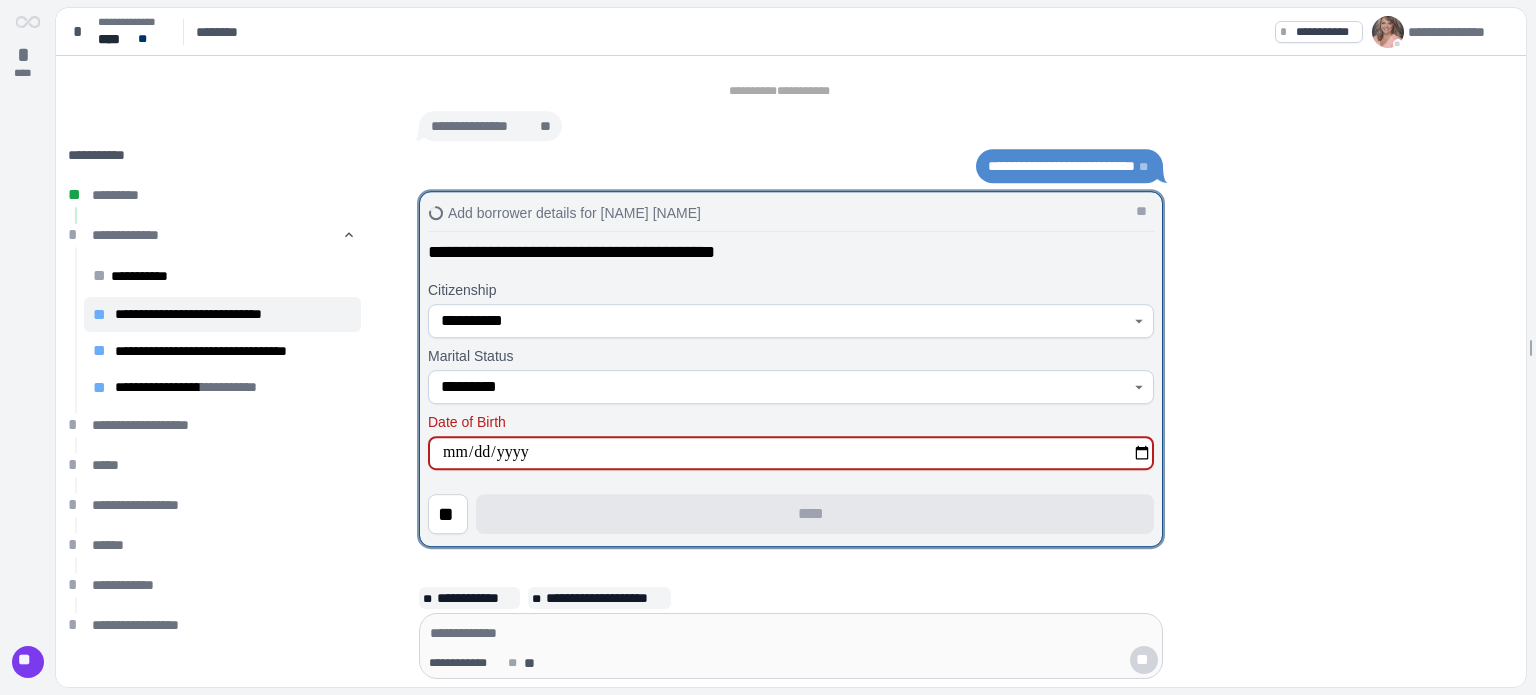 type on "**********" 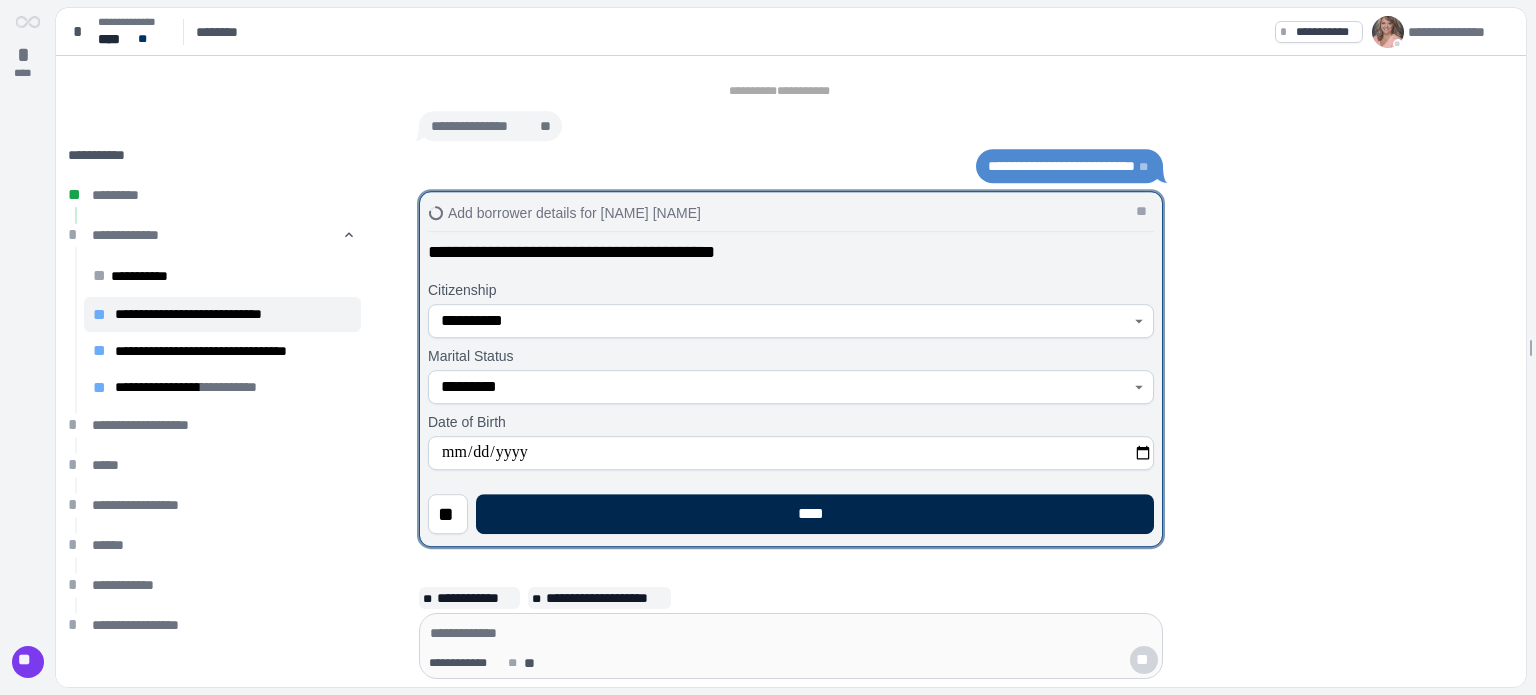 click on "****" at bounding box center (815, 514) 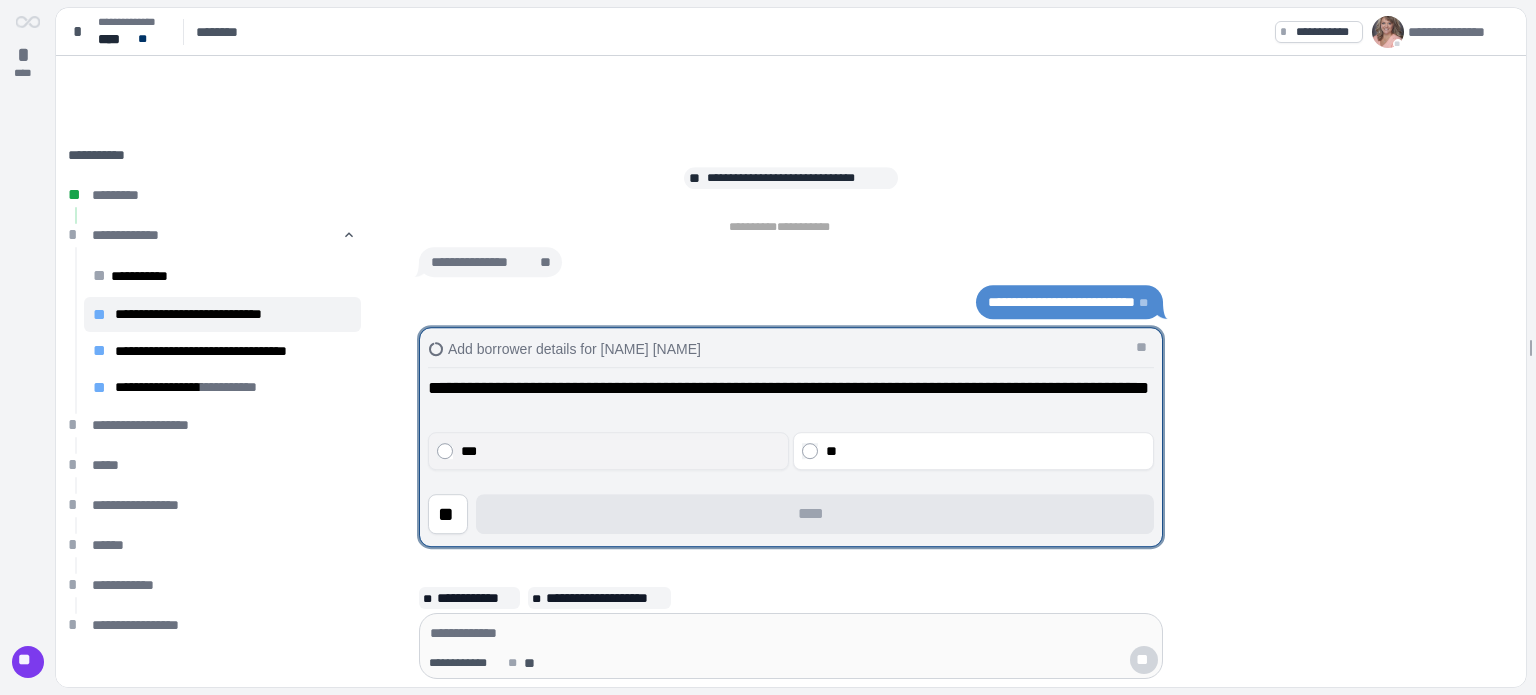 click on "***" at bounding box center (621, 451) 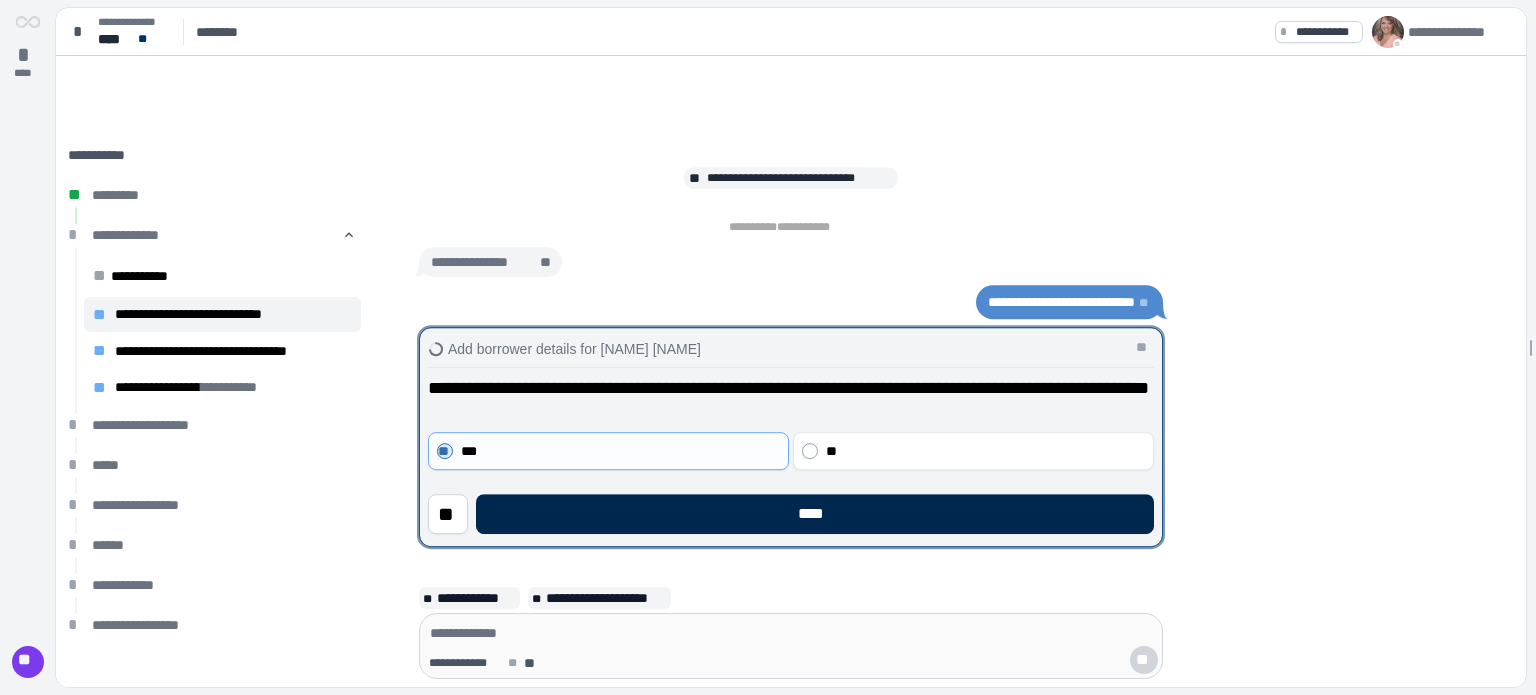 click on "****" at bounding box center [815, 514] 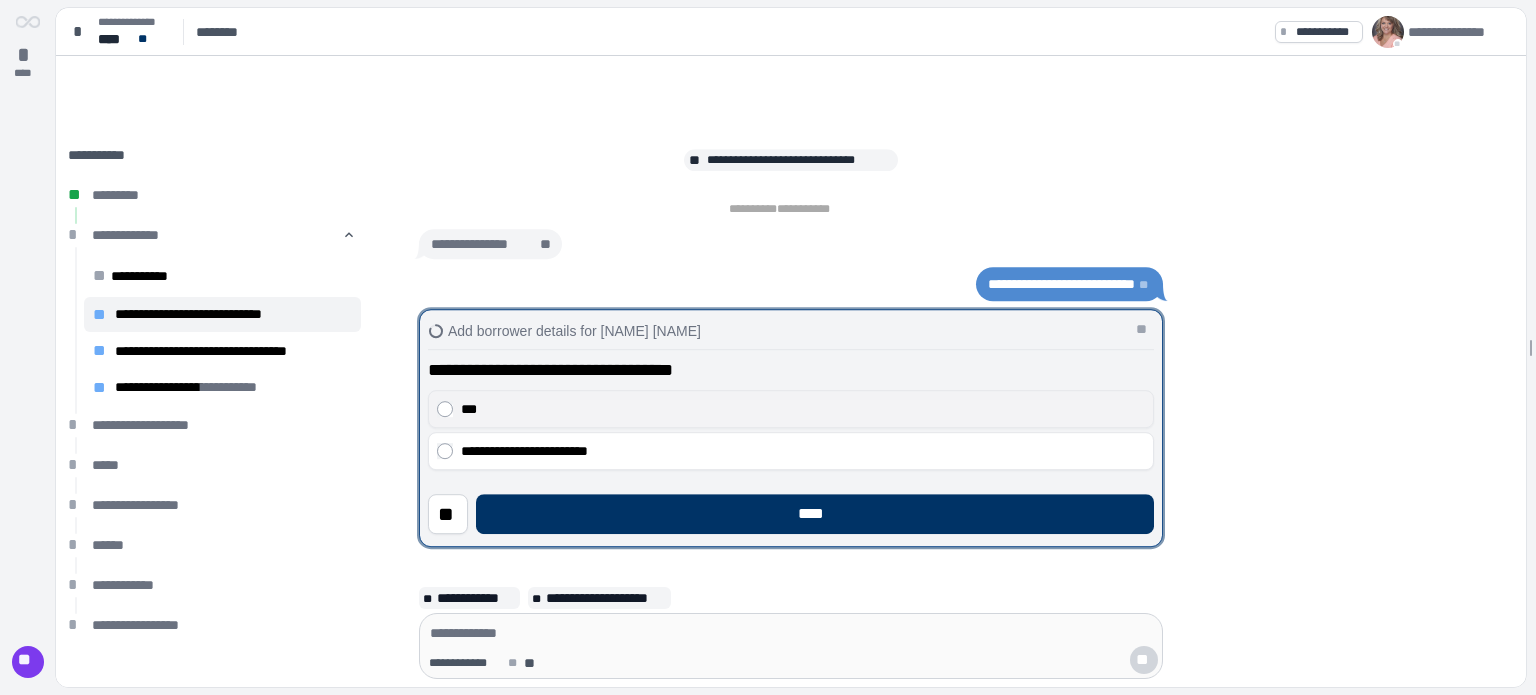 click on "***" at bounding box center [803, 409] 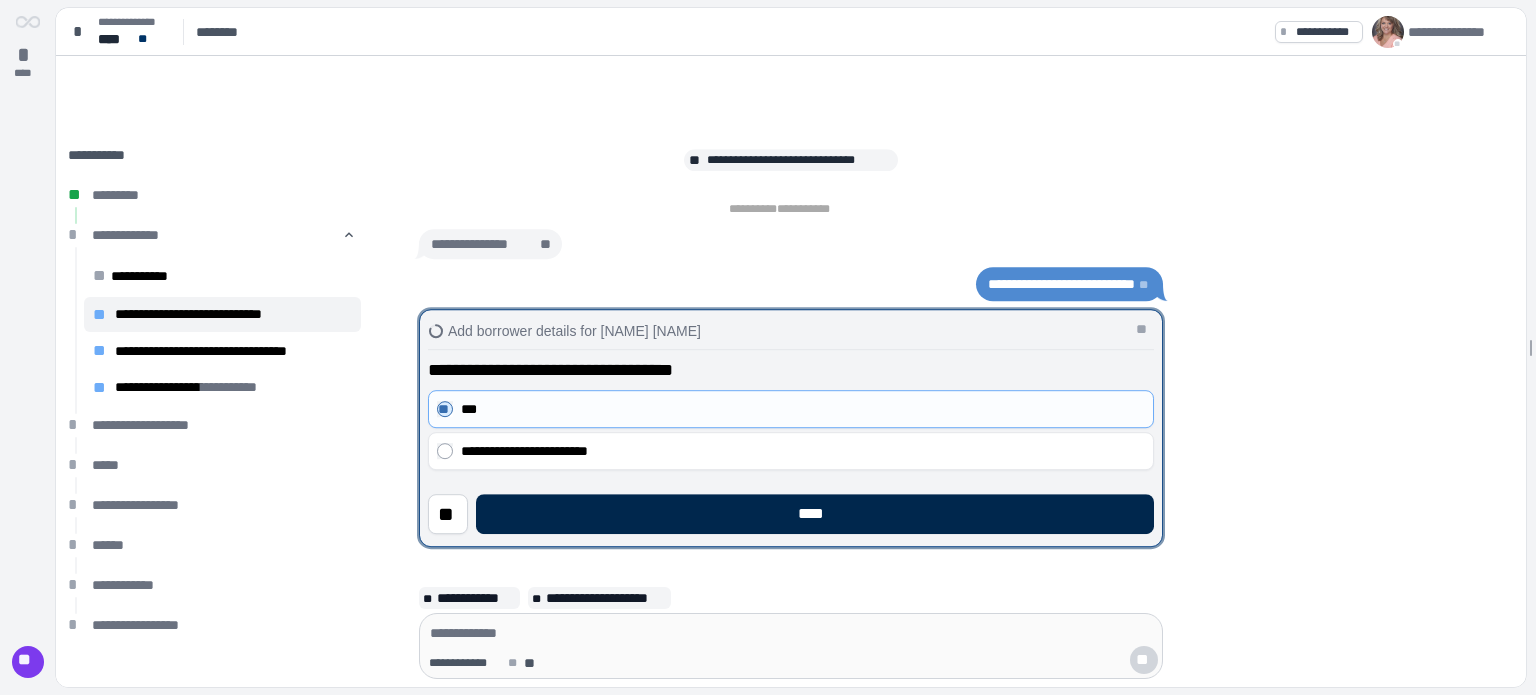 click on "****" at bounding box center [815, 514] 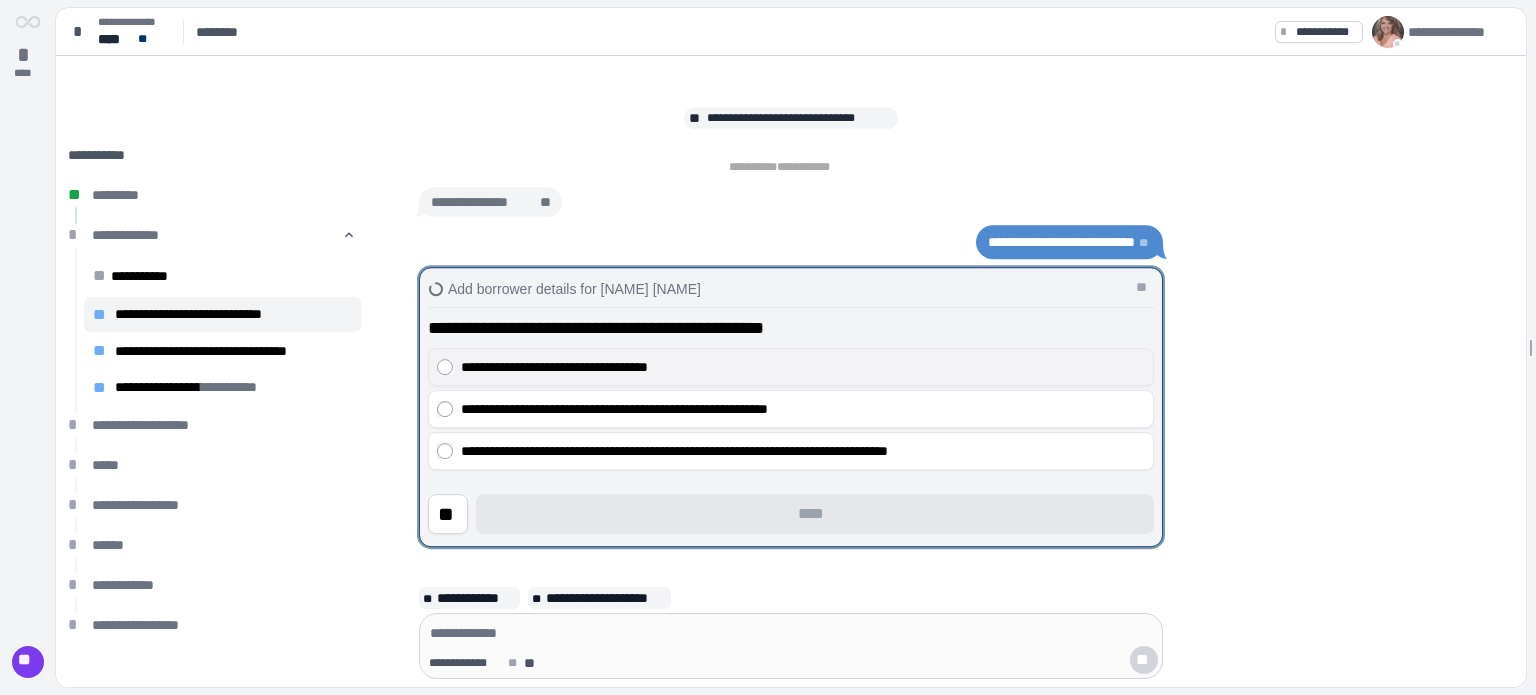 click on "**********" at bounding box center [791, 367] 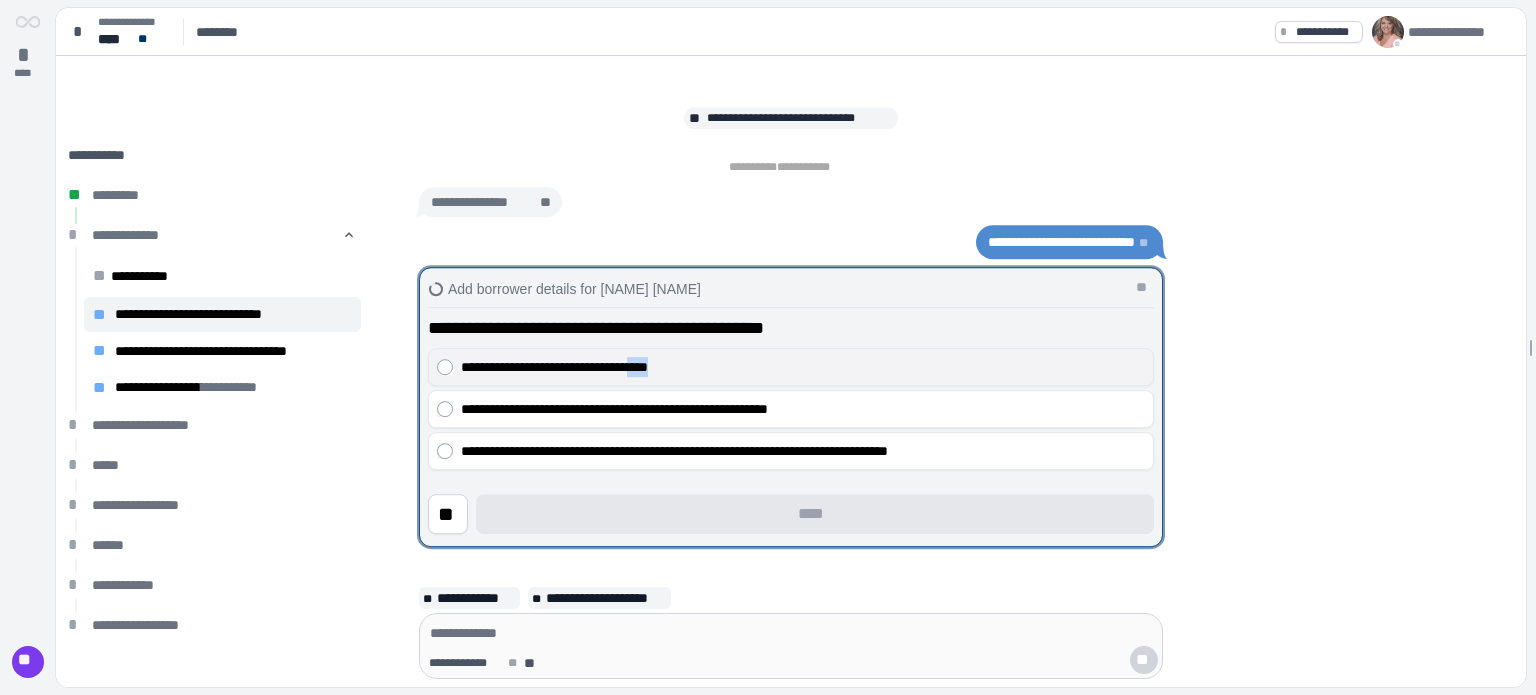 click on "**********" at bounding box center [791, 367] 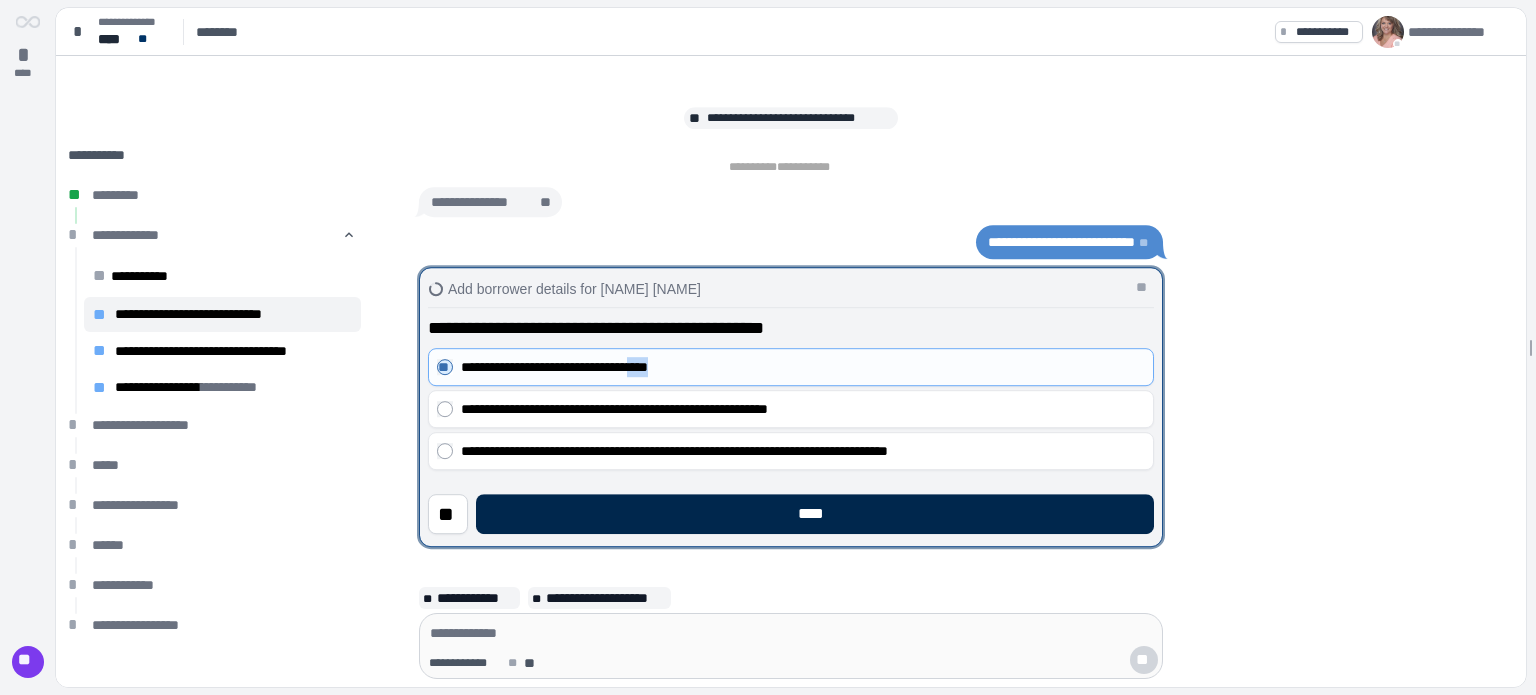 click on "****" at bounding box center [815, 514] 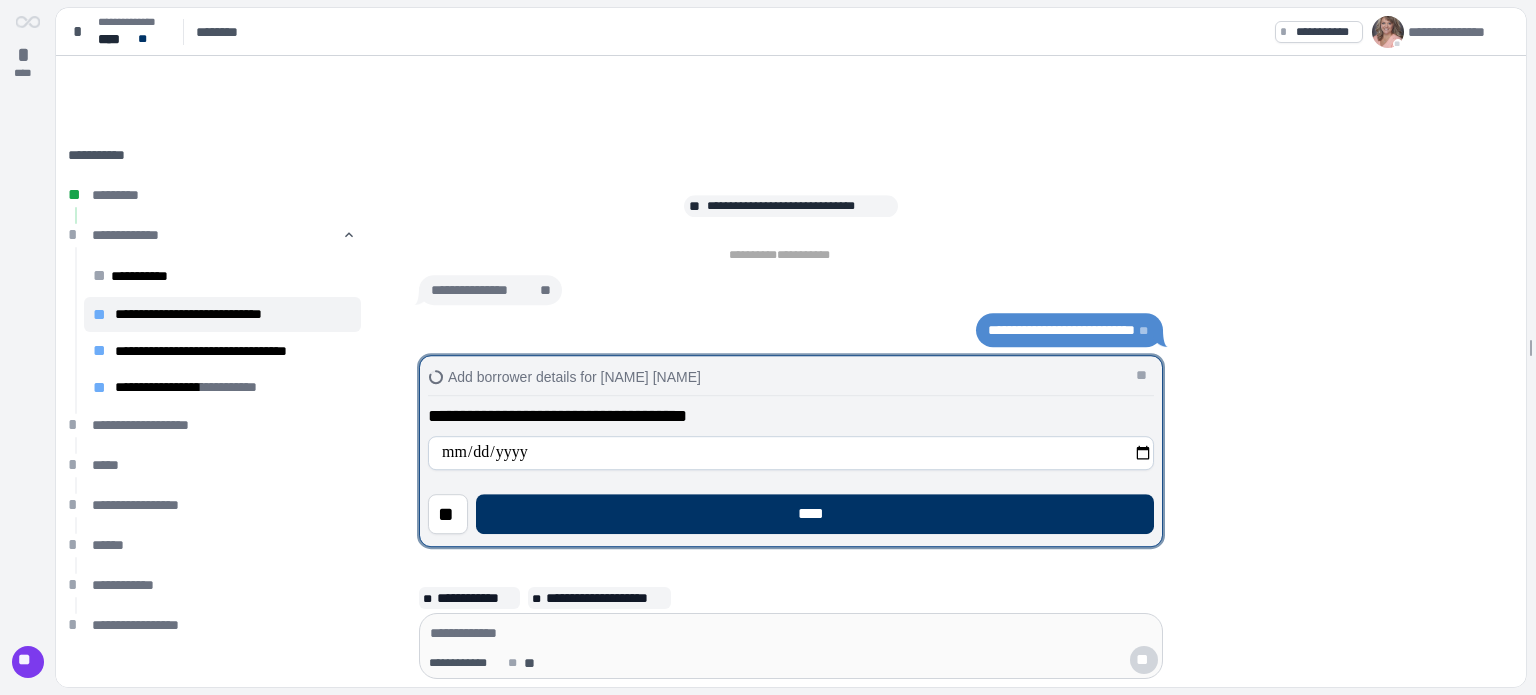 type on "**********" 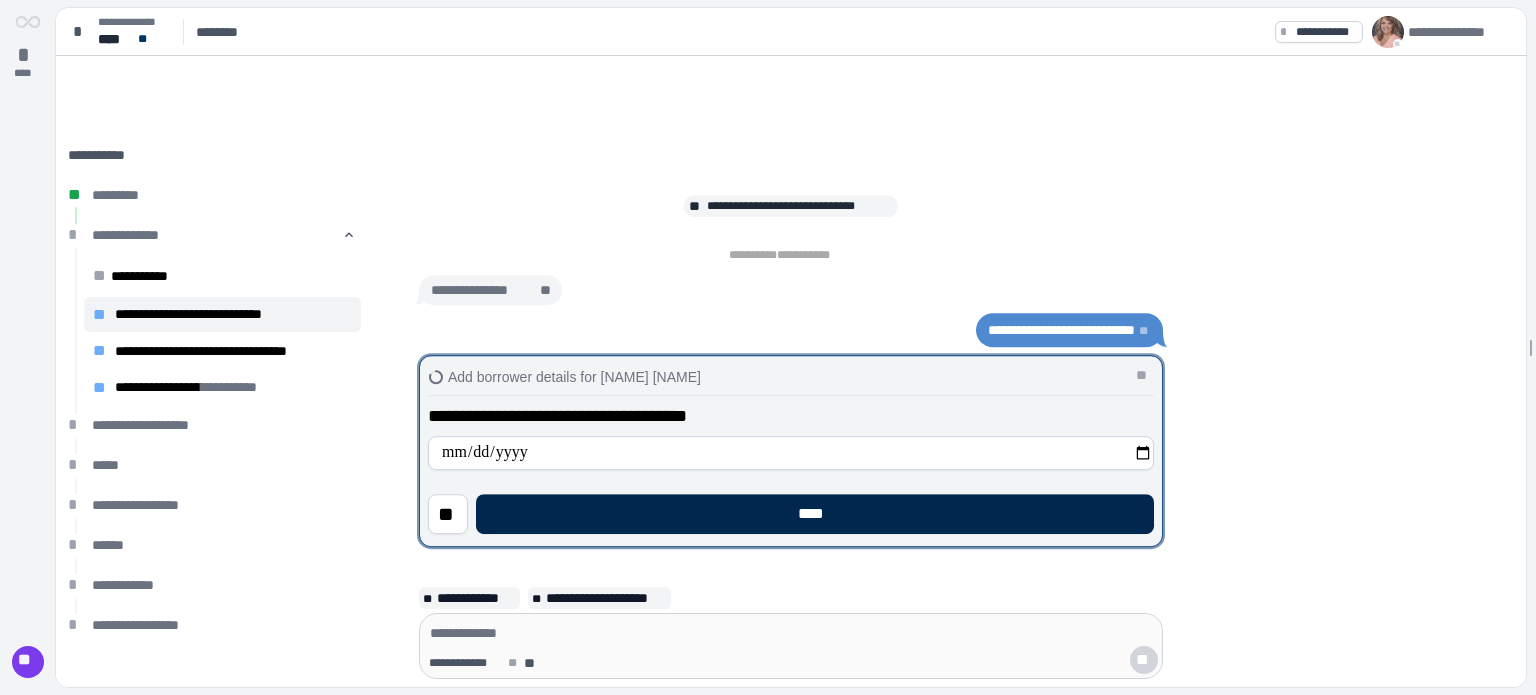click on "****" at bounding box center (815, 514) 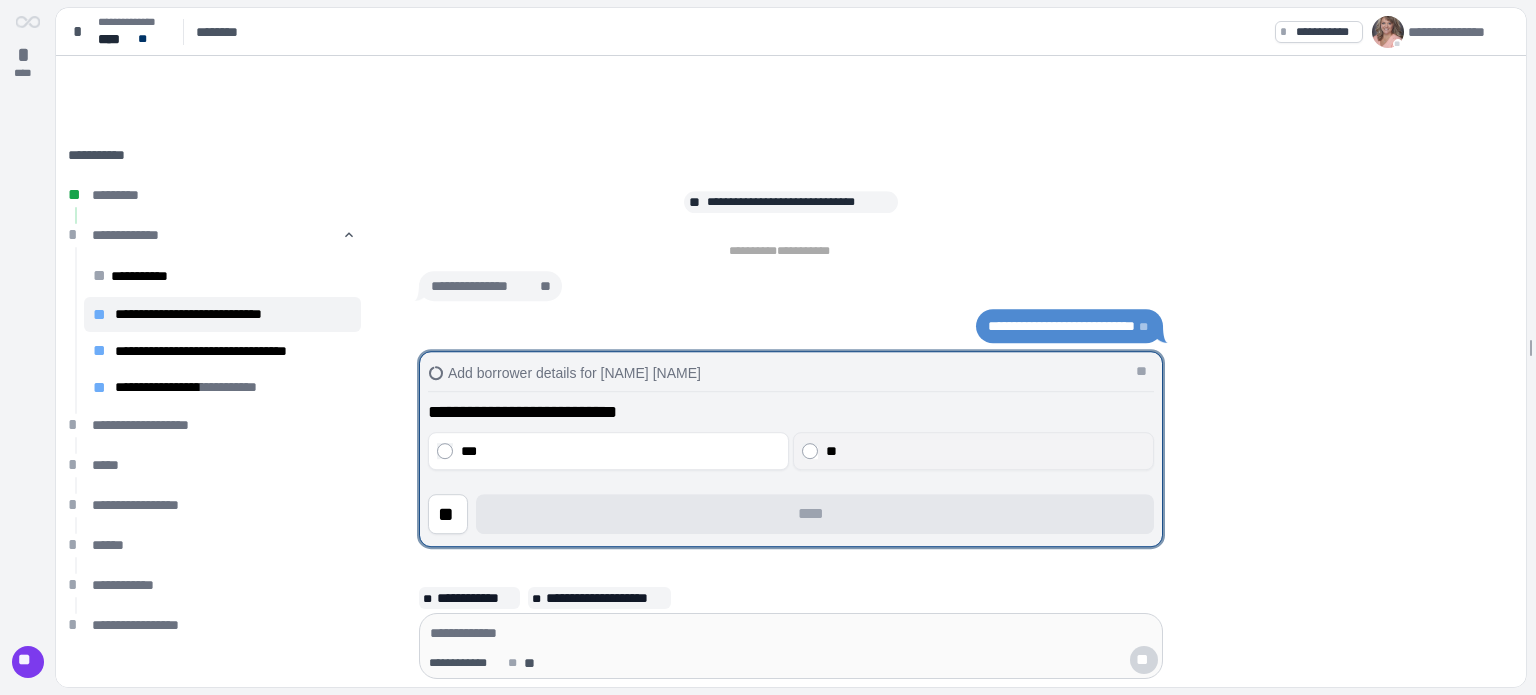 click on "**" at bounding box center [973, 451] 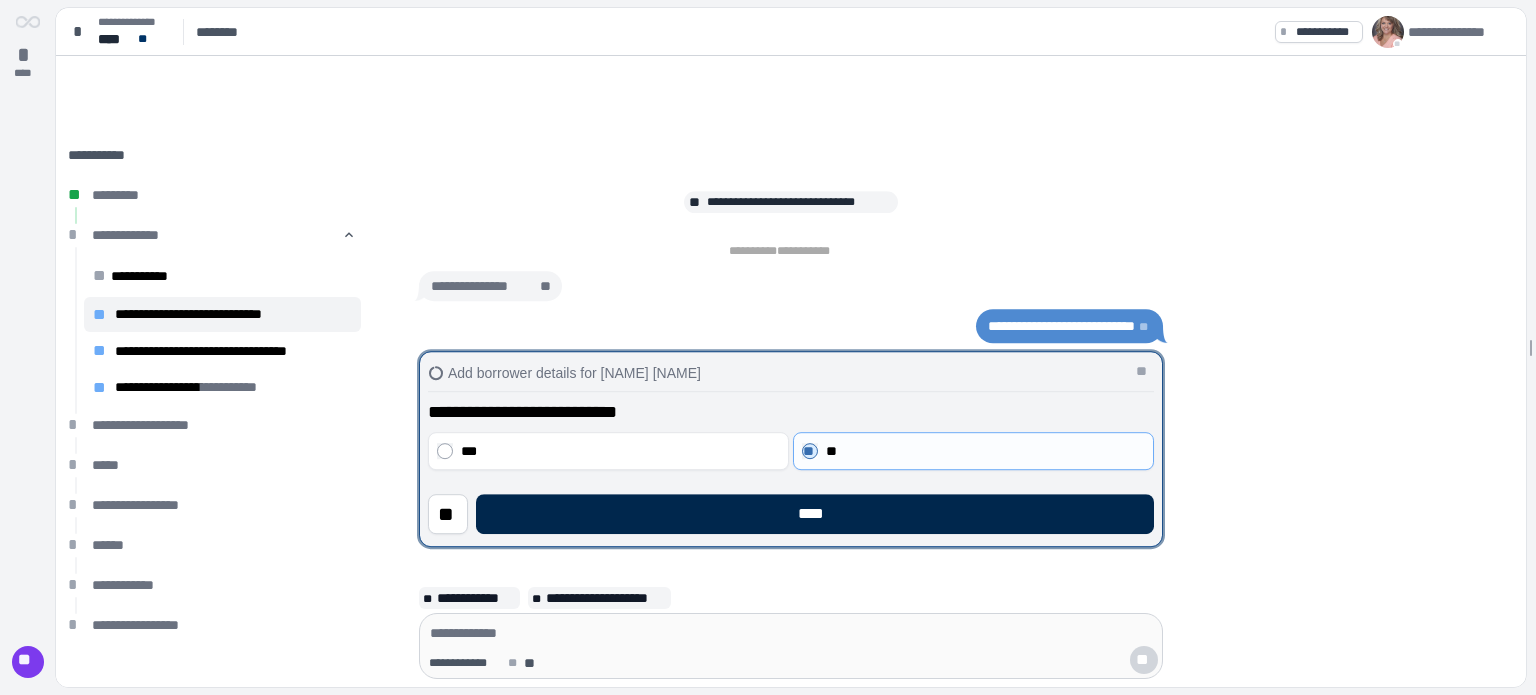 click on "****" at bounding box center [815, 514] 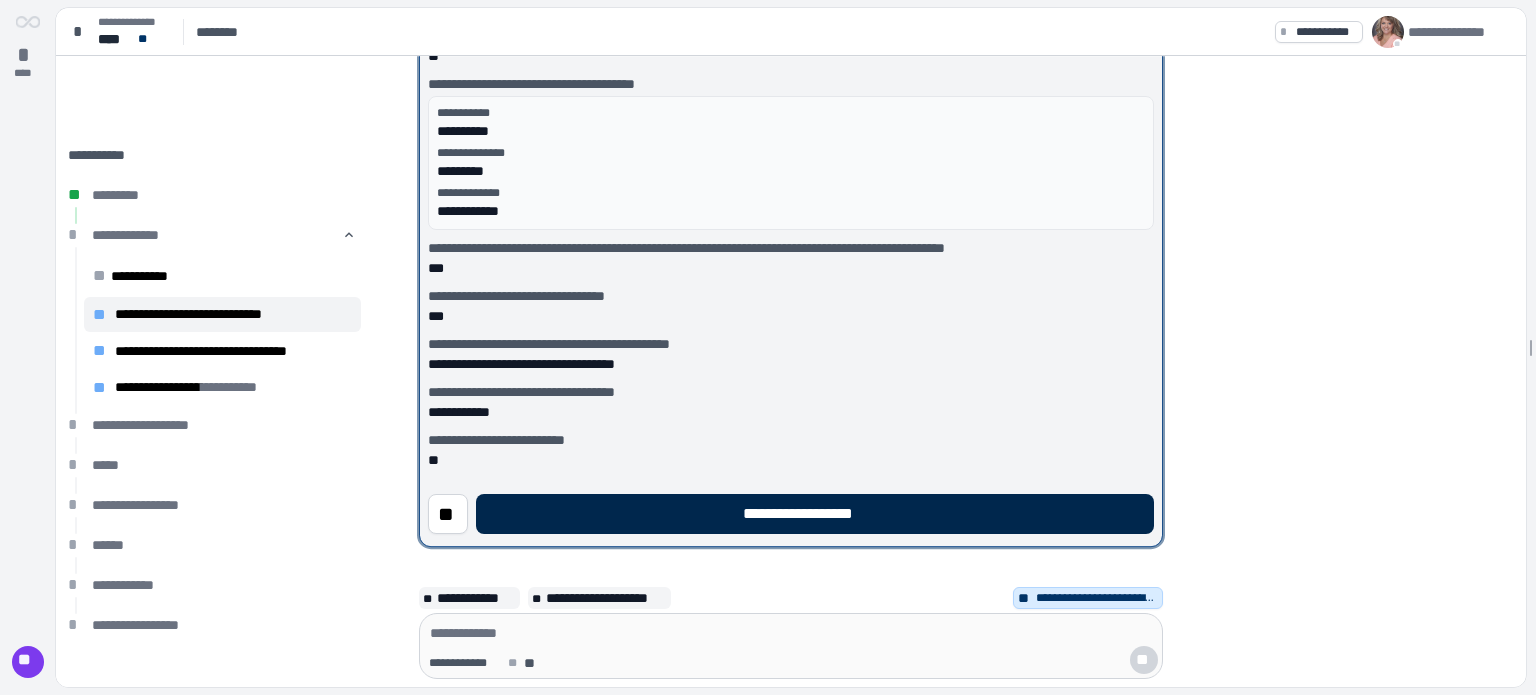 click on "**********" at bounding box center (815, 514) 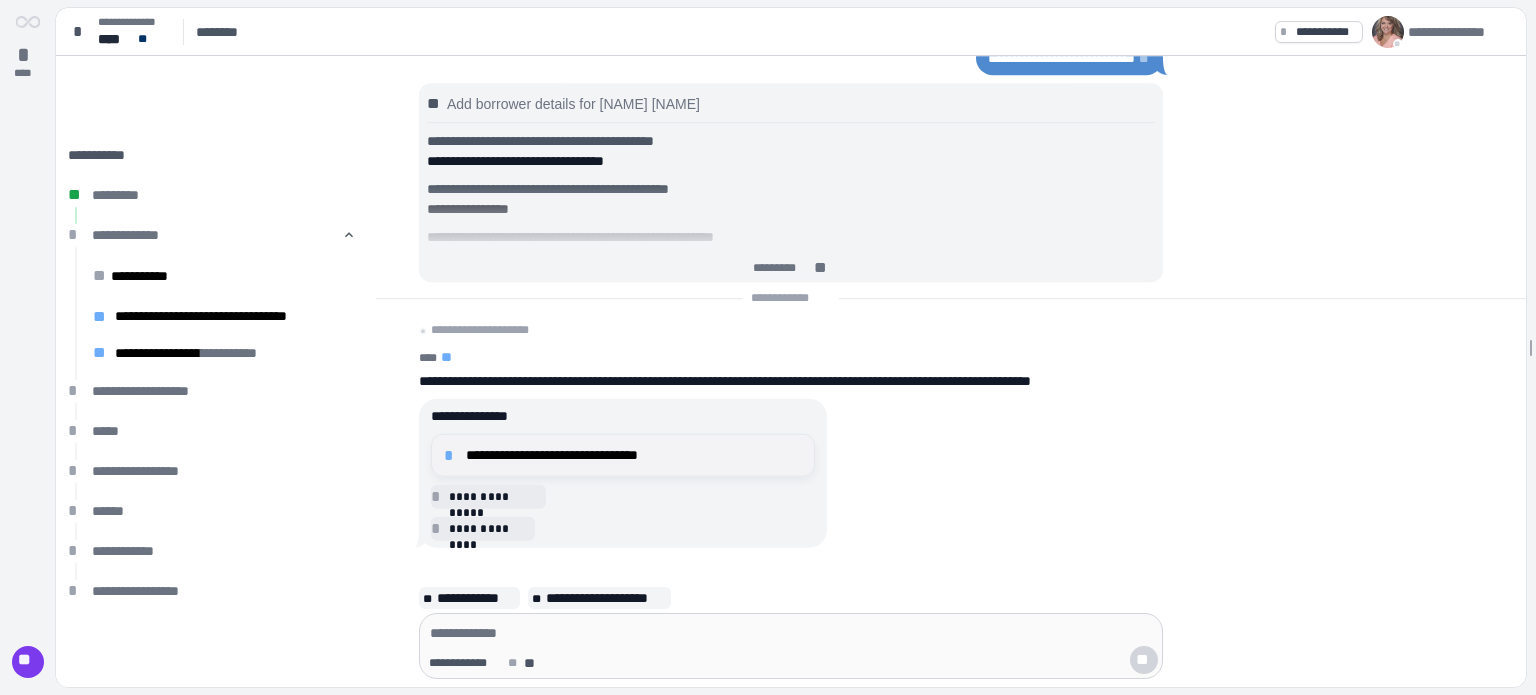 click on "**********" at bounding box center [634, 455] 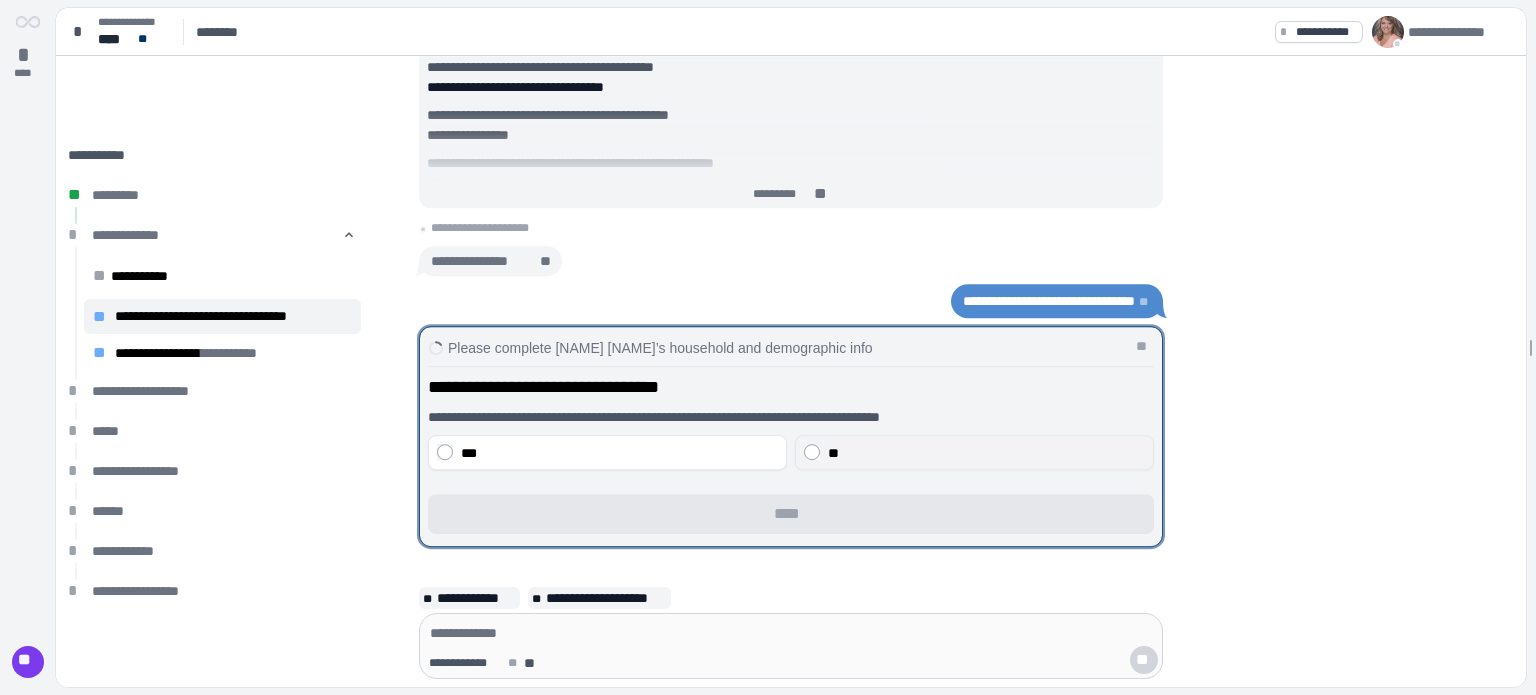 click on "**" at bounding box center [986, 453] 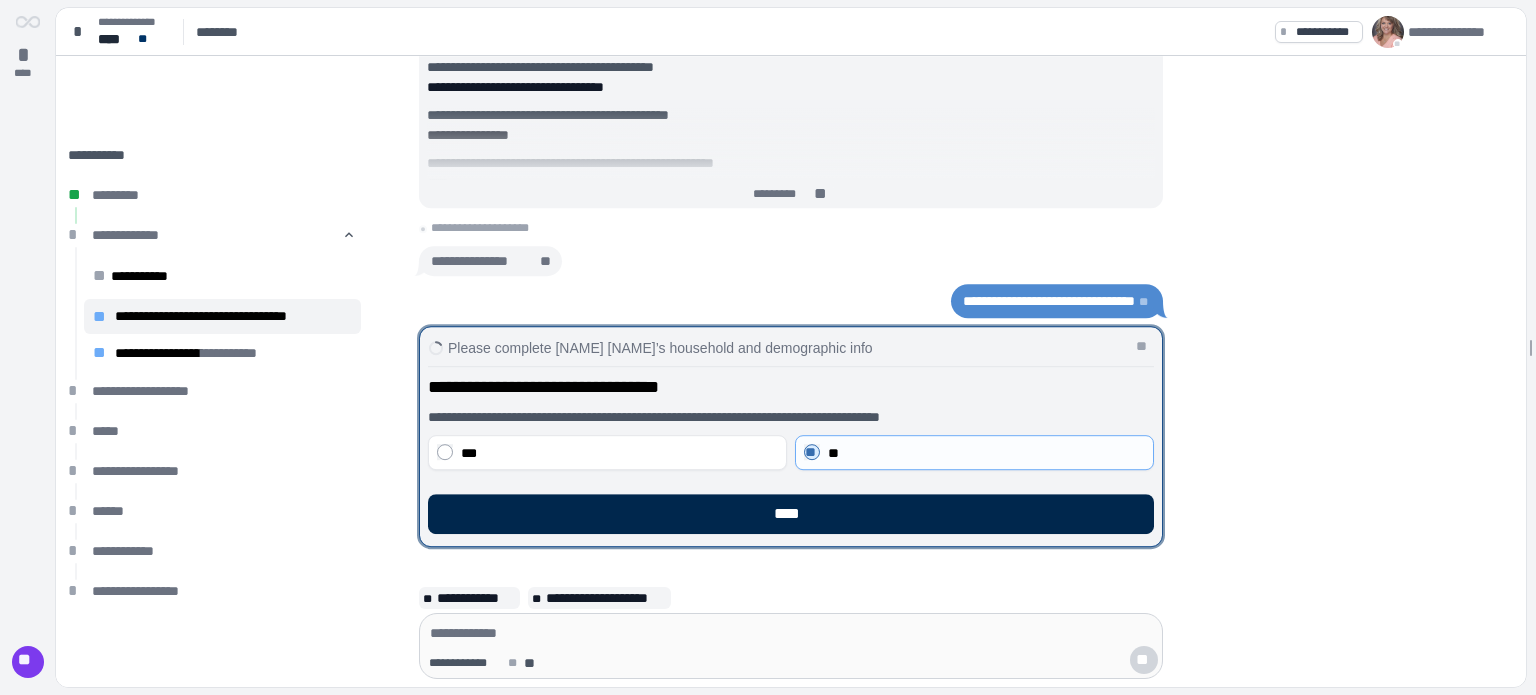 click on "****" at bounding box center (791, 514) 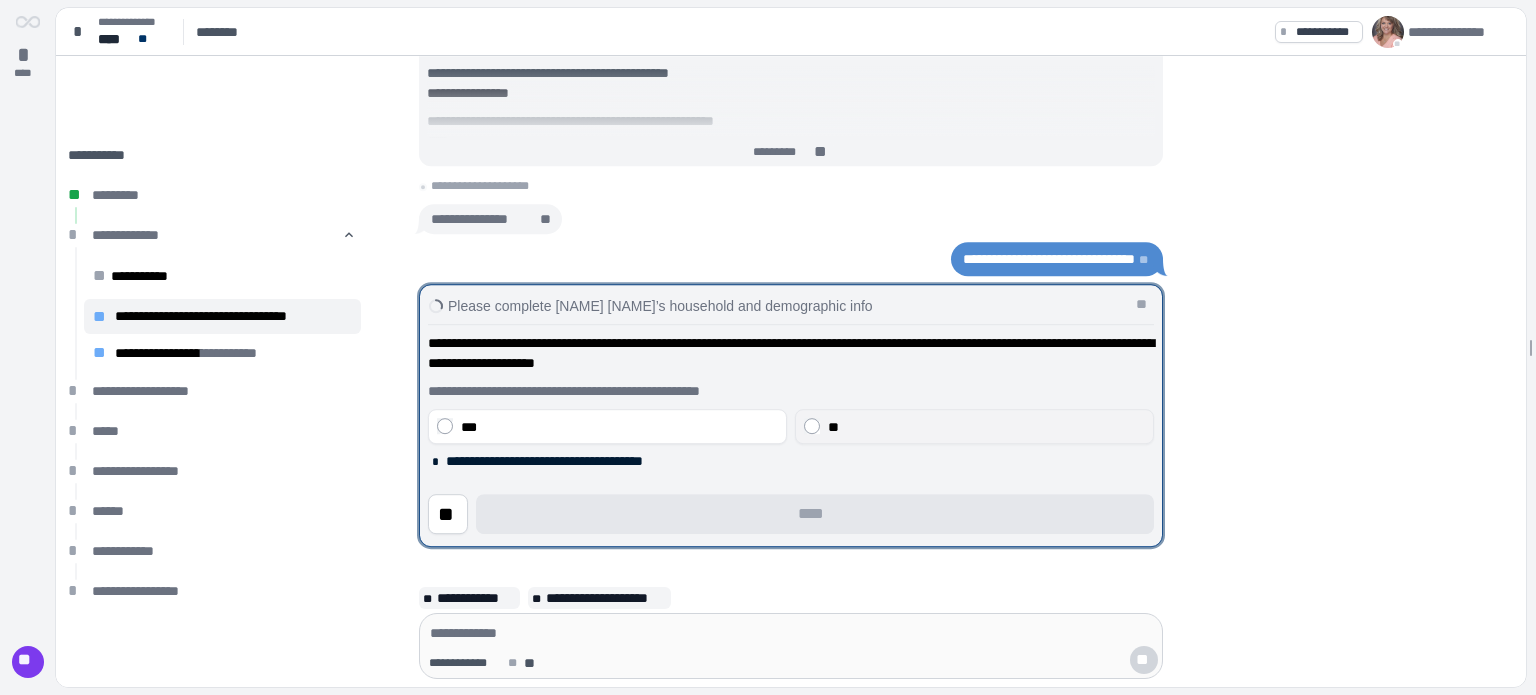 click on "**" at bounding box center (974, 426) 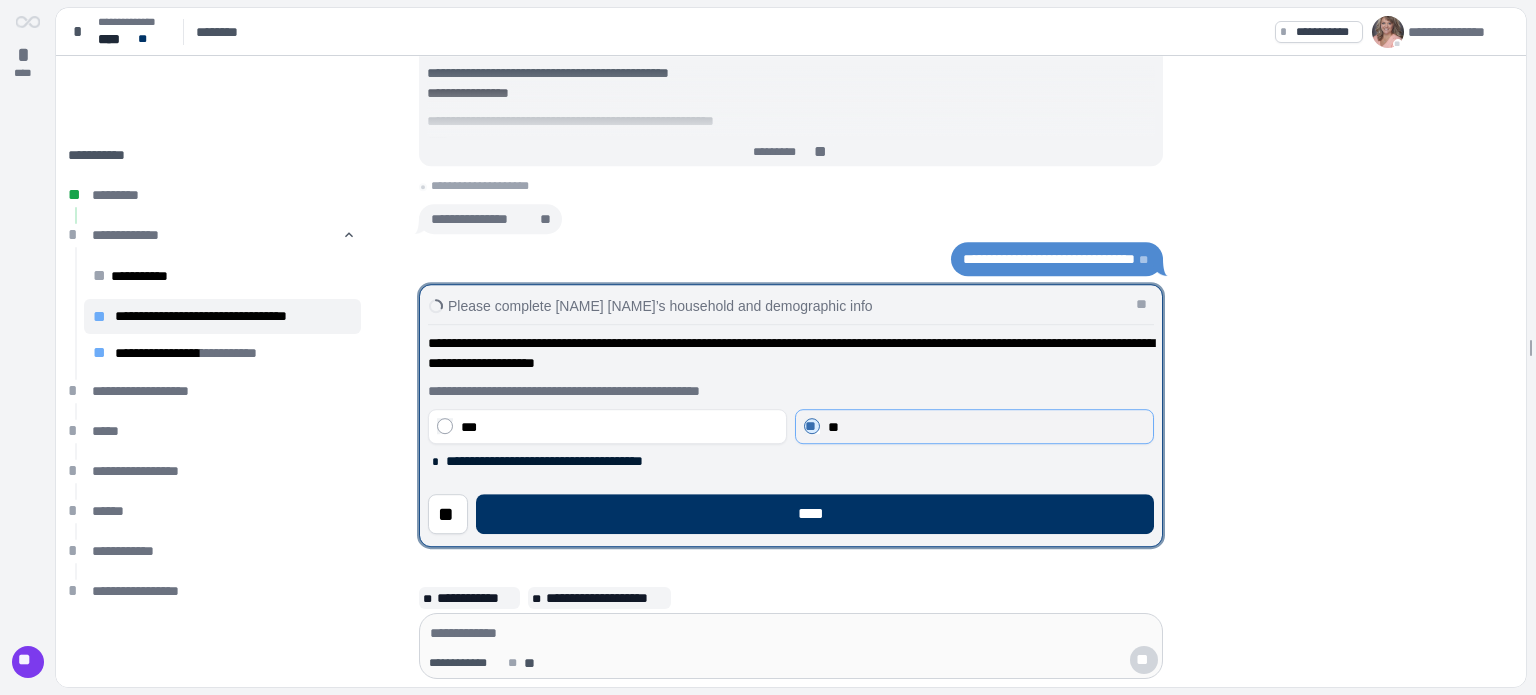 click on "** **" at bounding box center [974, 426] 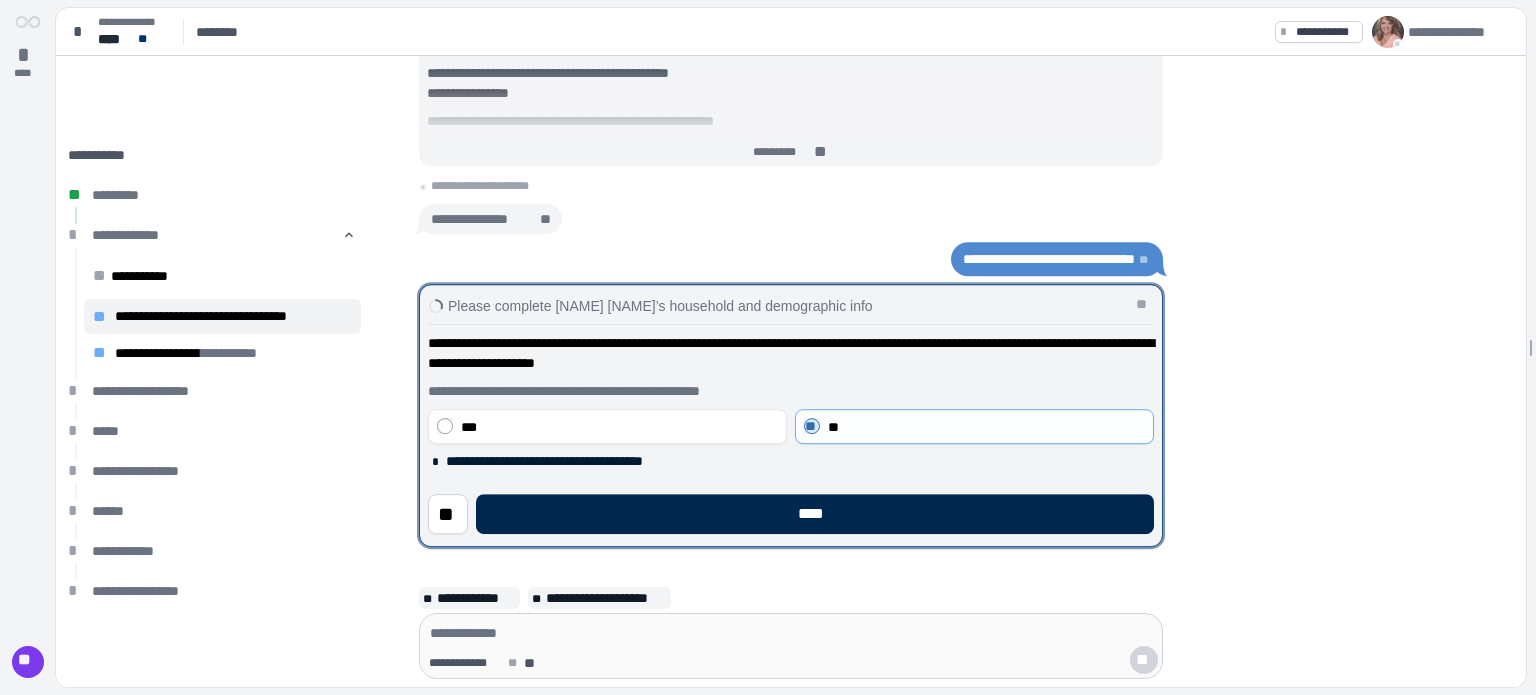 click on "****" at bounding box center [815, 514] 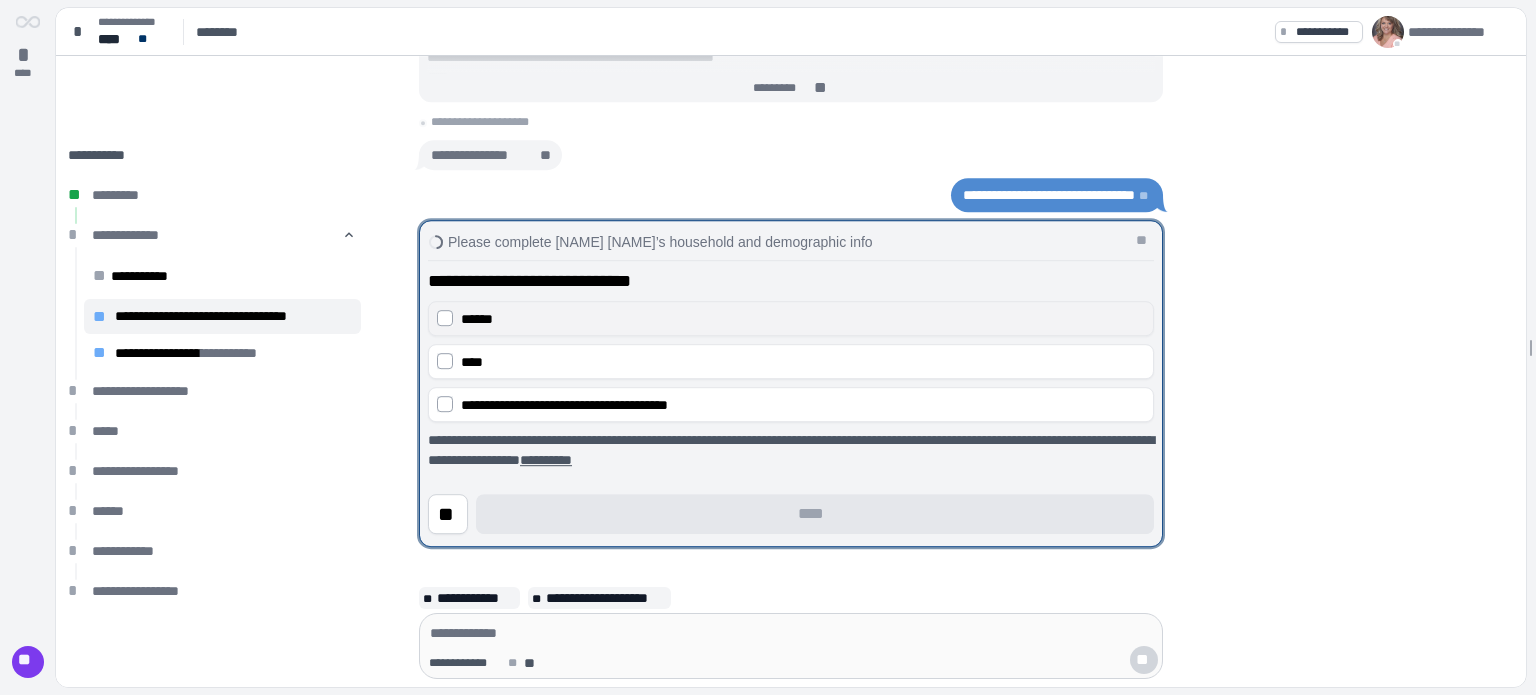 click on "******" at bounding box center [803, 319] 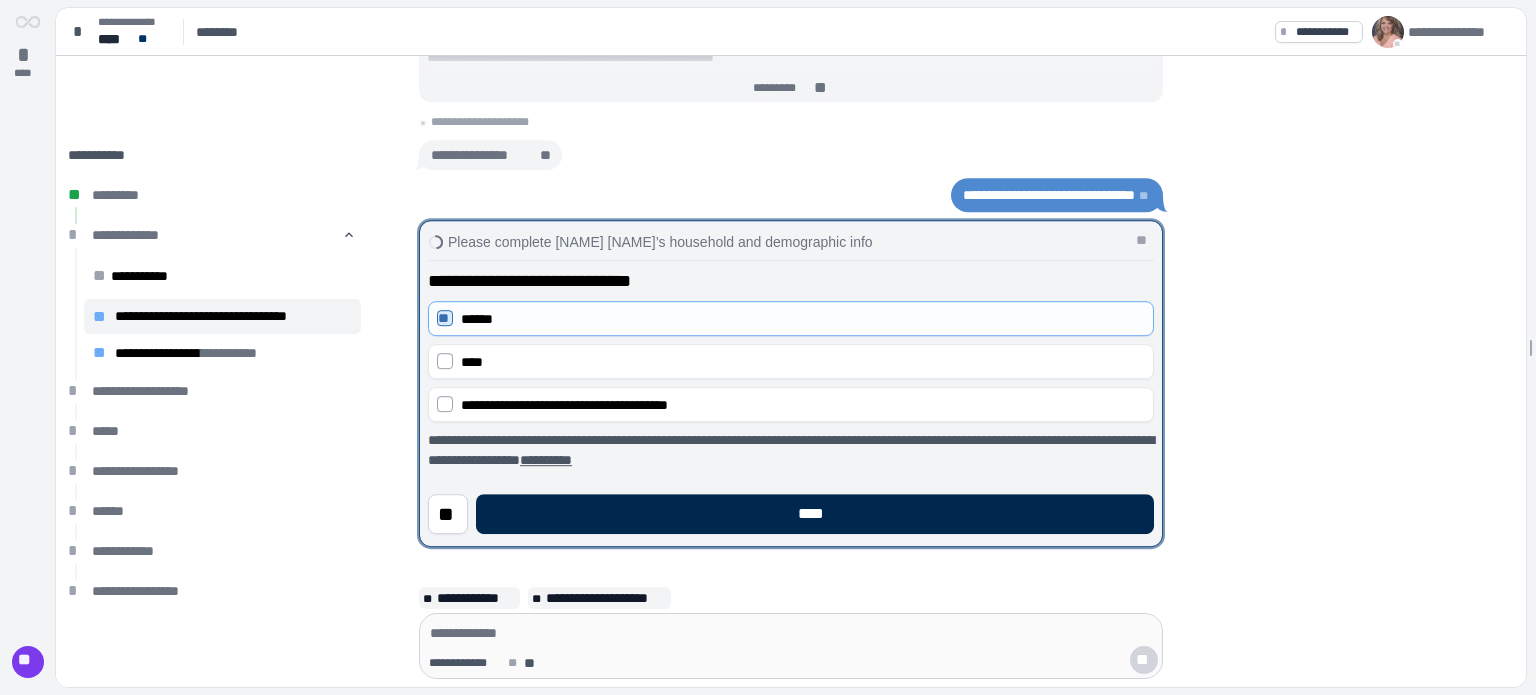 click on "****" at bounding box center (815, 514) 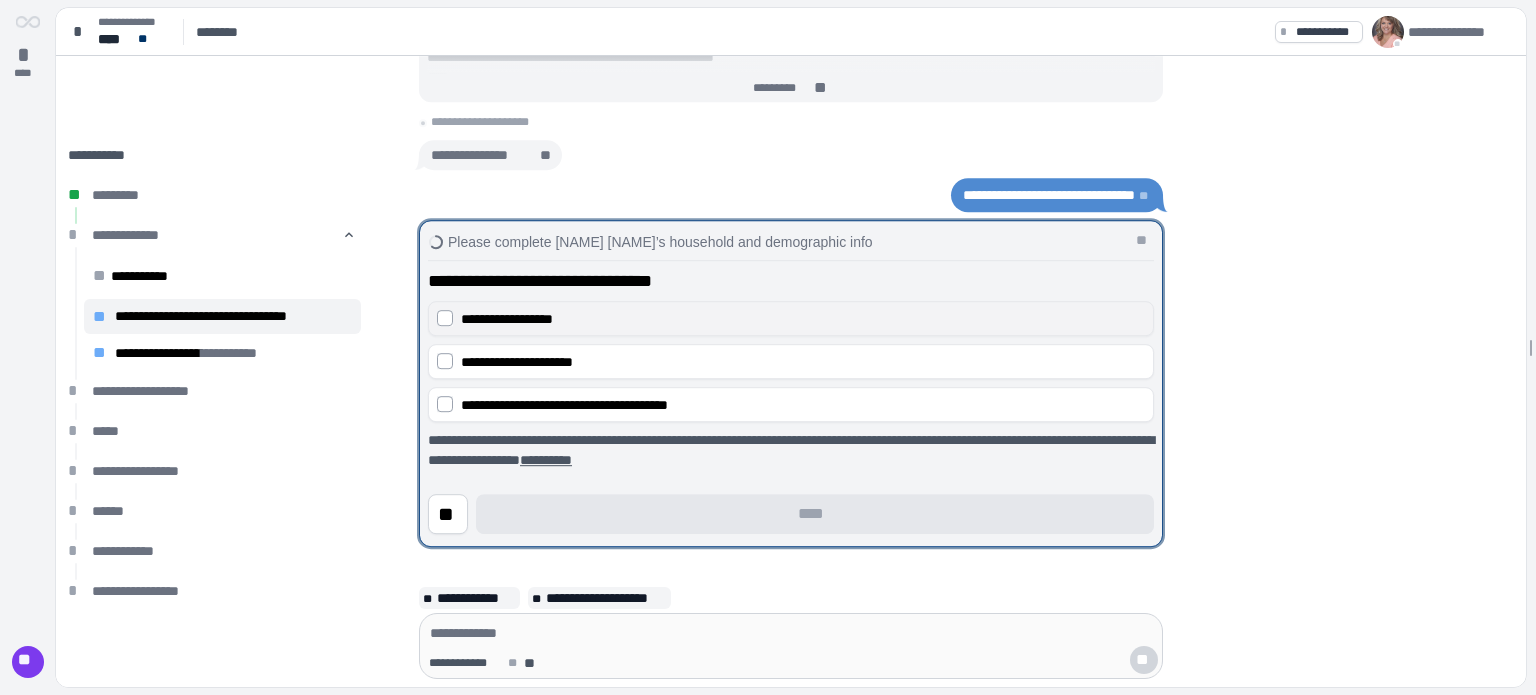 click on "**********" at bounding box center [803, 319] 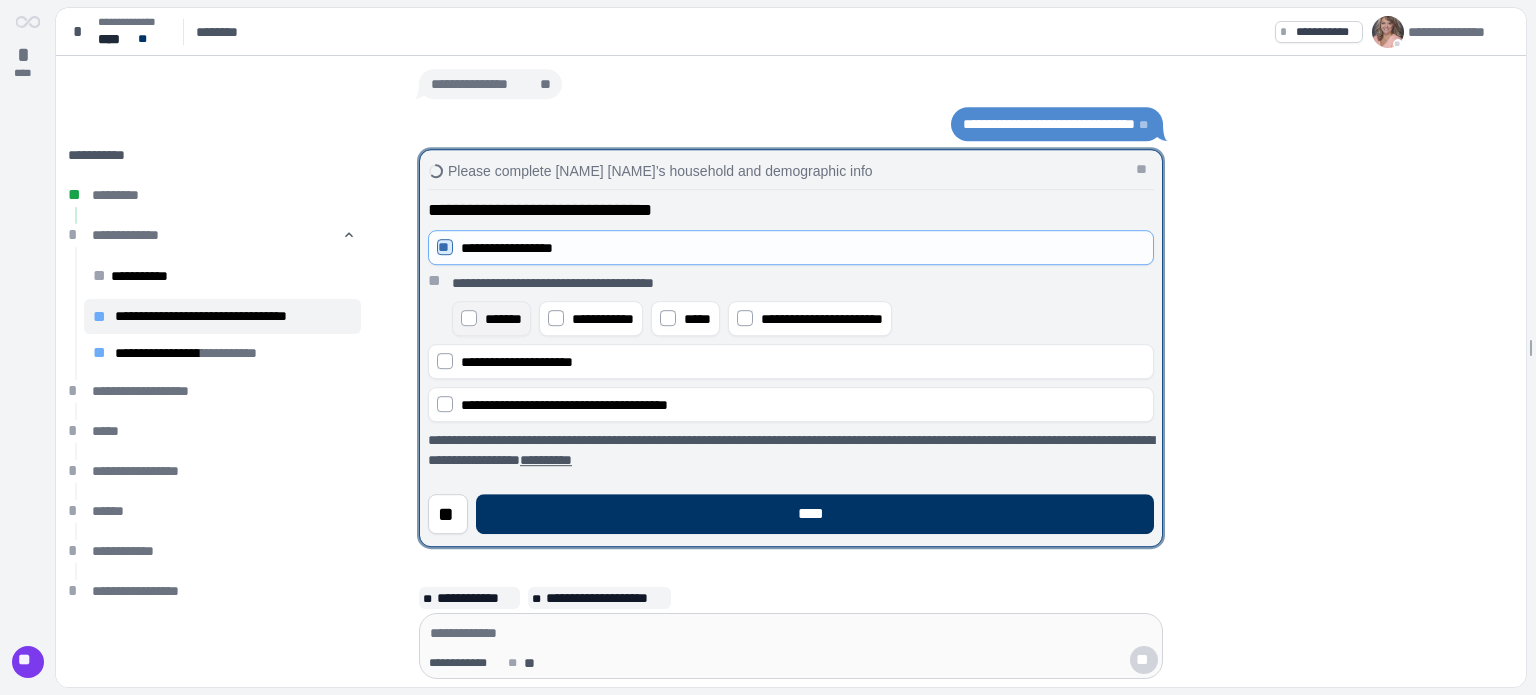 click on "*******" at bounding box center [503, 319] 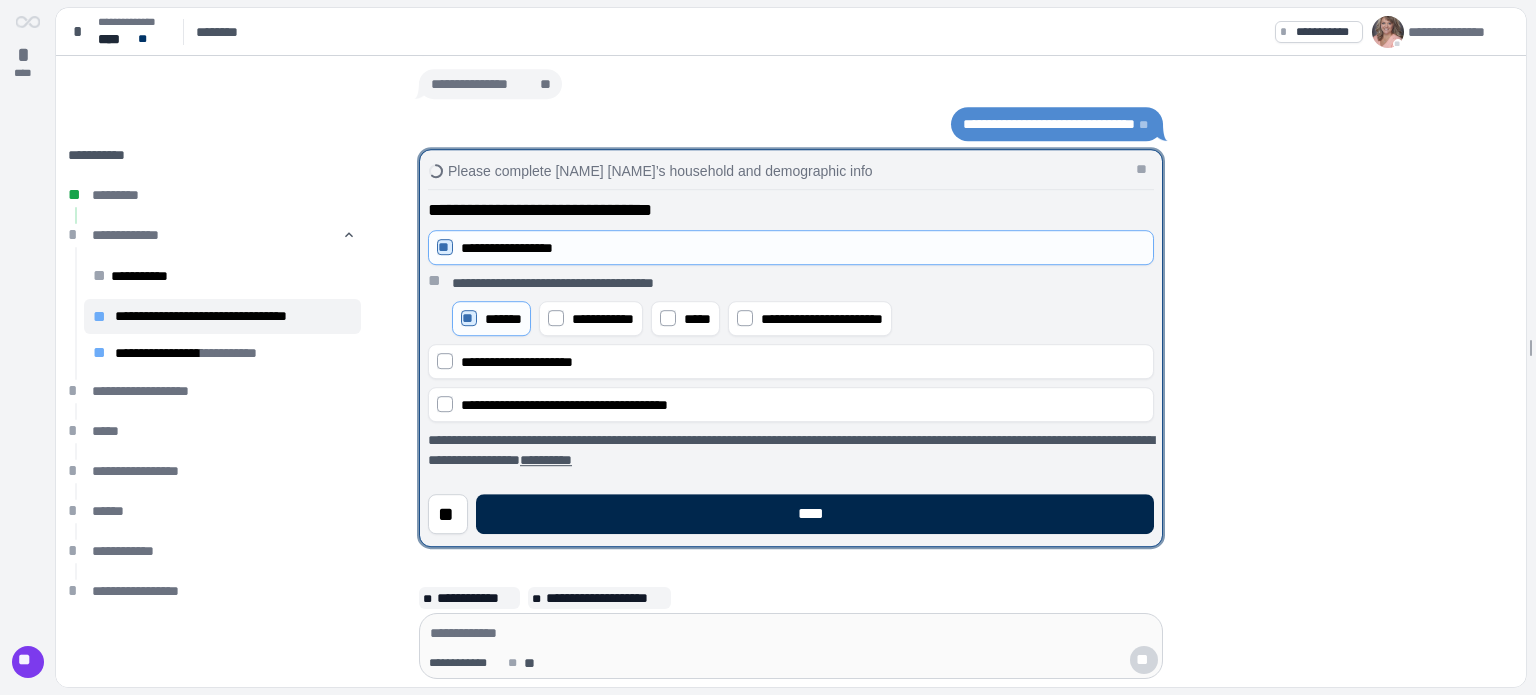 click on "****" at bounding box center (815, 514) 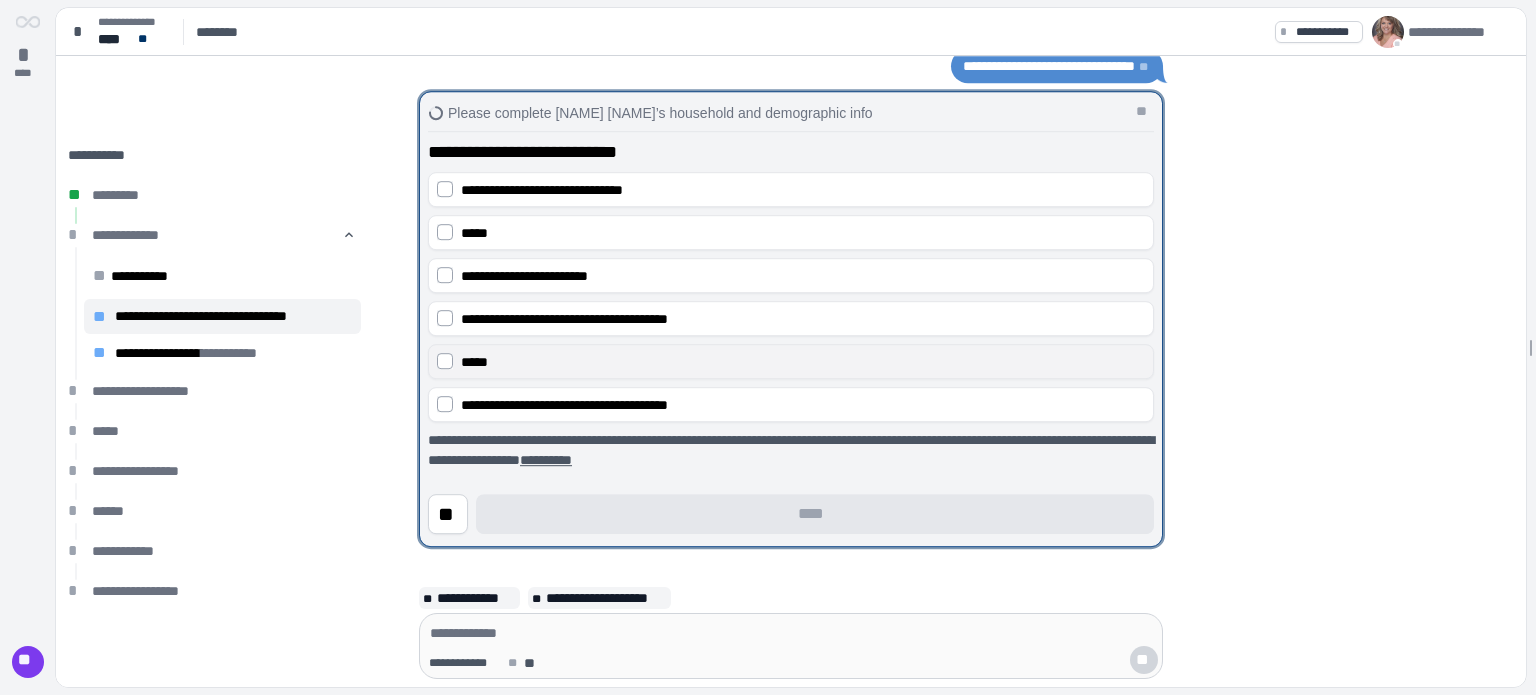 click on "*****" at bounding box center (803, 362) 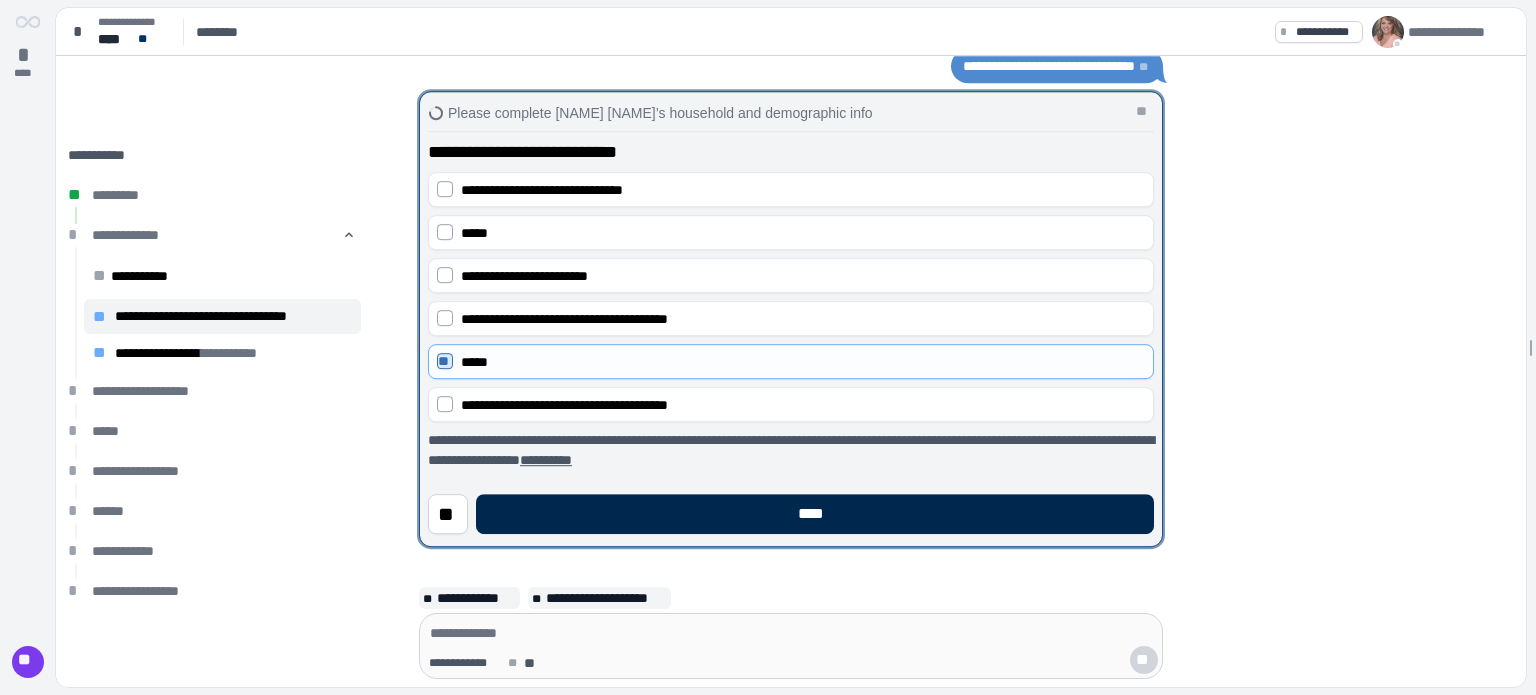 click on "****" at bounding box center [815, 514] 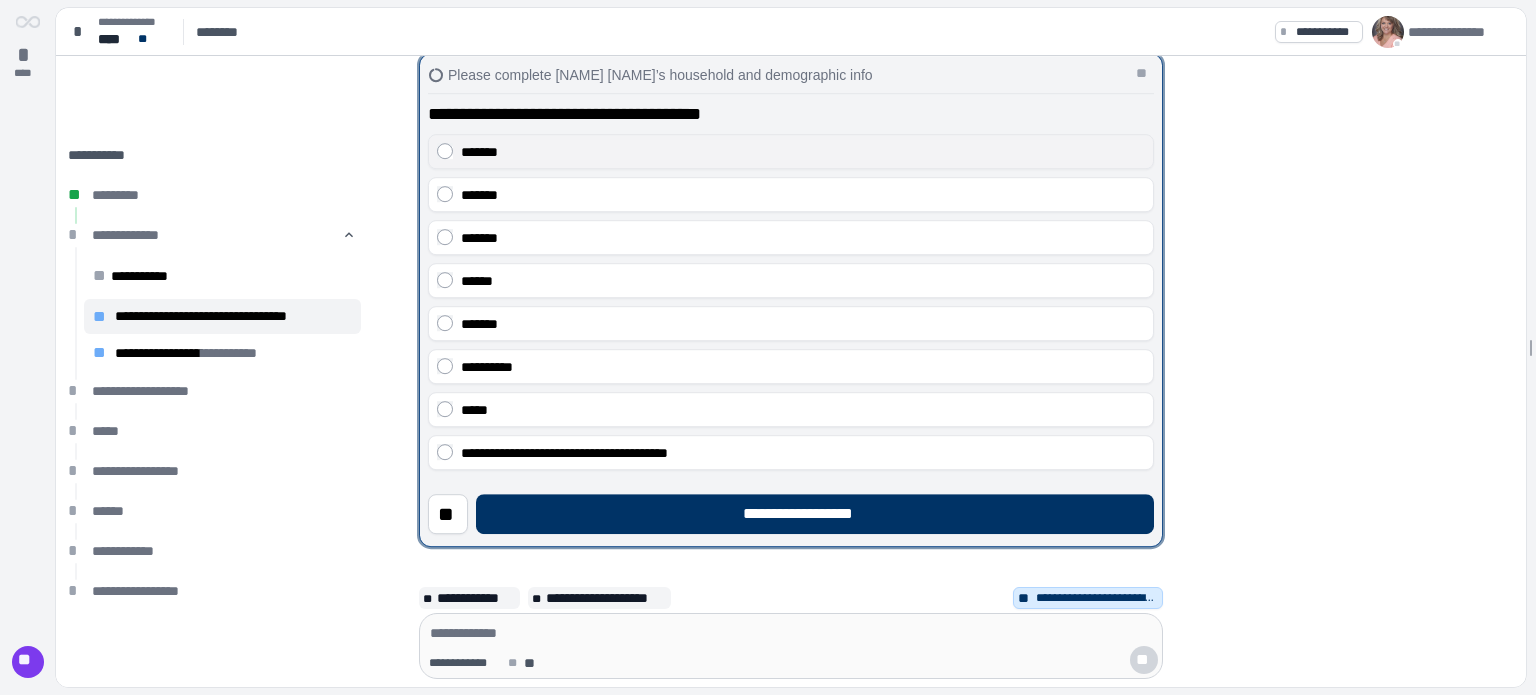 click on "*******" at bounding box center (803, 152) 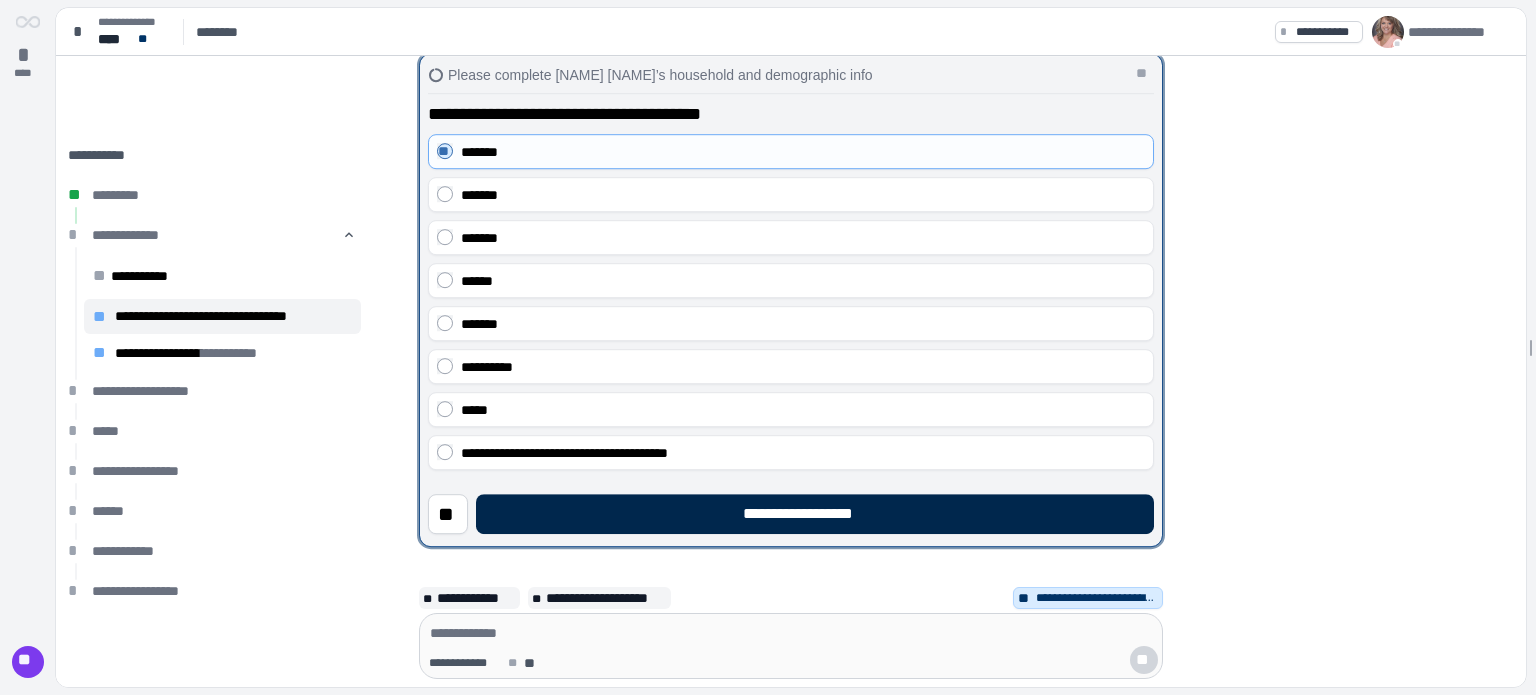 click on "**********" at bounding box center [815, 514] 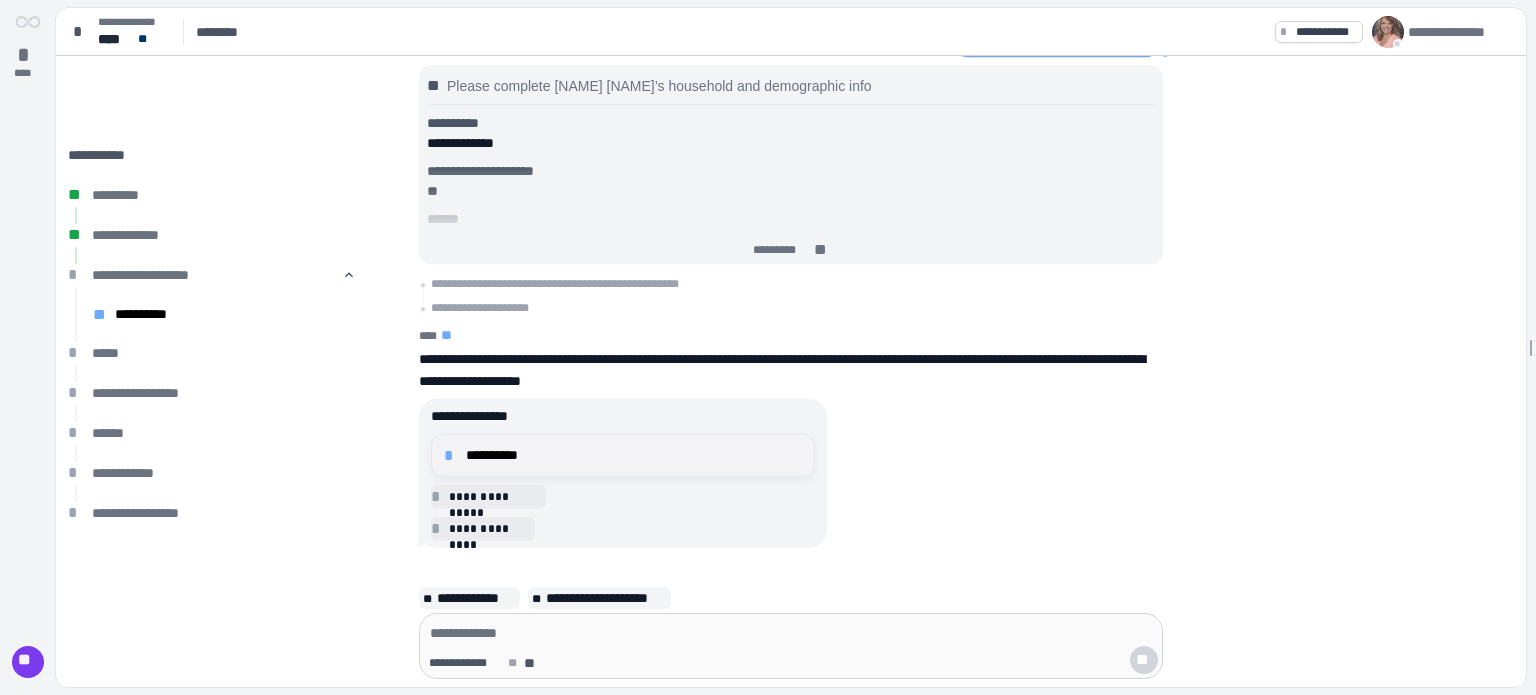click on "**********" at bounding box center (634, 455) 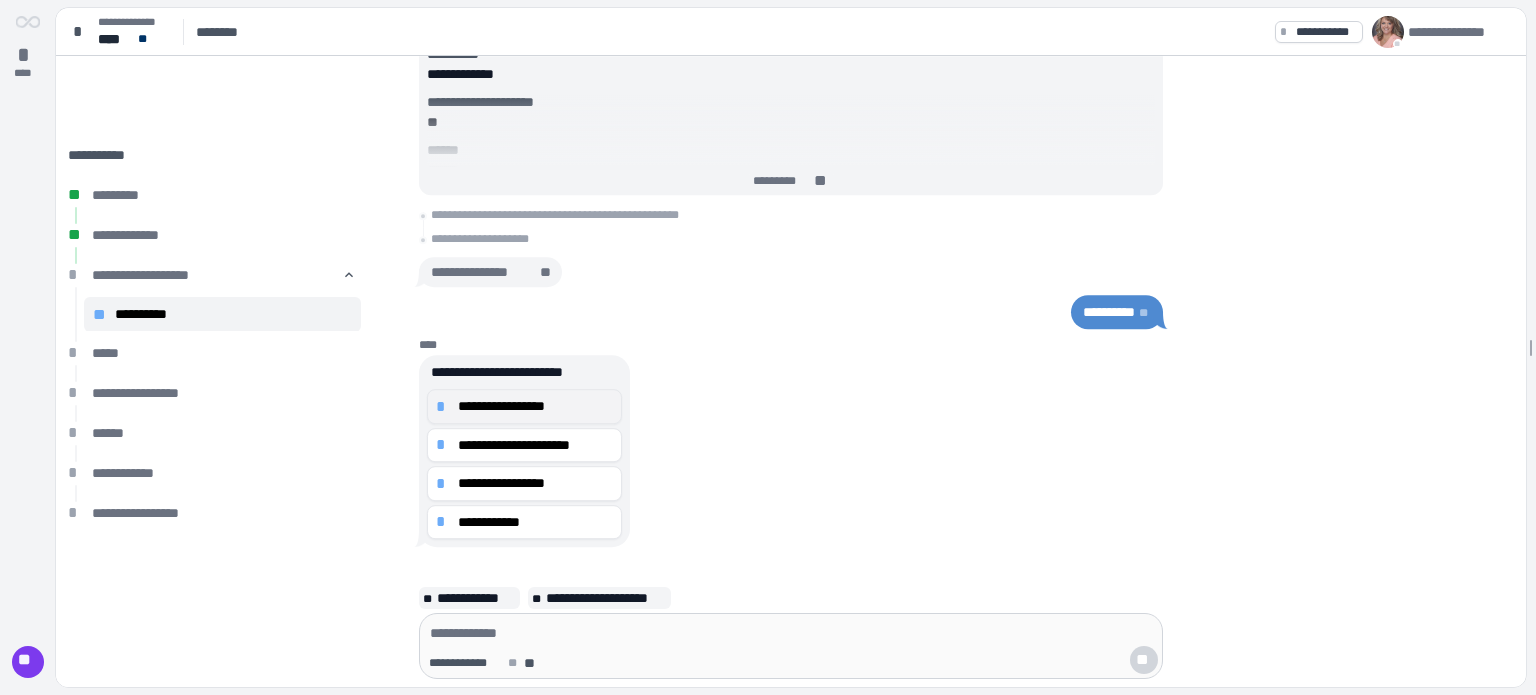 click on "**********" at bounding box center (535, 406) 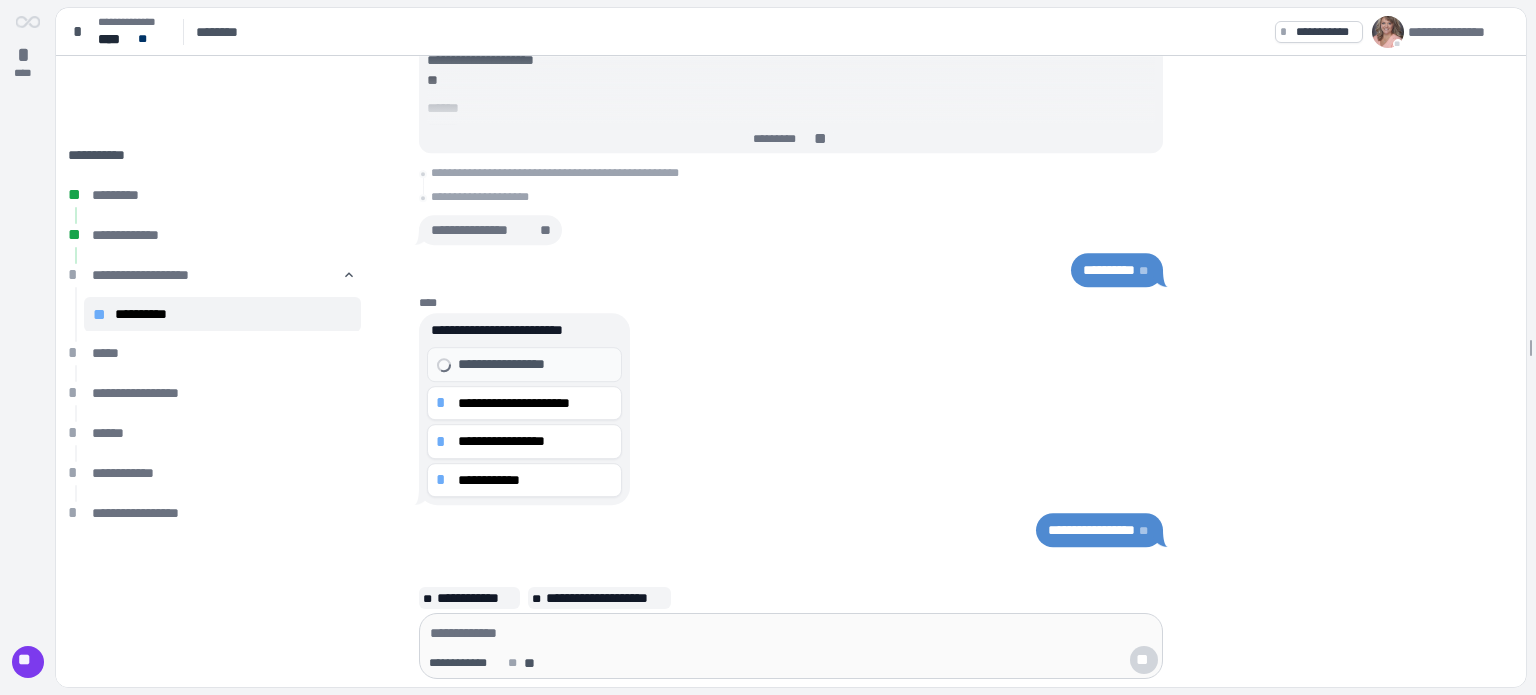 click on "**********" at bounding box center (535, 403) 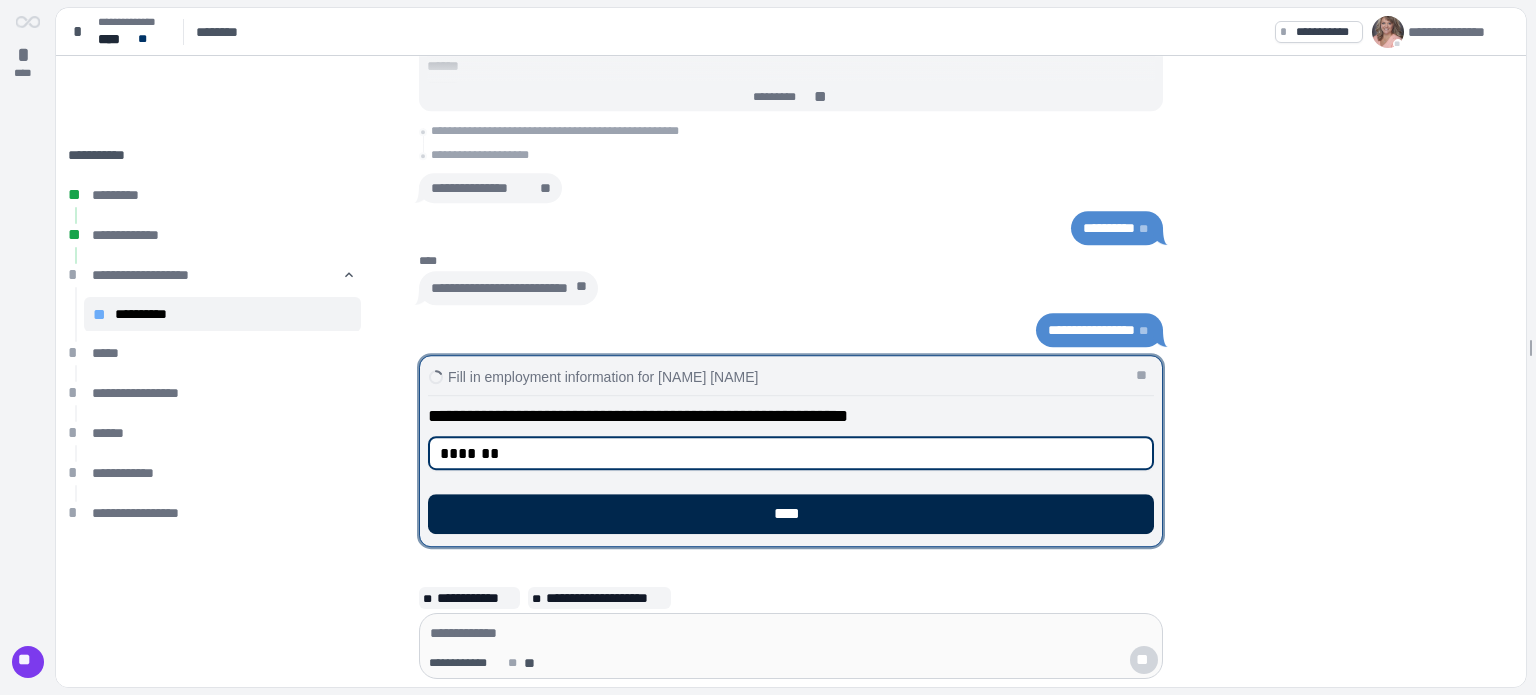 type on "*******" 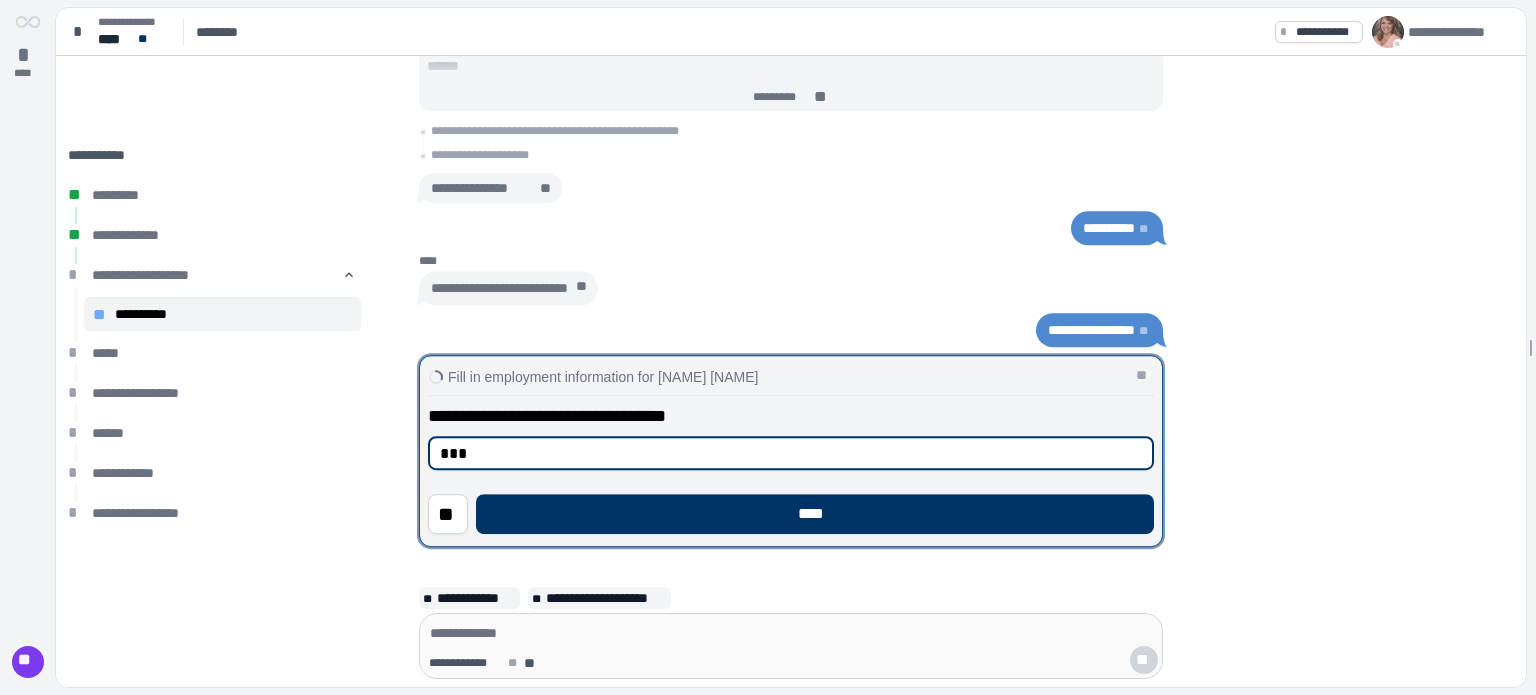 type on "***" 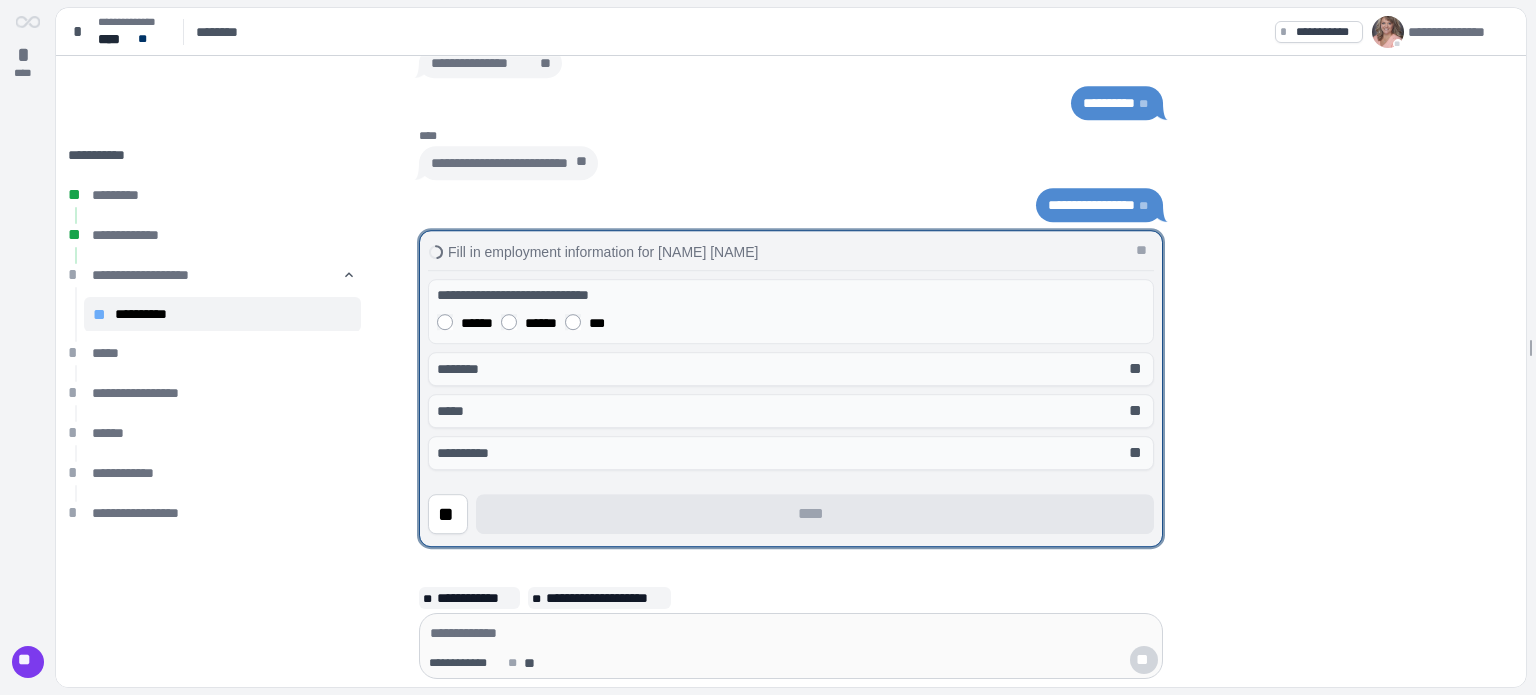 click on "******" at bounding box center [477, 323] 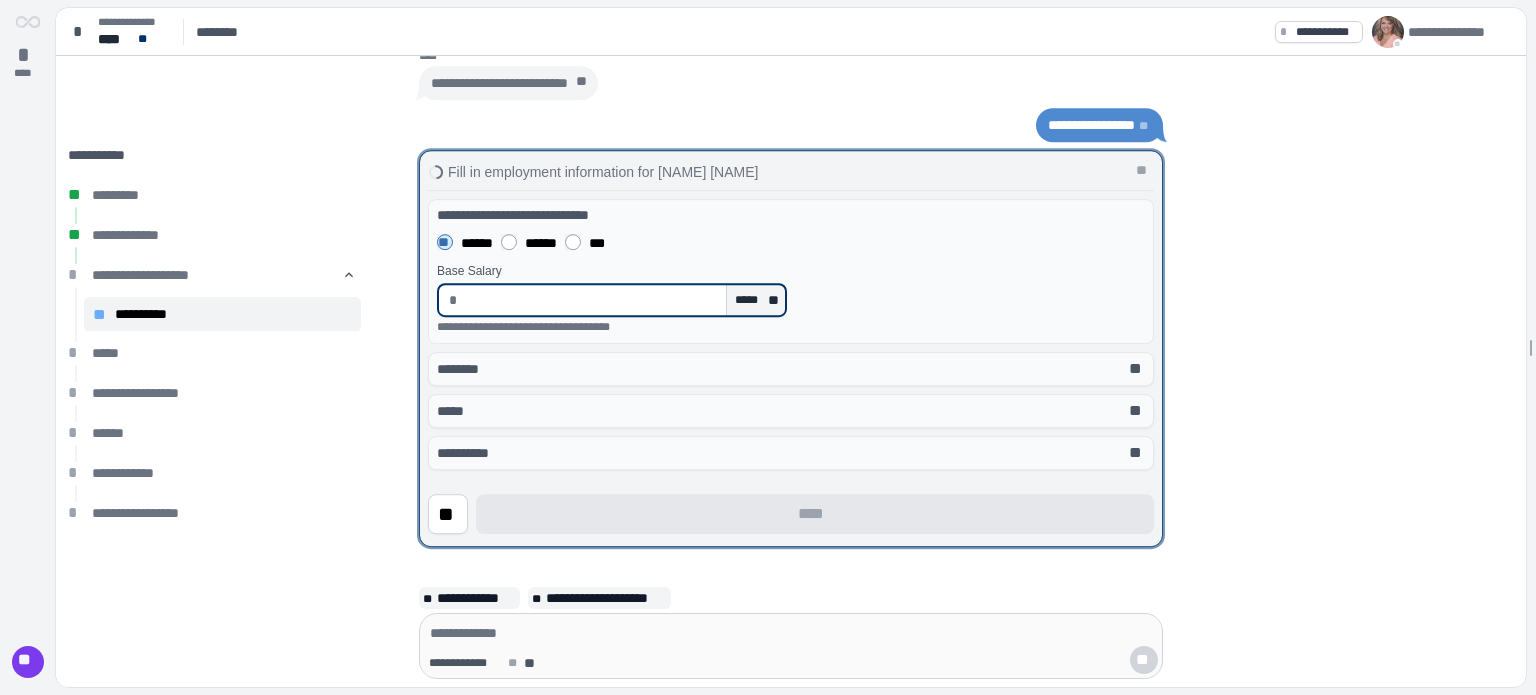 click at bounding box center [592, 300] 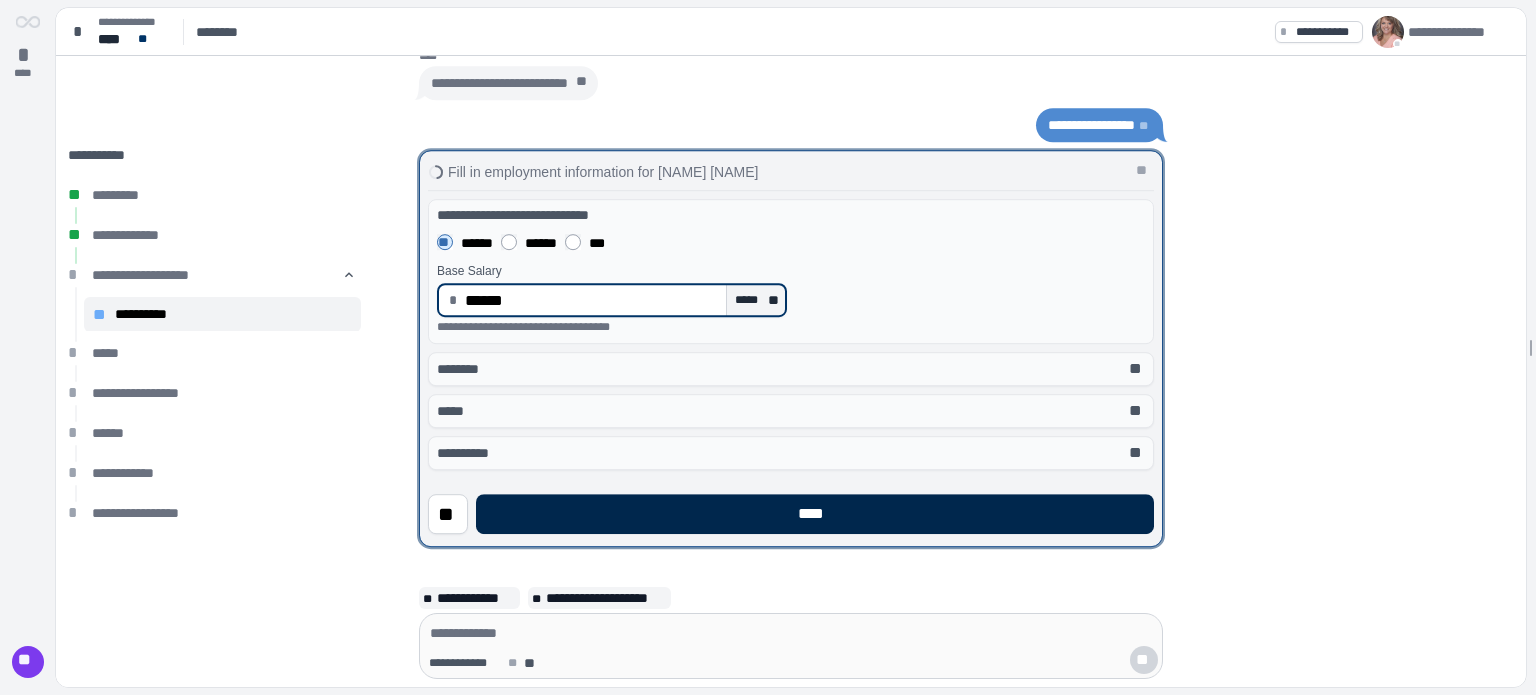 type on "*********" 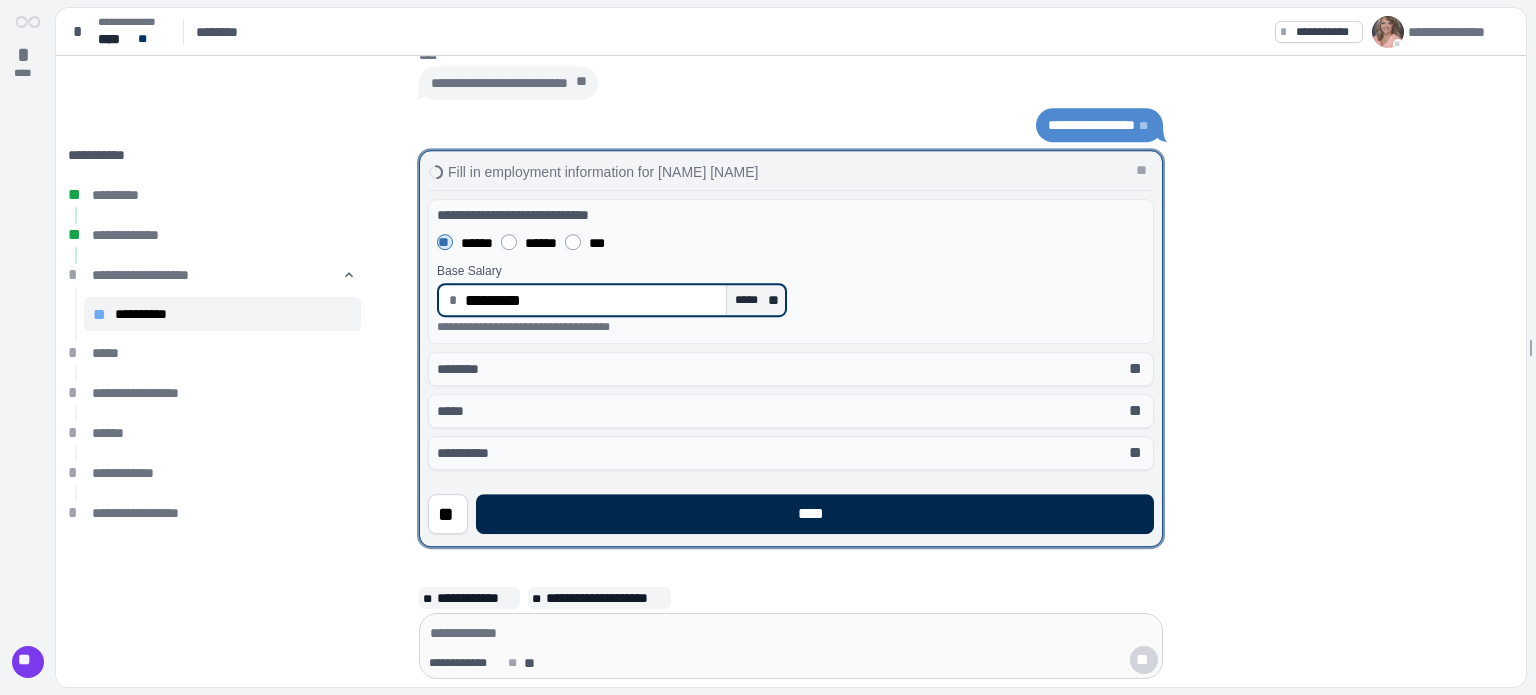 click on "****" at bounding box center [815, 514] 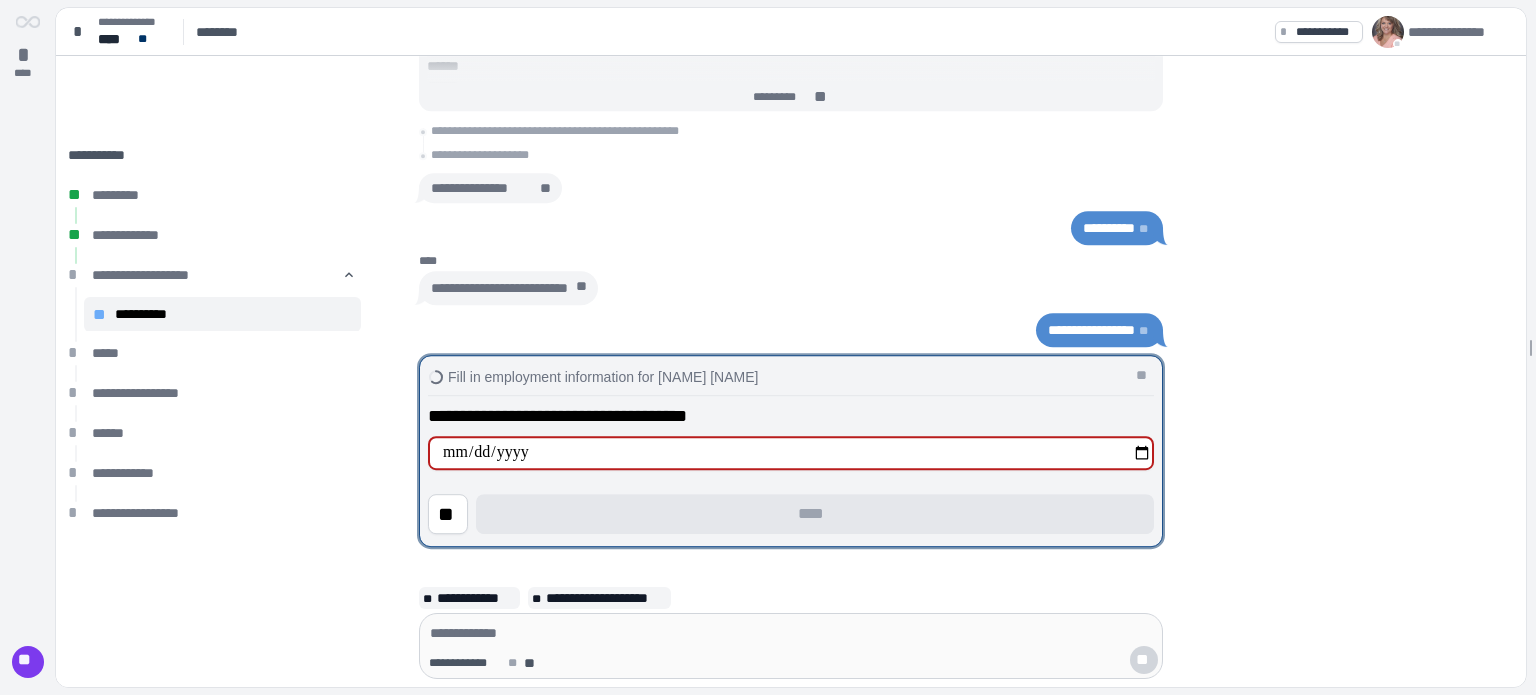 type on "**********" 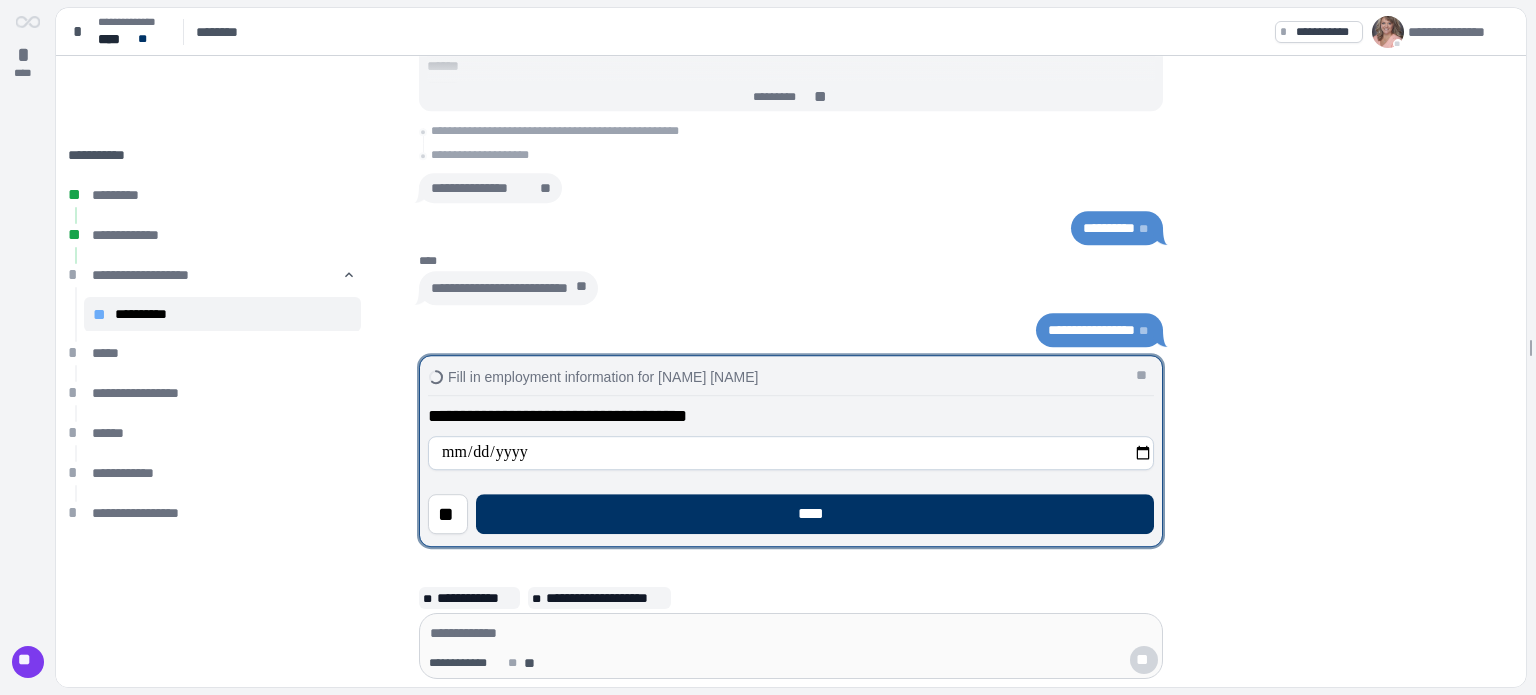 click on "****" at bounding box center (815, 514) 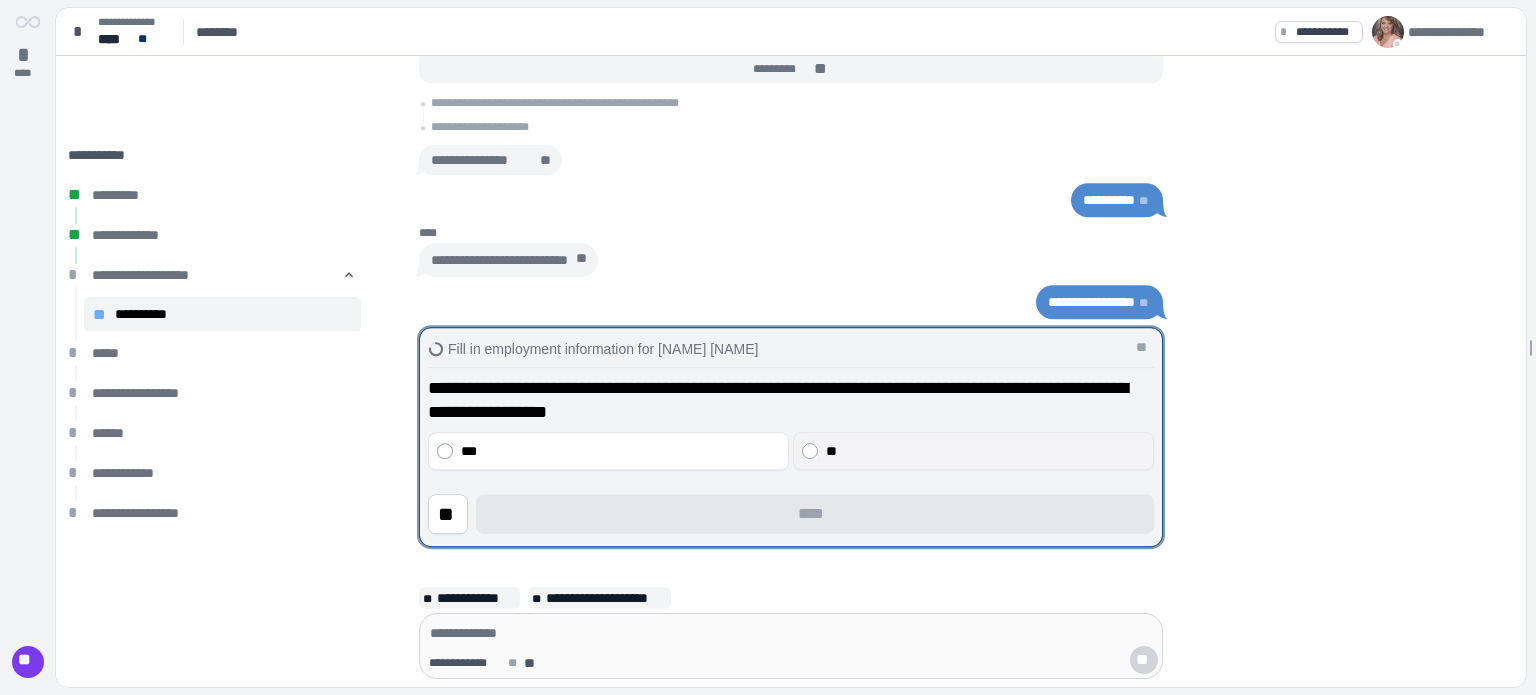 click on "**" at bounding box center [973, 451] 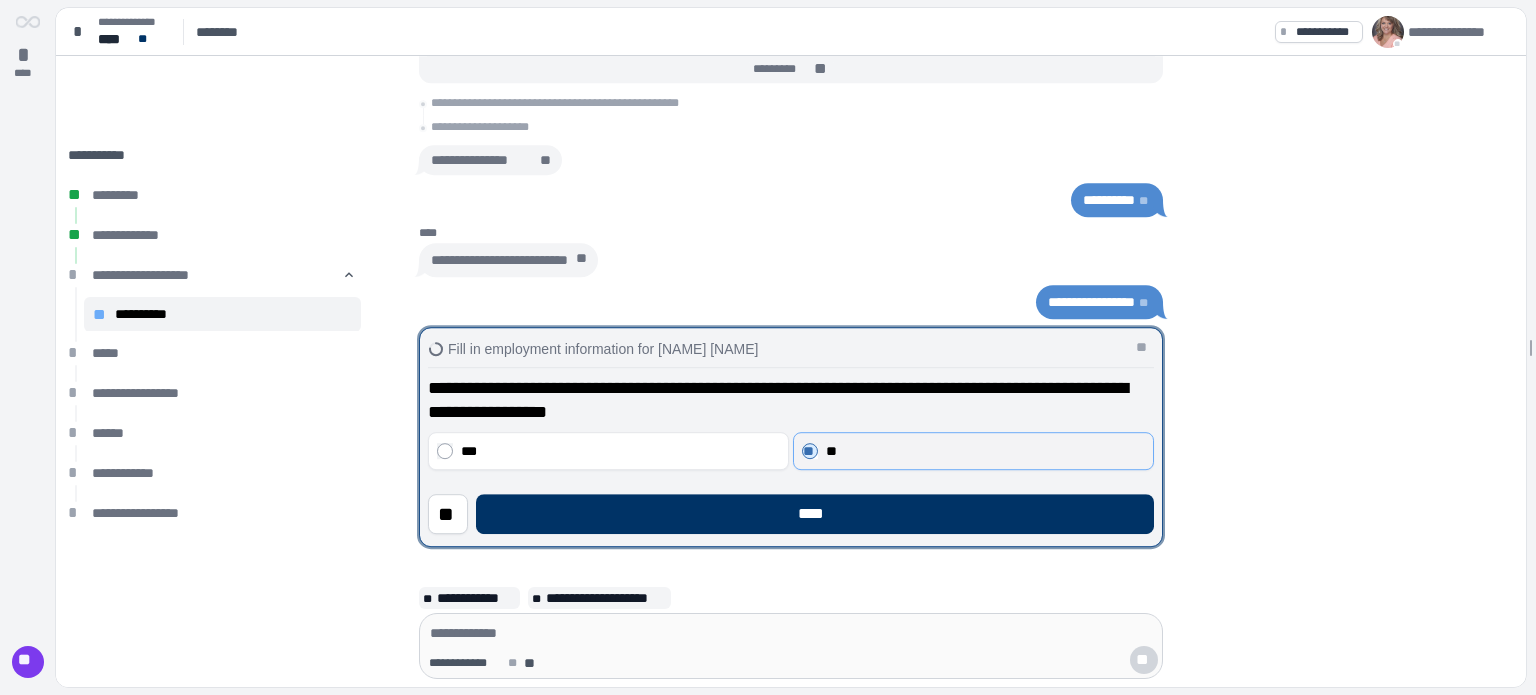 click on "** **" at bounding box center (973, 451) 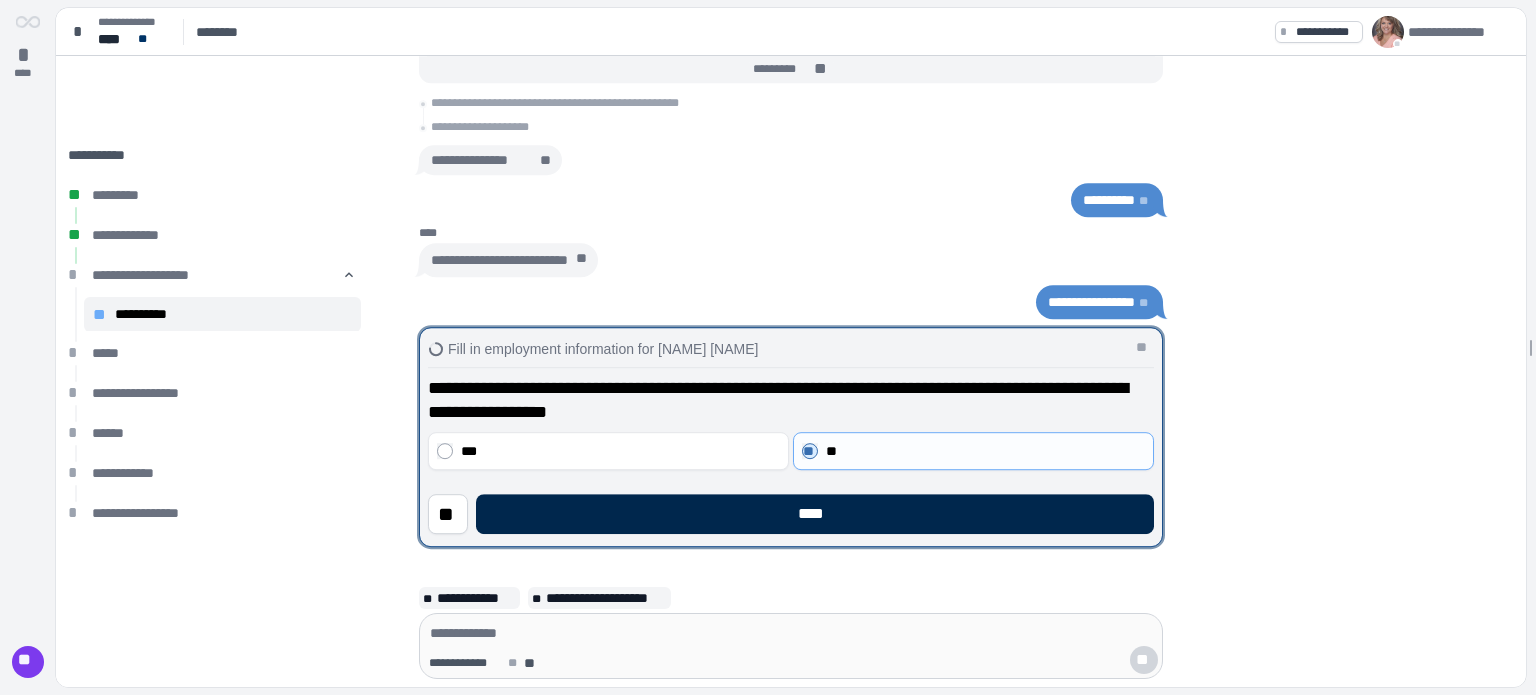 click on "****" at bounding box center [815, 514] 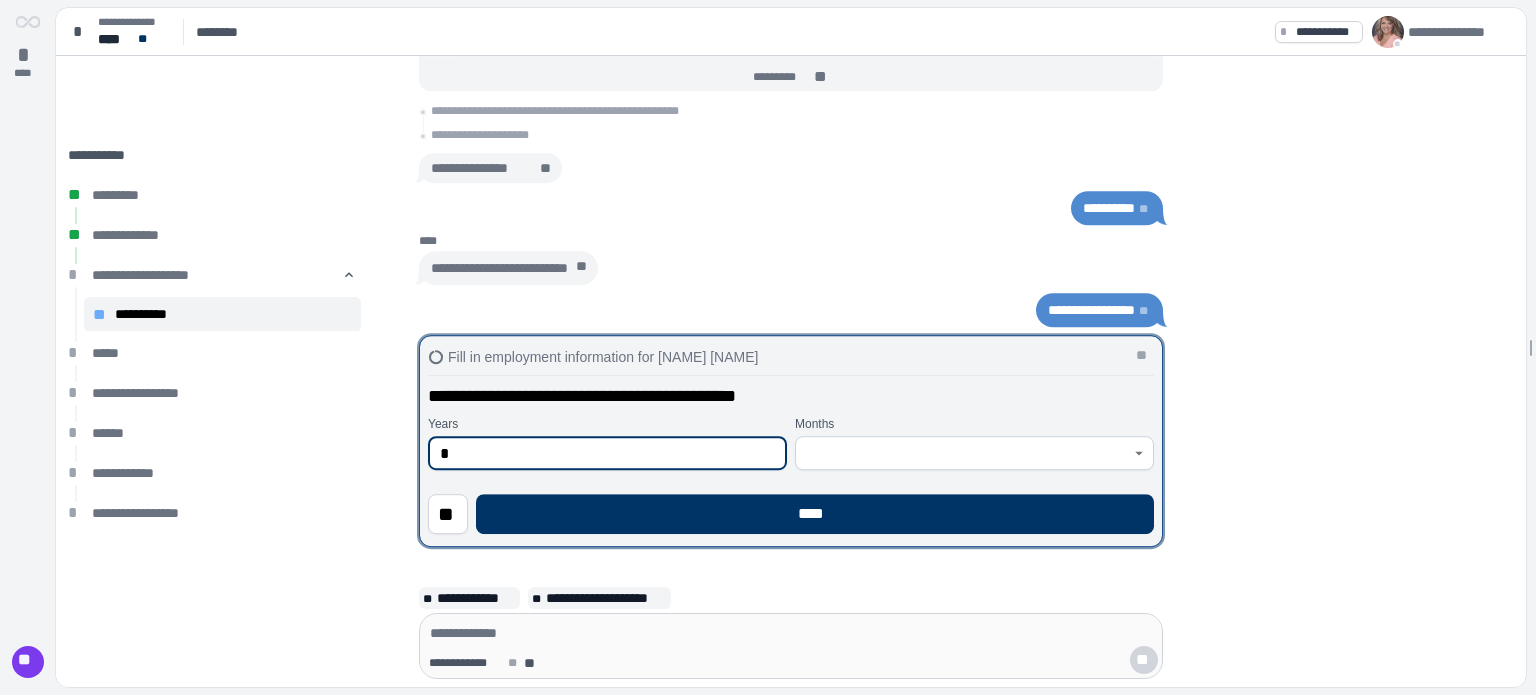 type on "*" 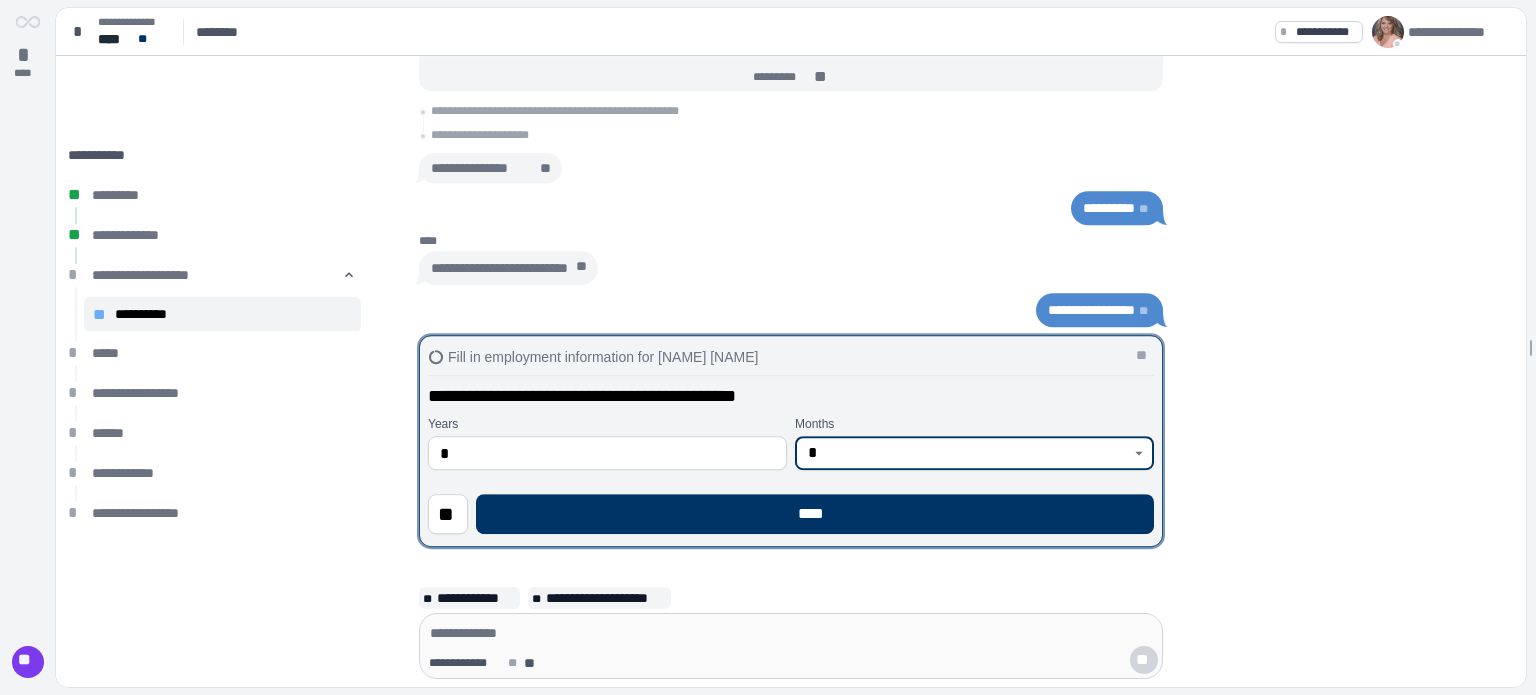 type on "*" 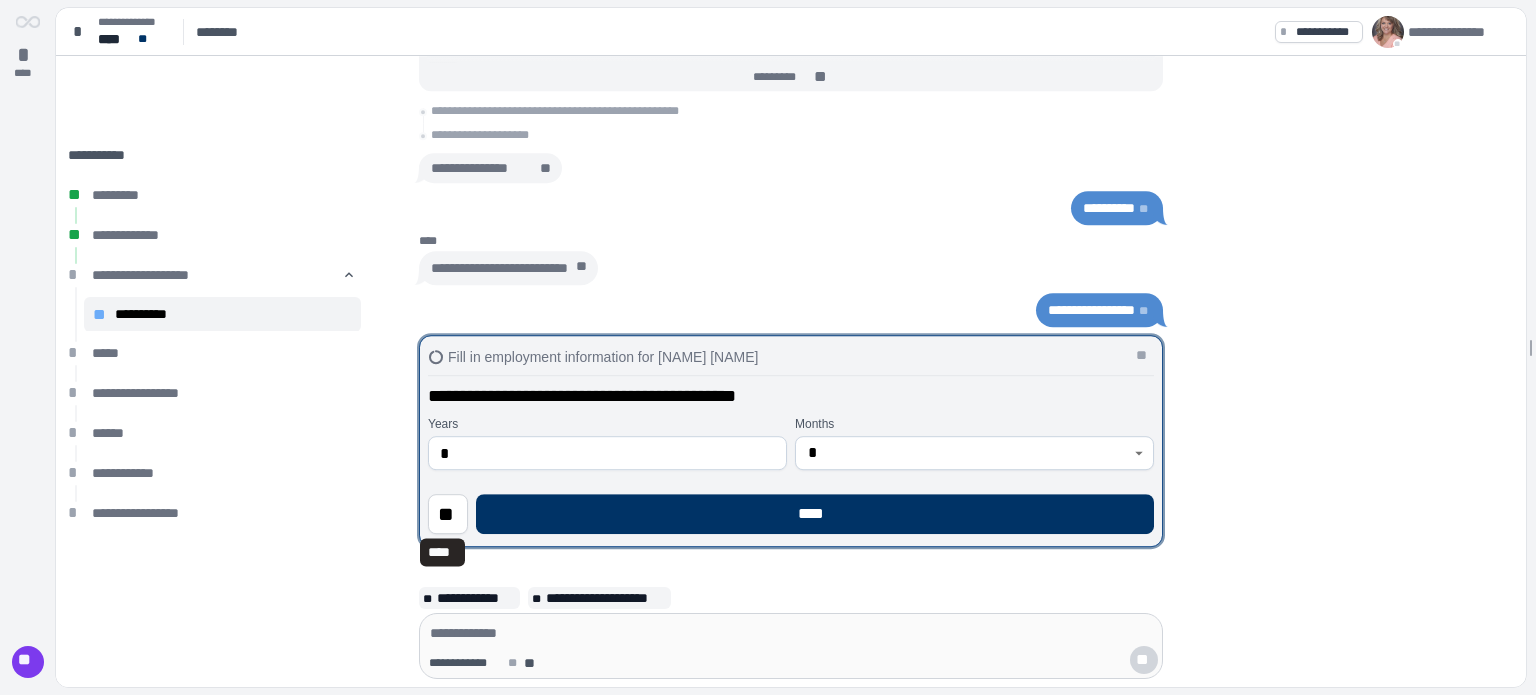 type 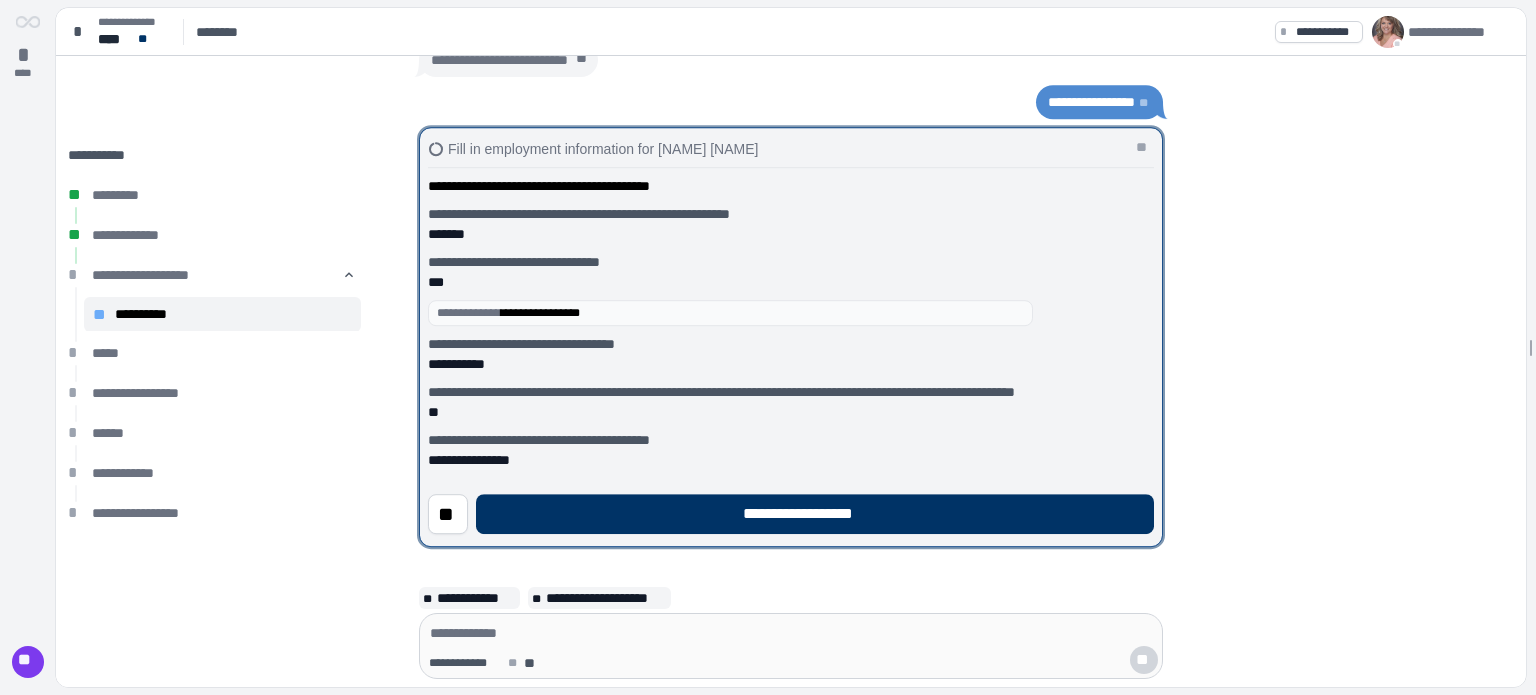 click on "**********" at bounding box center (815, 514) 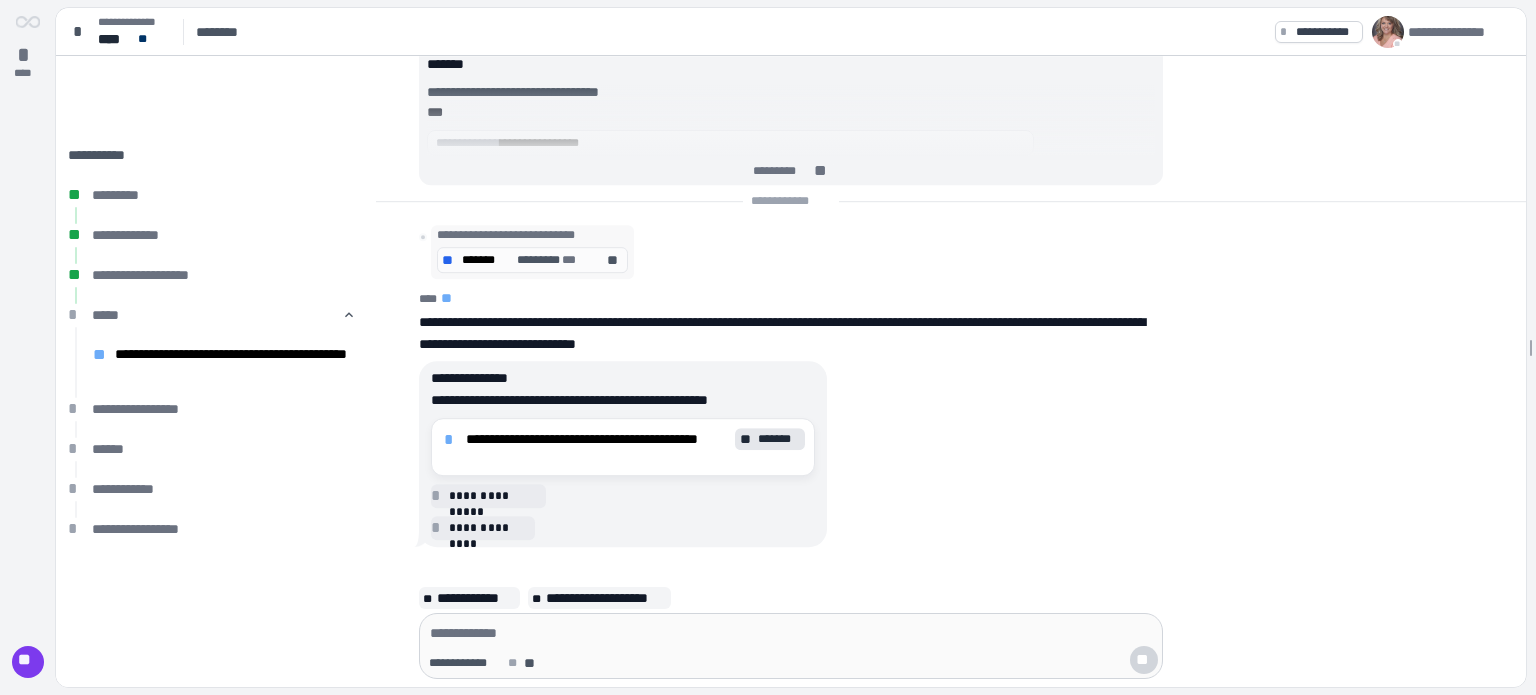 click on "**********" at bounding box center (623, 496) 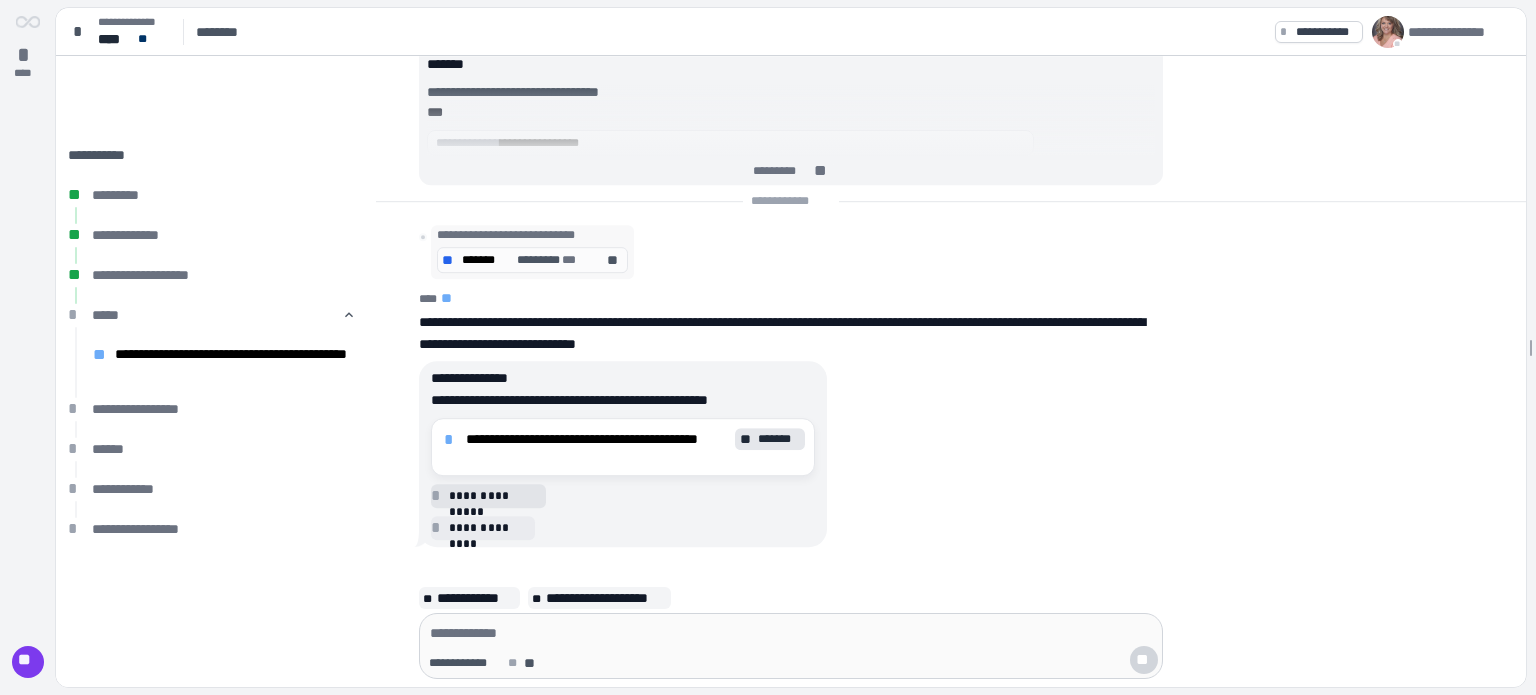 click on "**********" at bounding box center [494, 496] 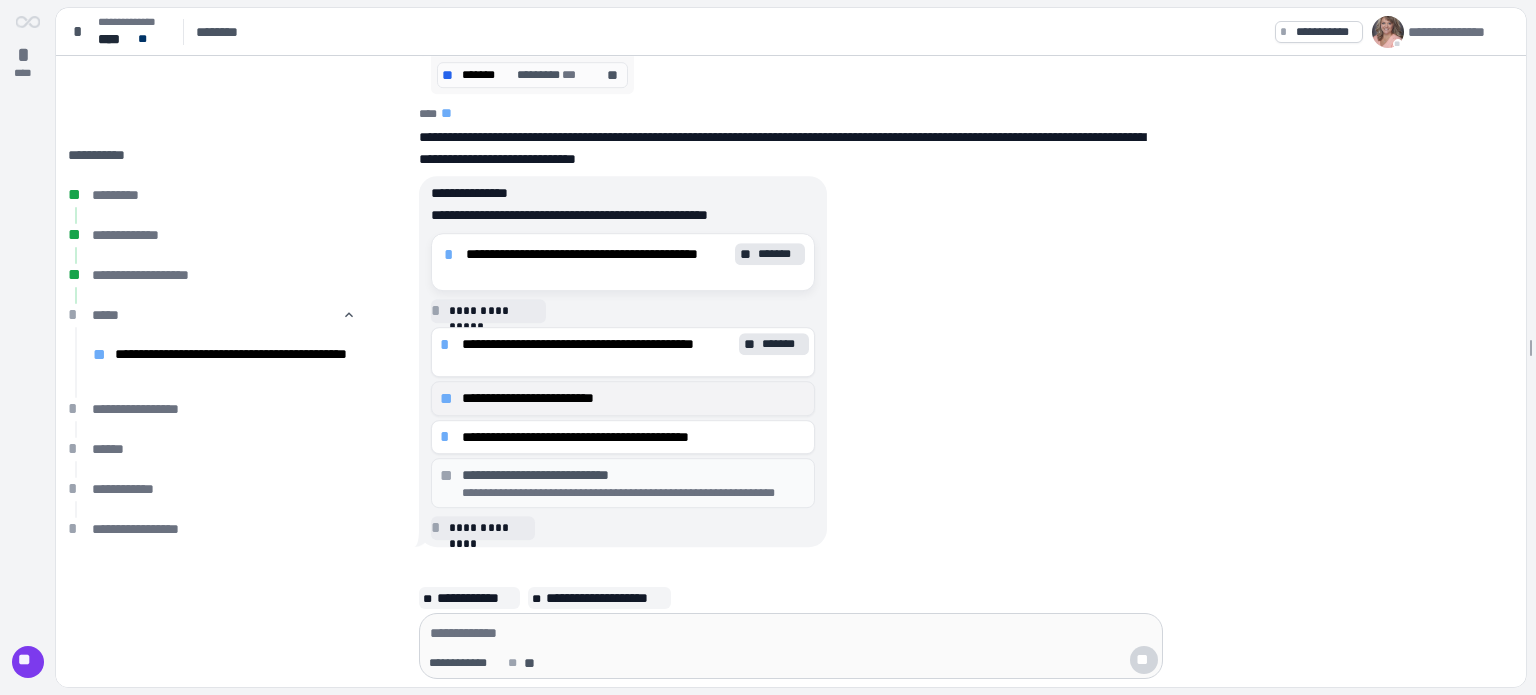 click on "**********" at bounding box center (634, 398) 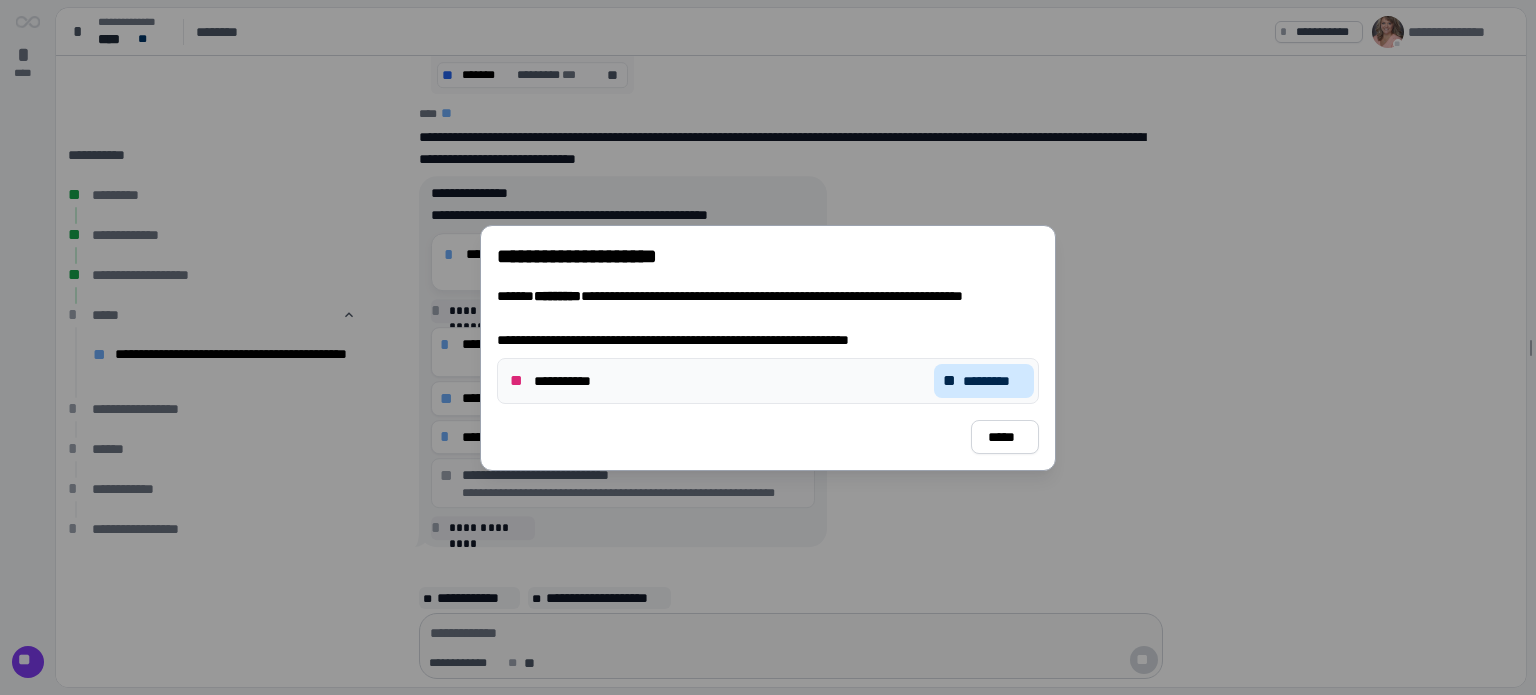 click on "*********" at bounding box center (994, 381) 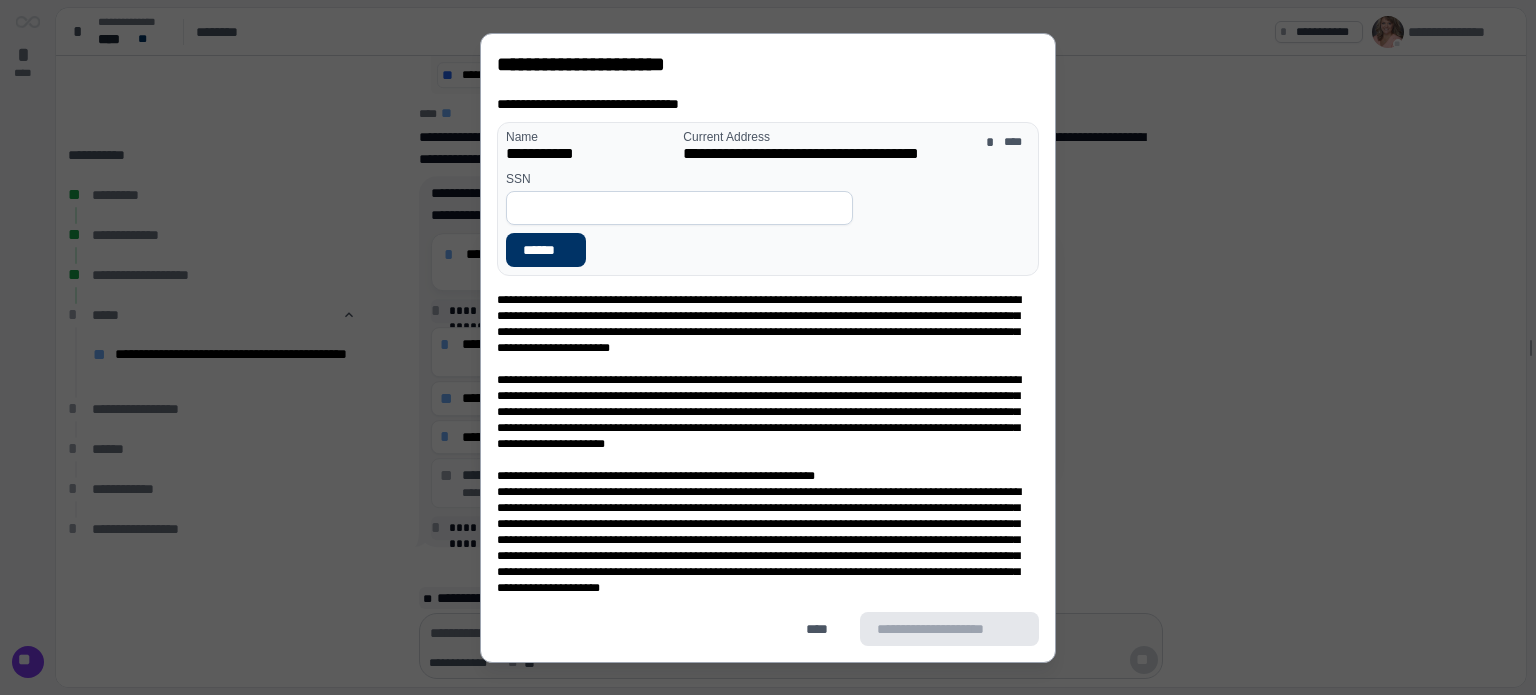 click at bounding box center (679, 208) 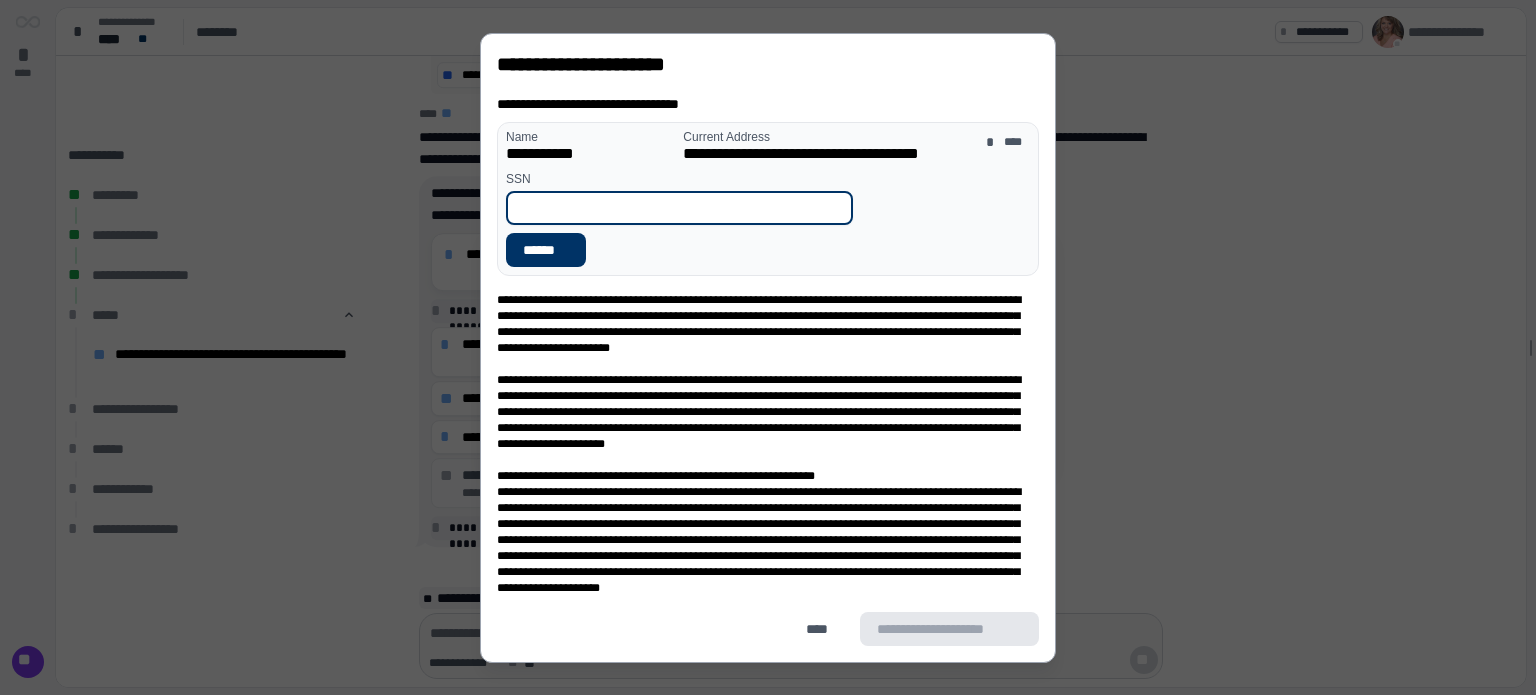click at bounding box center (679, 208) 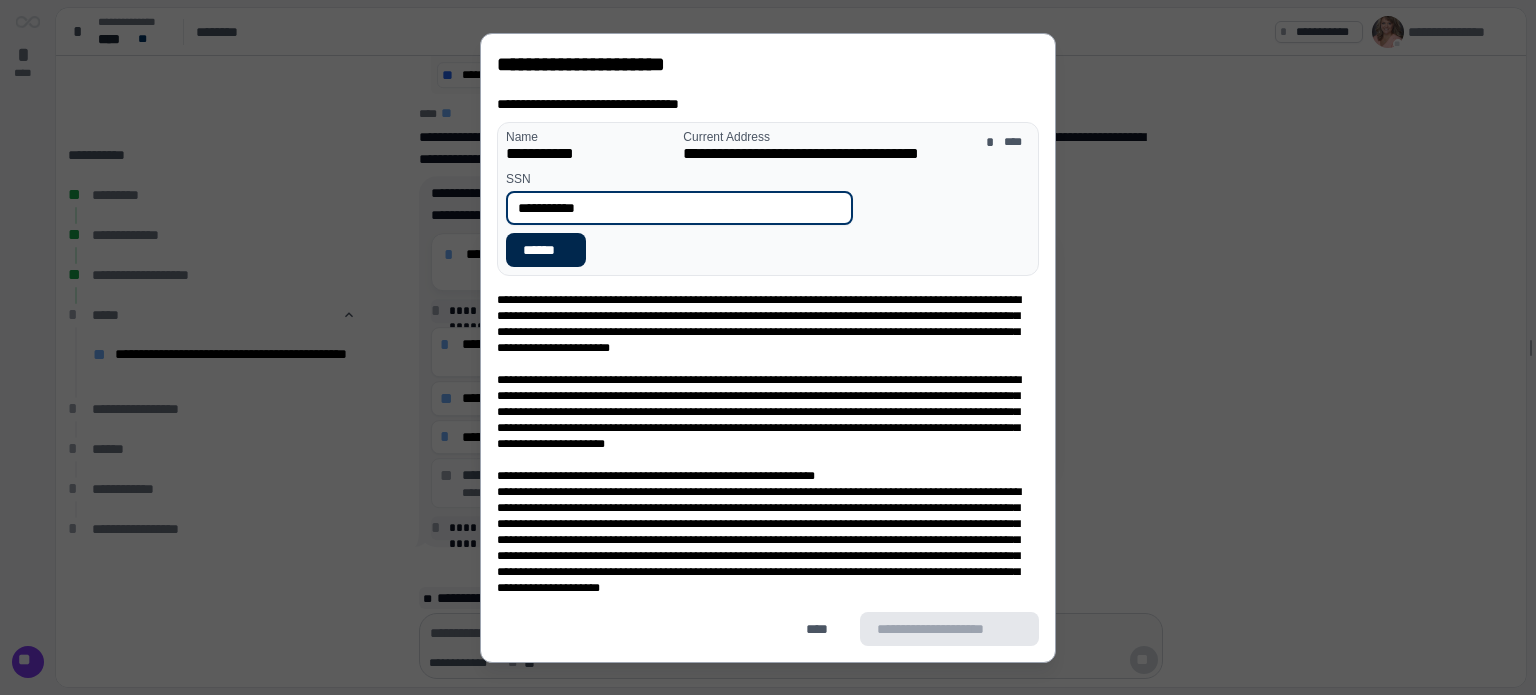 type on "**********" 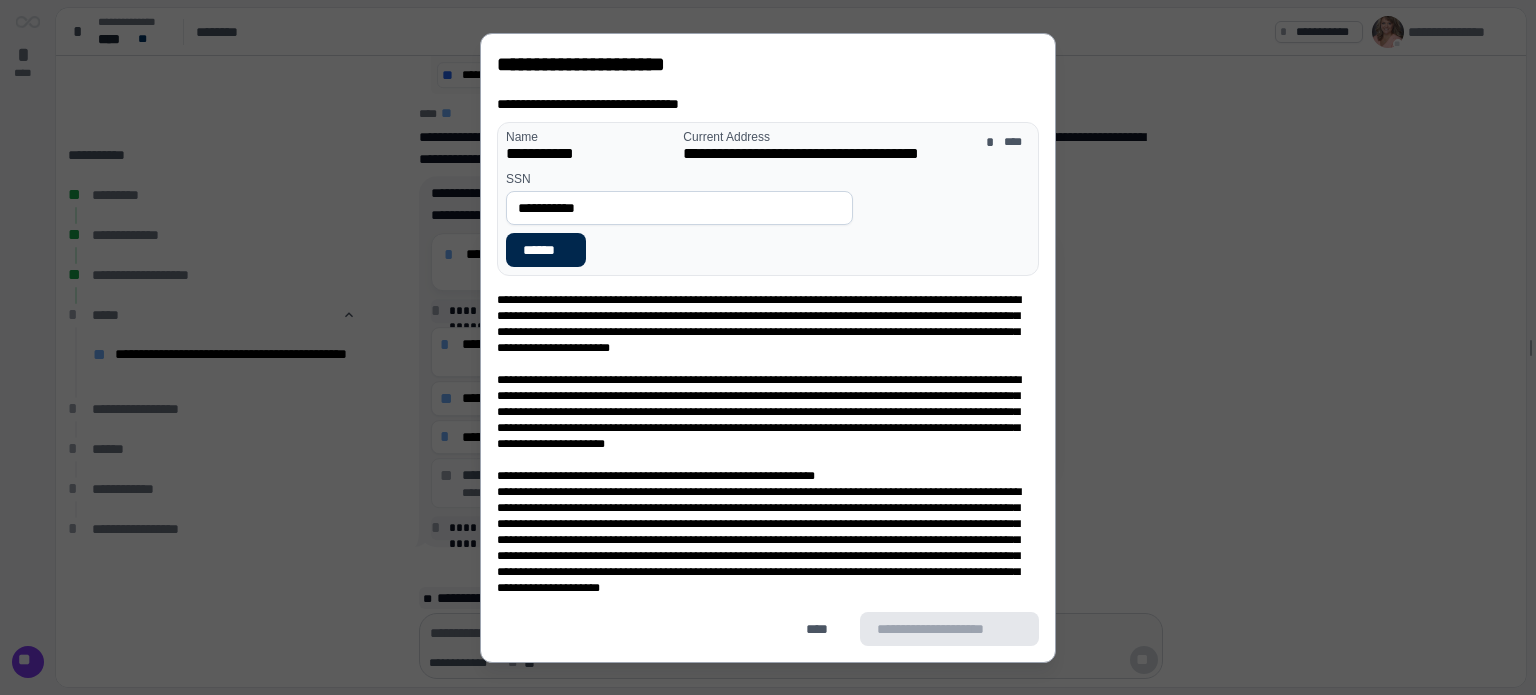 click on "******" at bounding box center [546, 250] 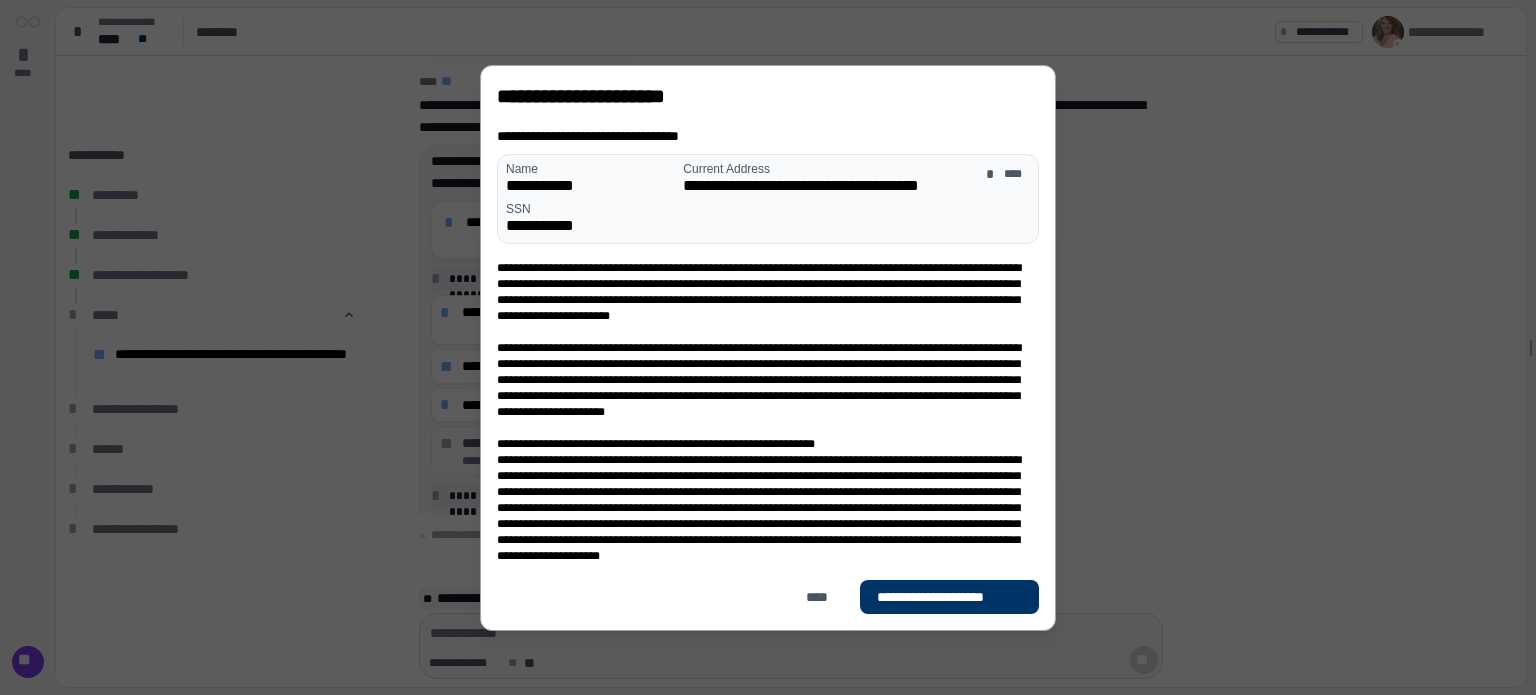 click on "**********" at bounding box center [768, 348] 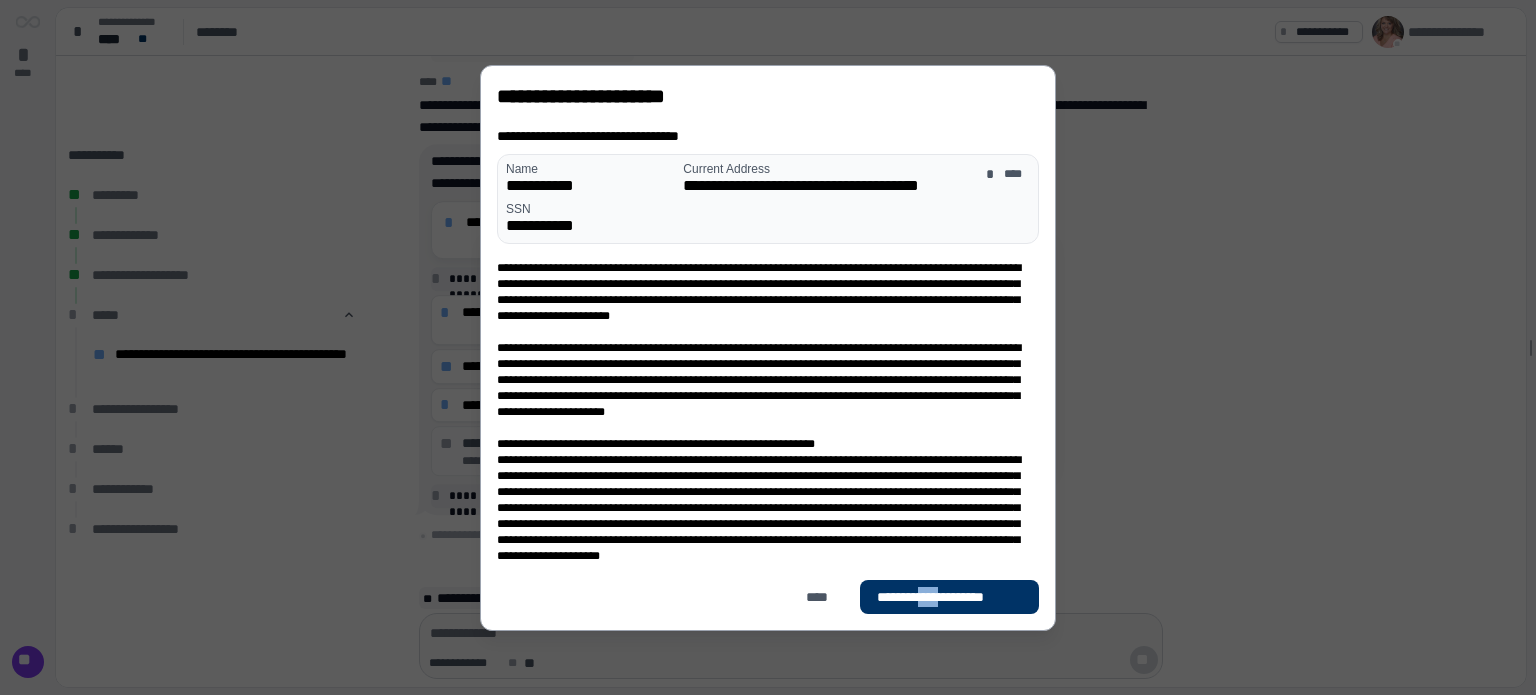 click on "**********" at bounding box center (768, 348) 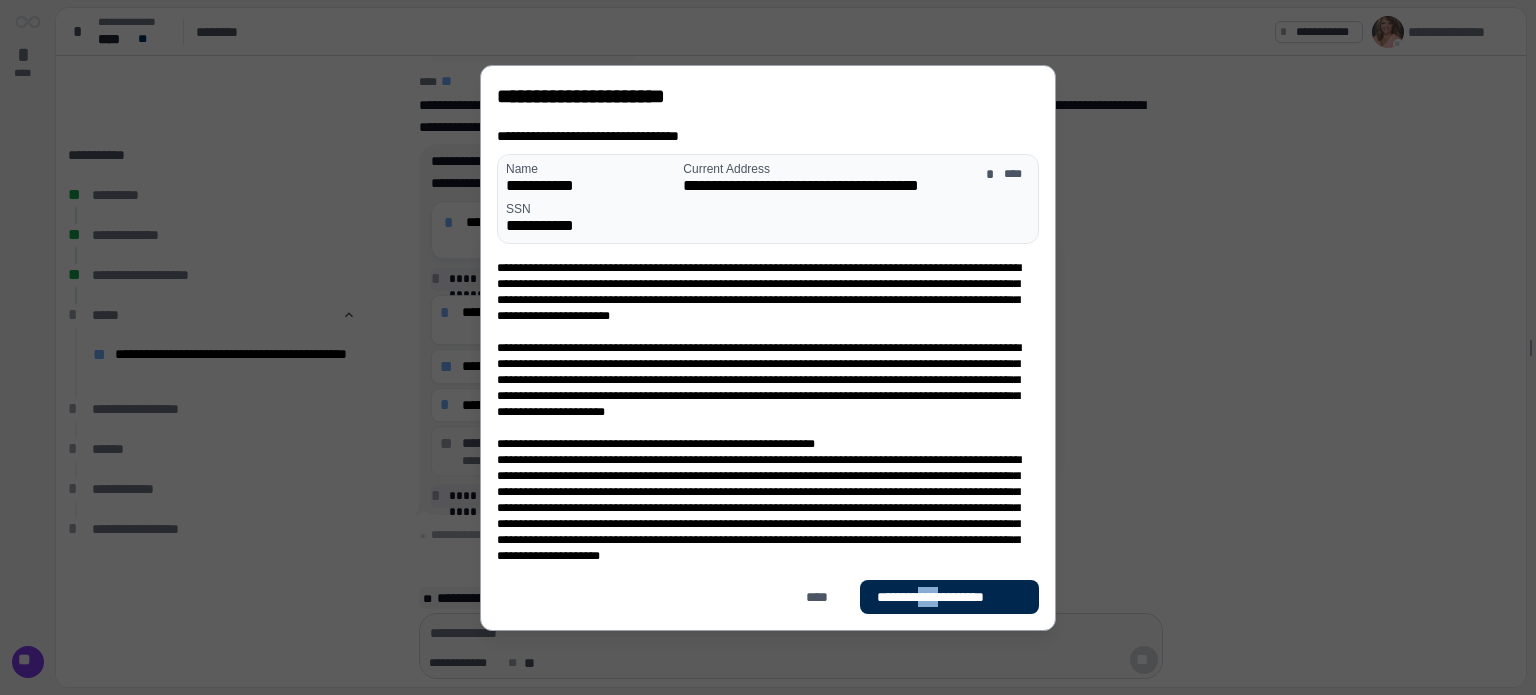 click on "**********" at bounding box center (949, 597) 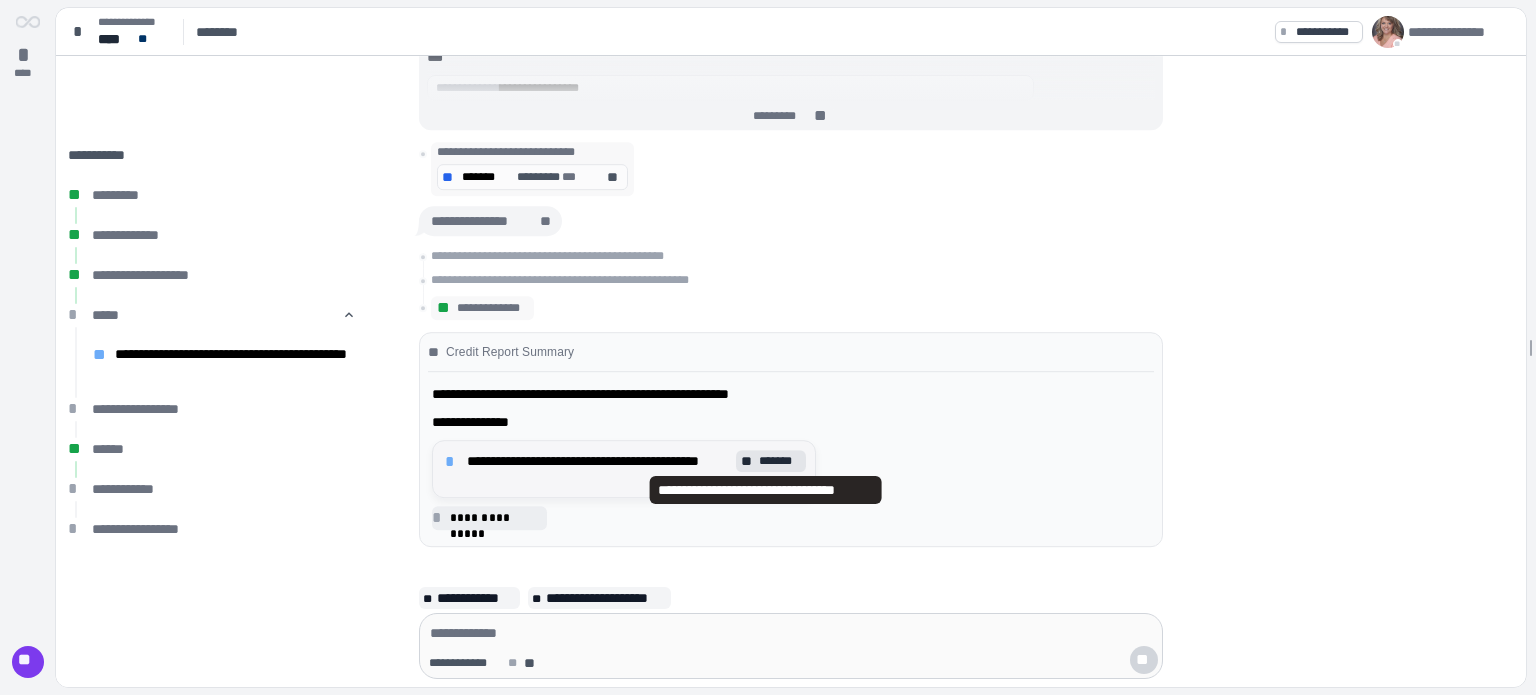 click on "*******" at bounding box center [780, 461] 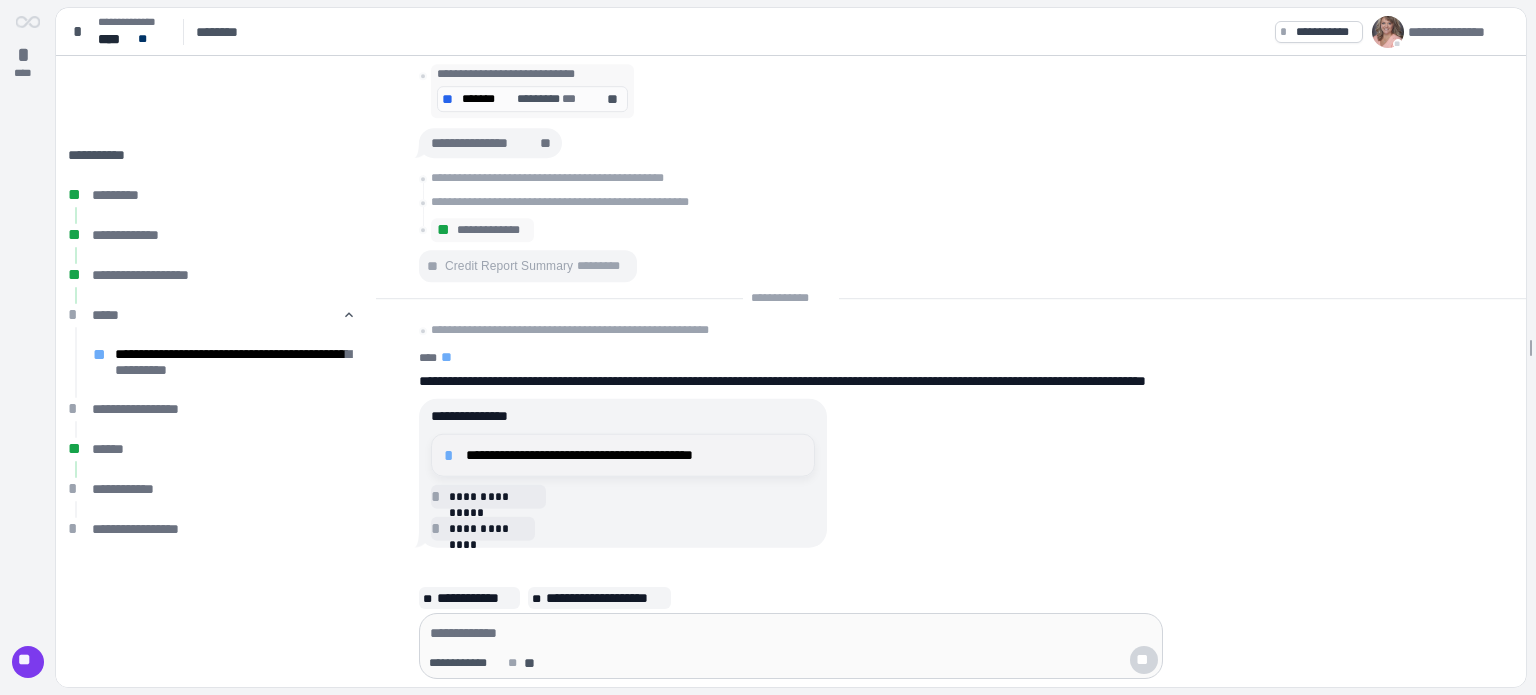 click on "**********" at bounding box center (634, 455) 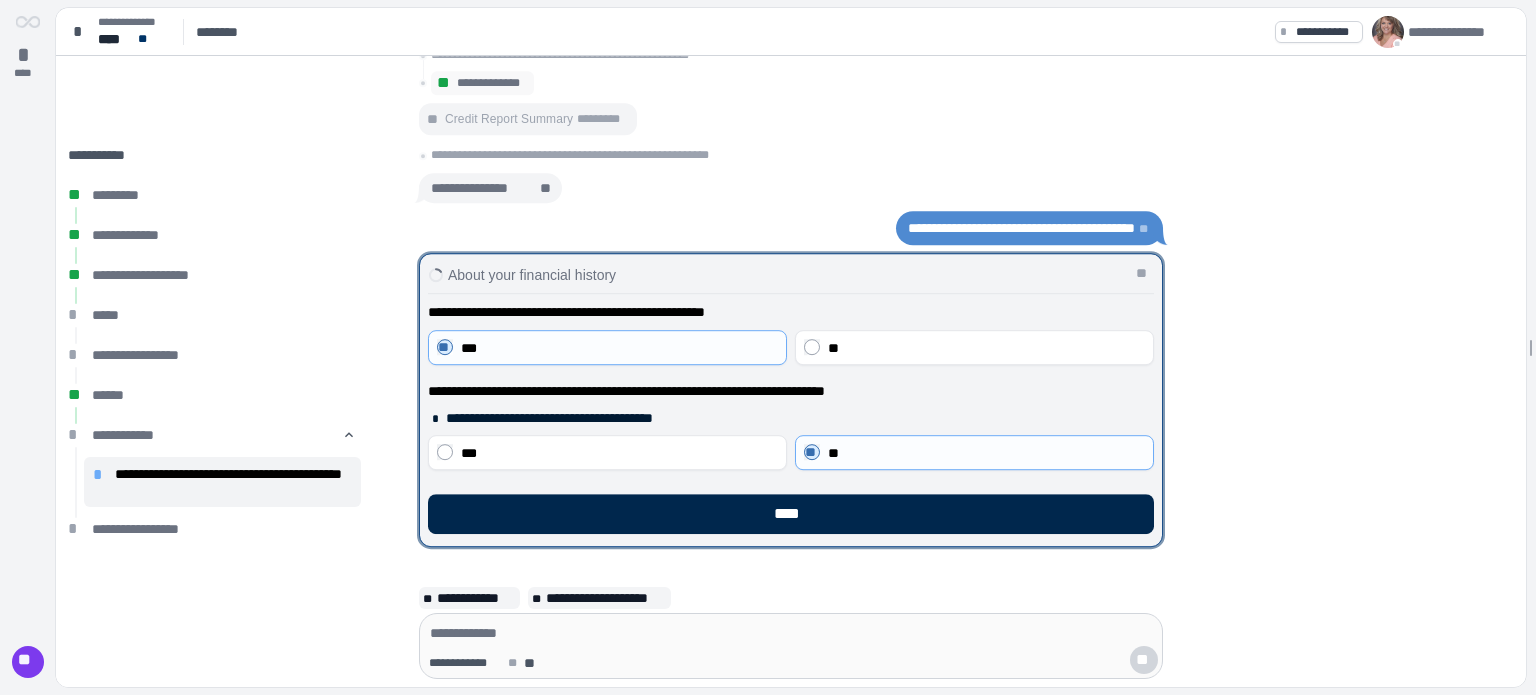click on "****" at bounding box center (791, 514) 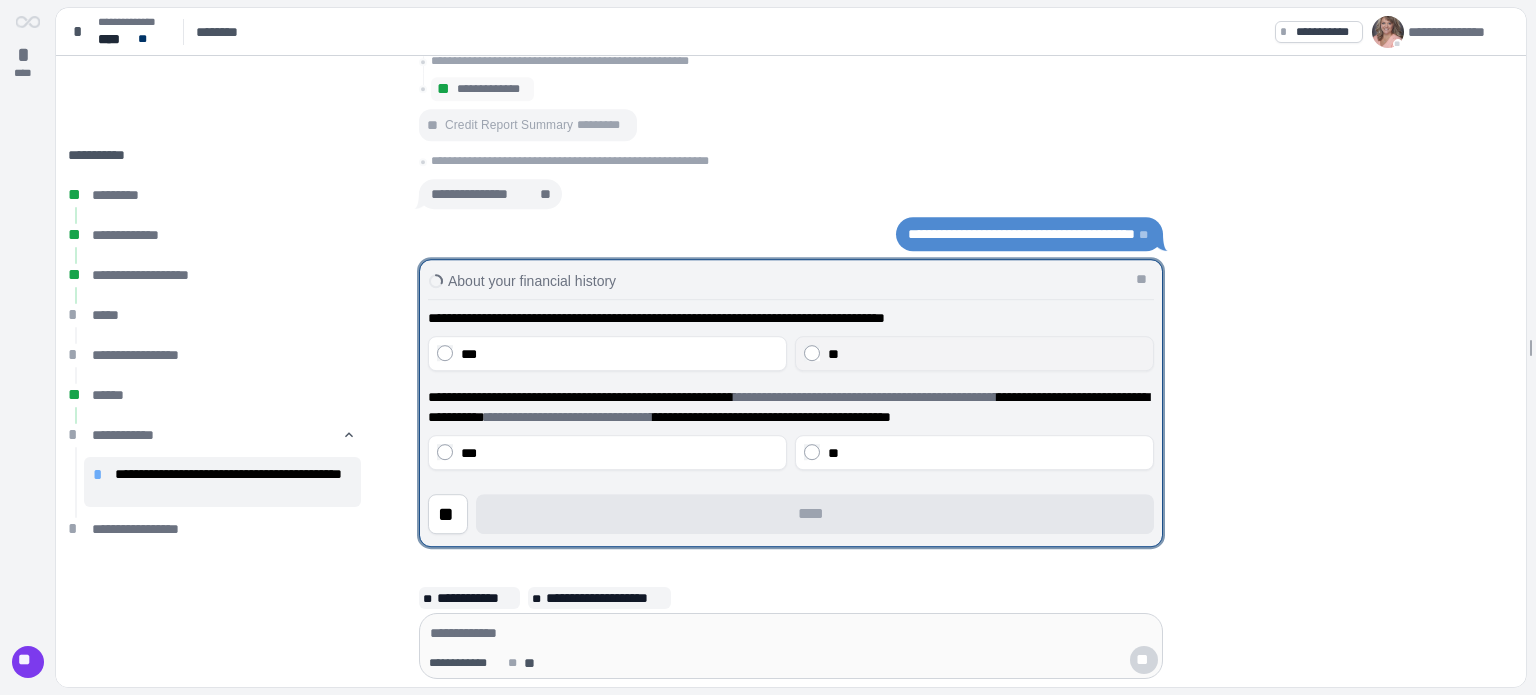 click on "**" at bounding box center [986, 354] 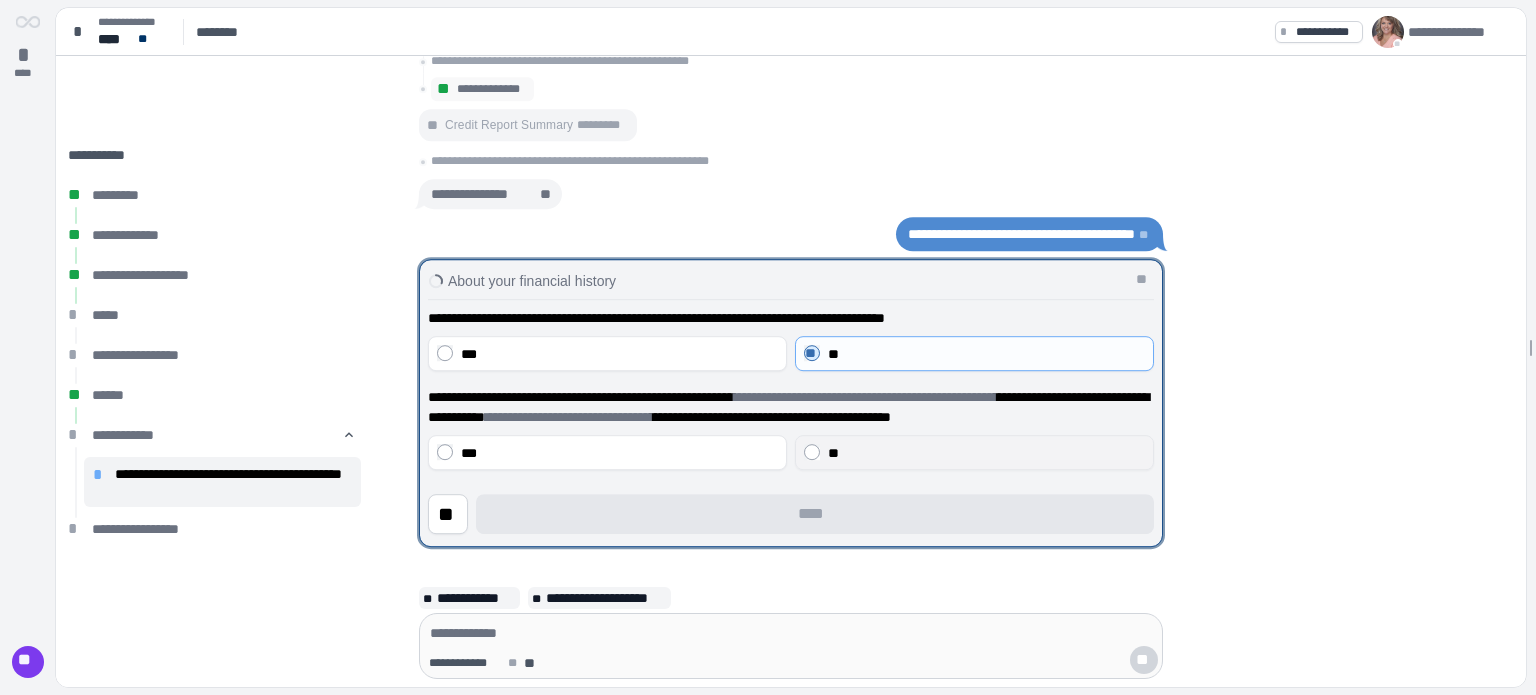 click on "**" at bounding box center [986, 453] 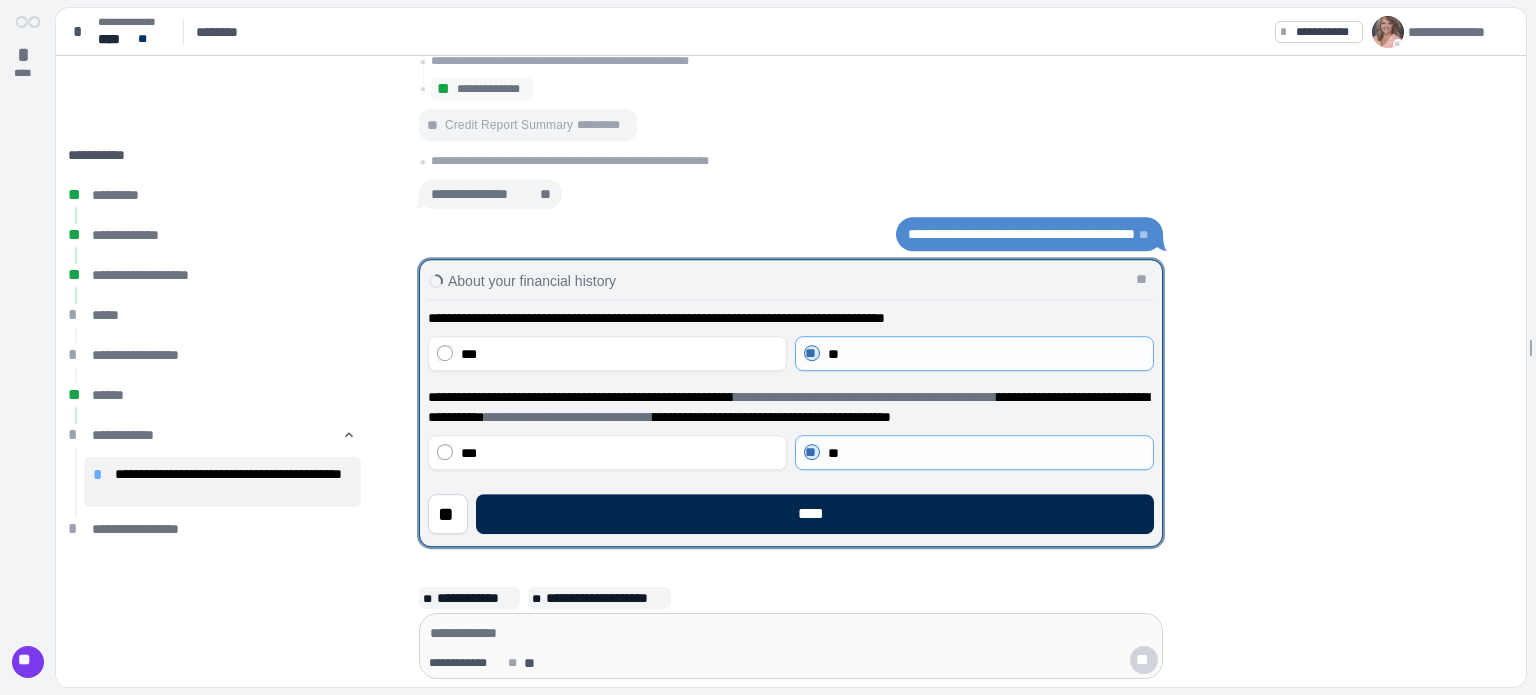 click on "****" at bounding box center (815, 514) 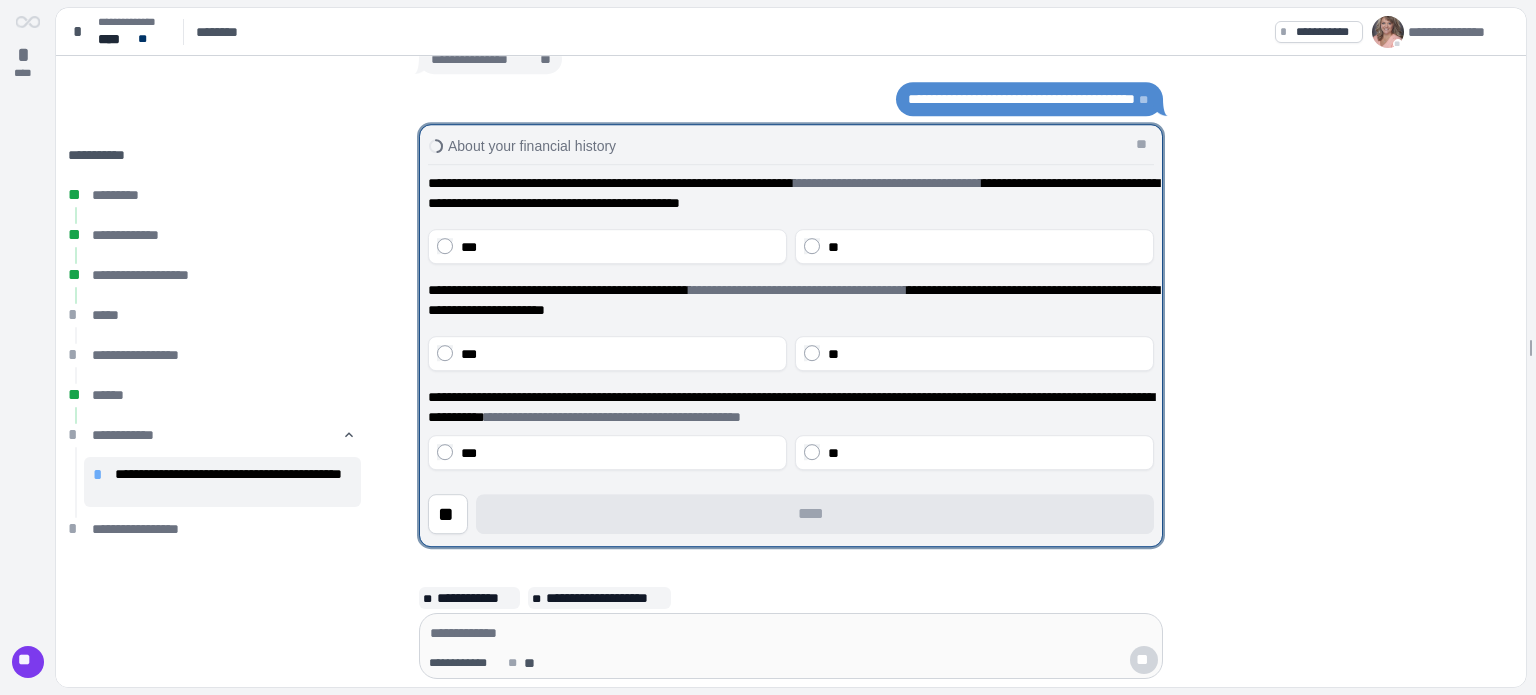 click on "**********" at bounding box center [791, 272] 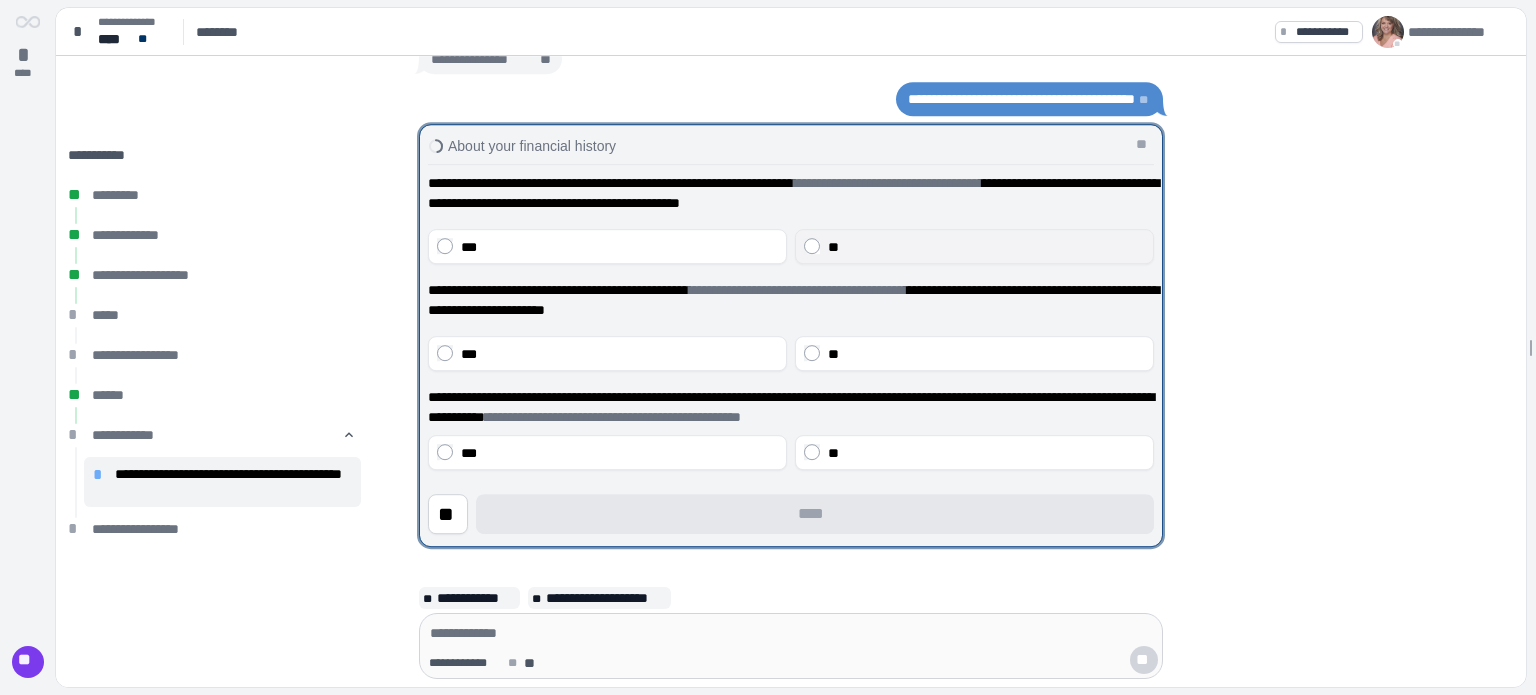 click on "**" at bounding box center [986, 247] 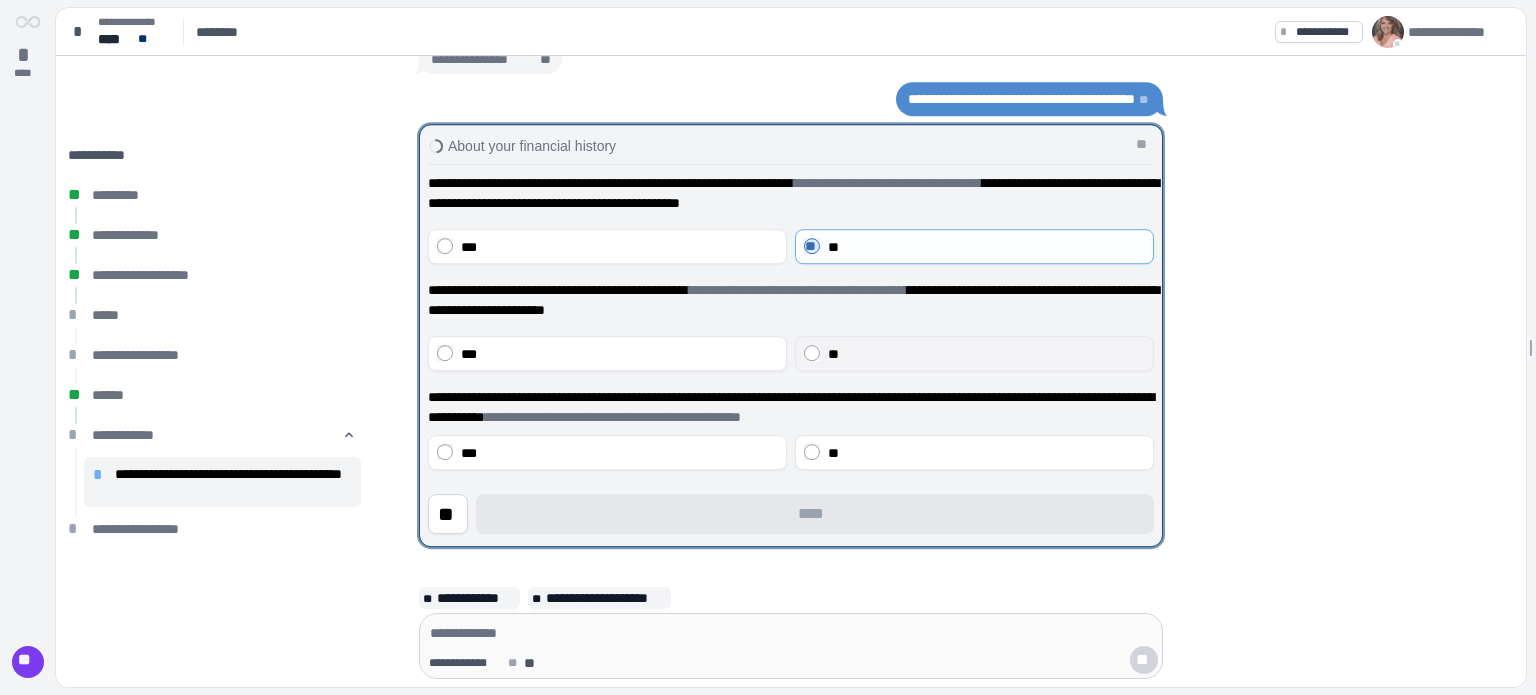 click on "**" at bounding box center [986, 354] 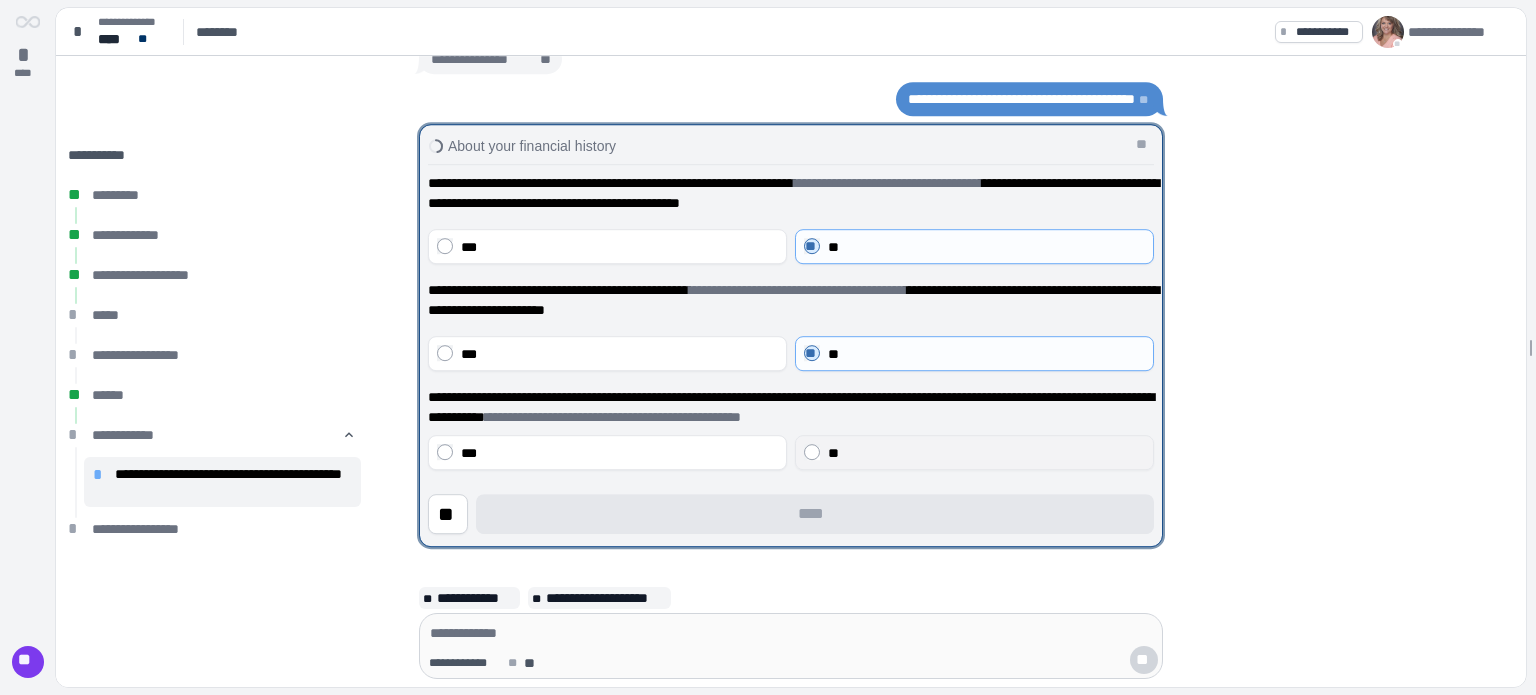 click on "**" at bounding box center [986, 453] 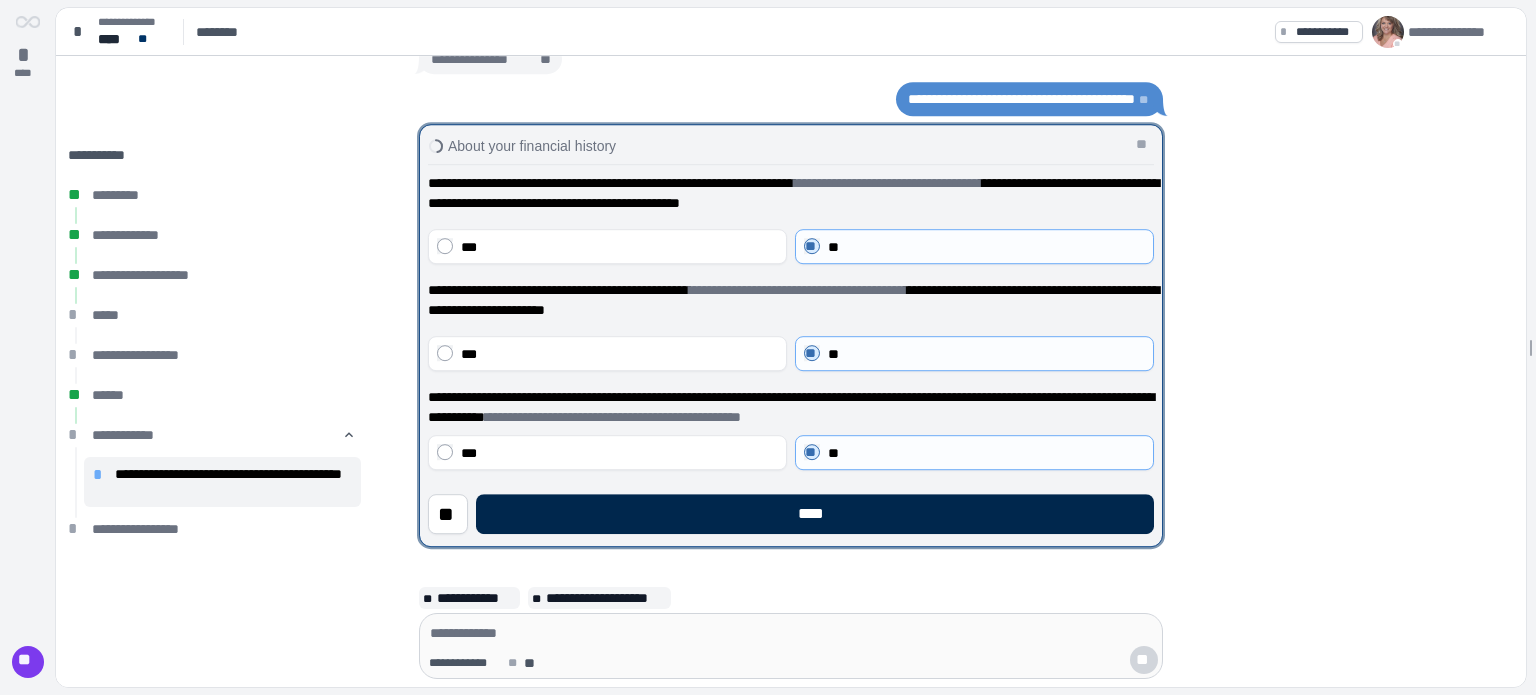 click on "****" at bounding box center (815, 514) 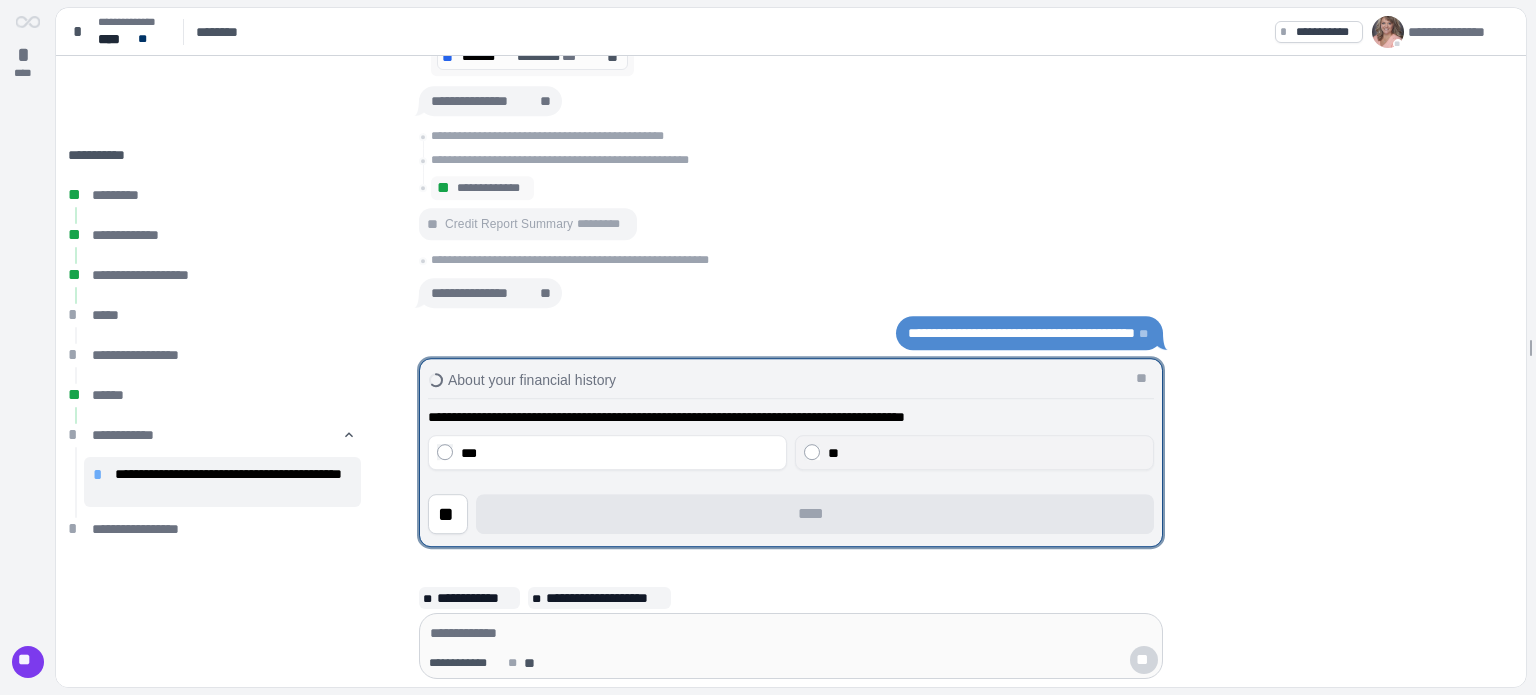 click on "**" at bounding box center [986, 453] 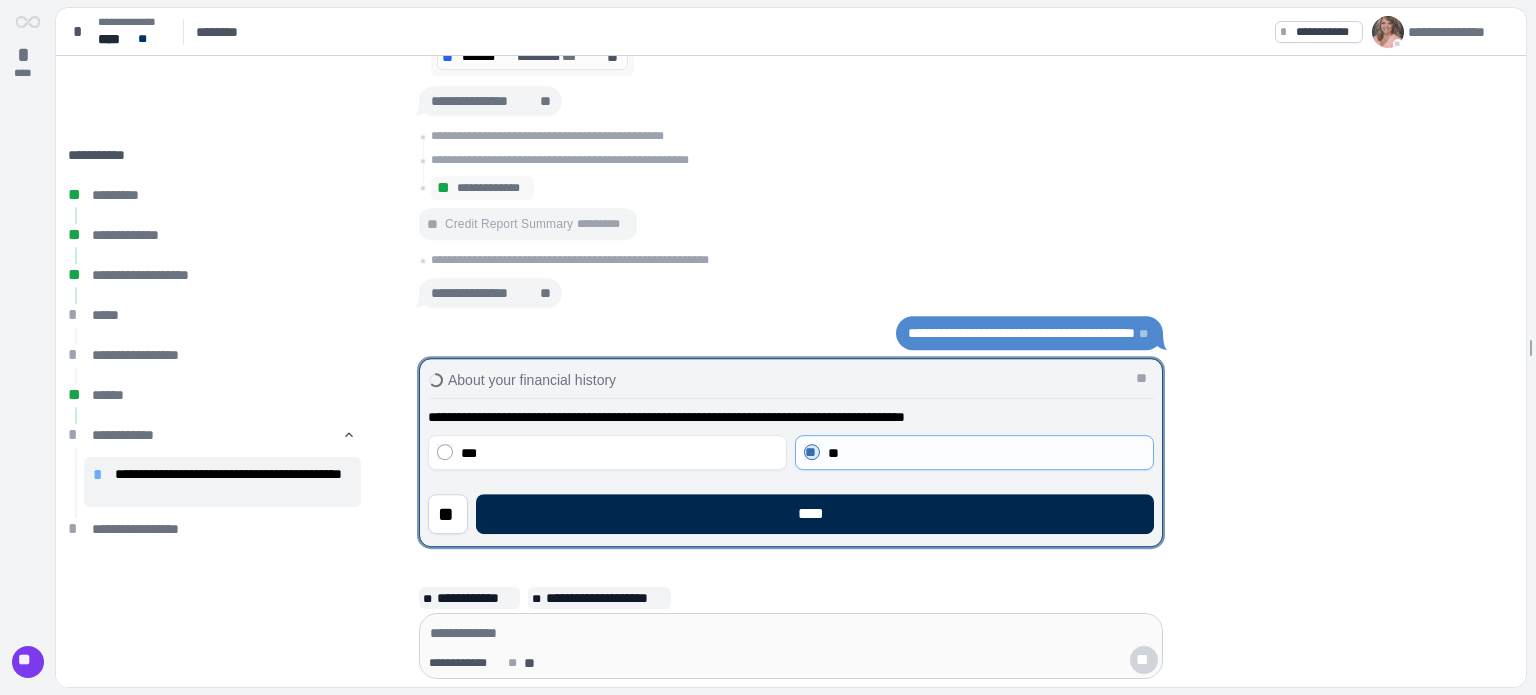 click on "****" at bounding box center (815, 514) 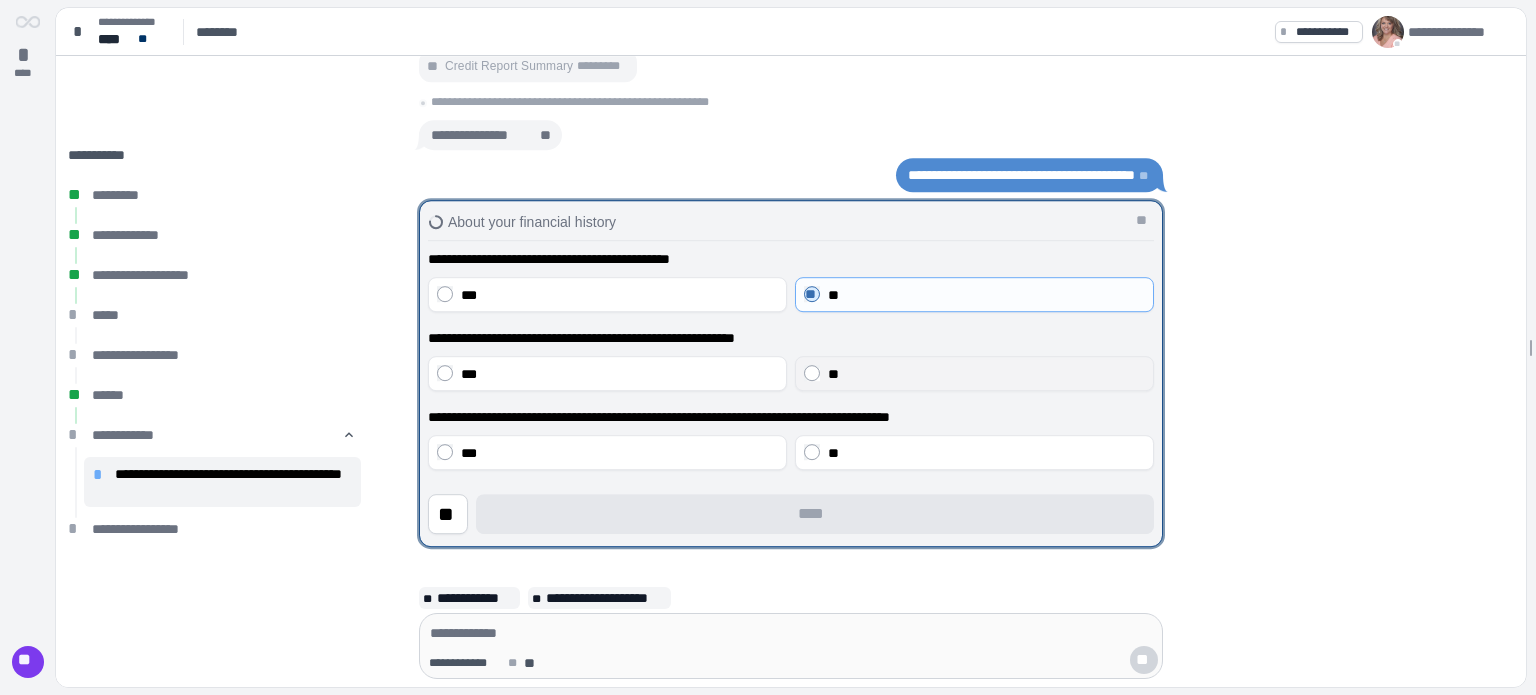 click on "**" at bounding box center (833, 374) 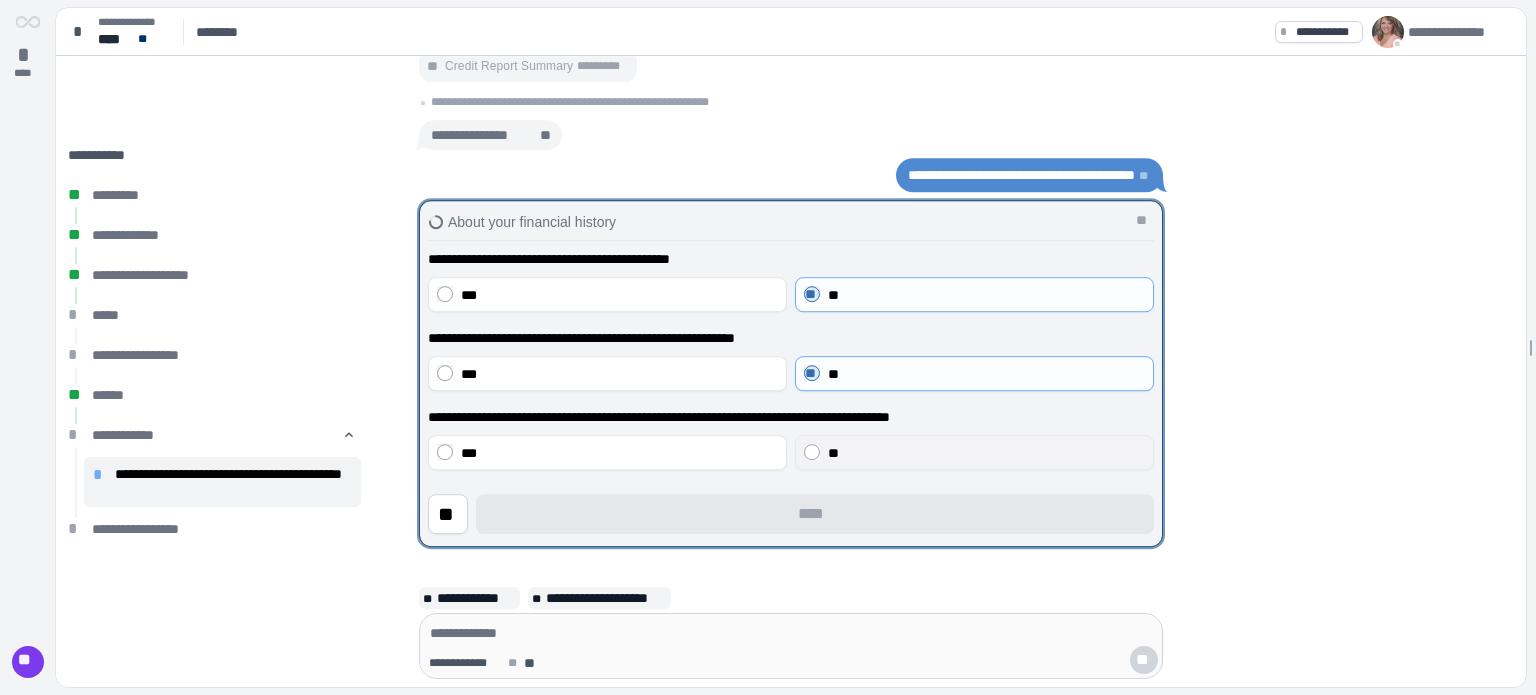 click on "**" at bounding box center [833, 453] 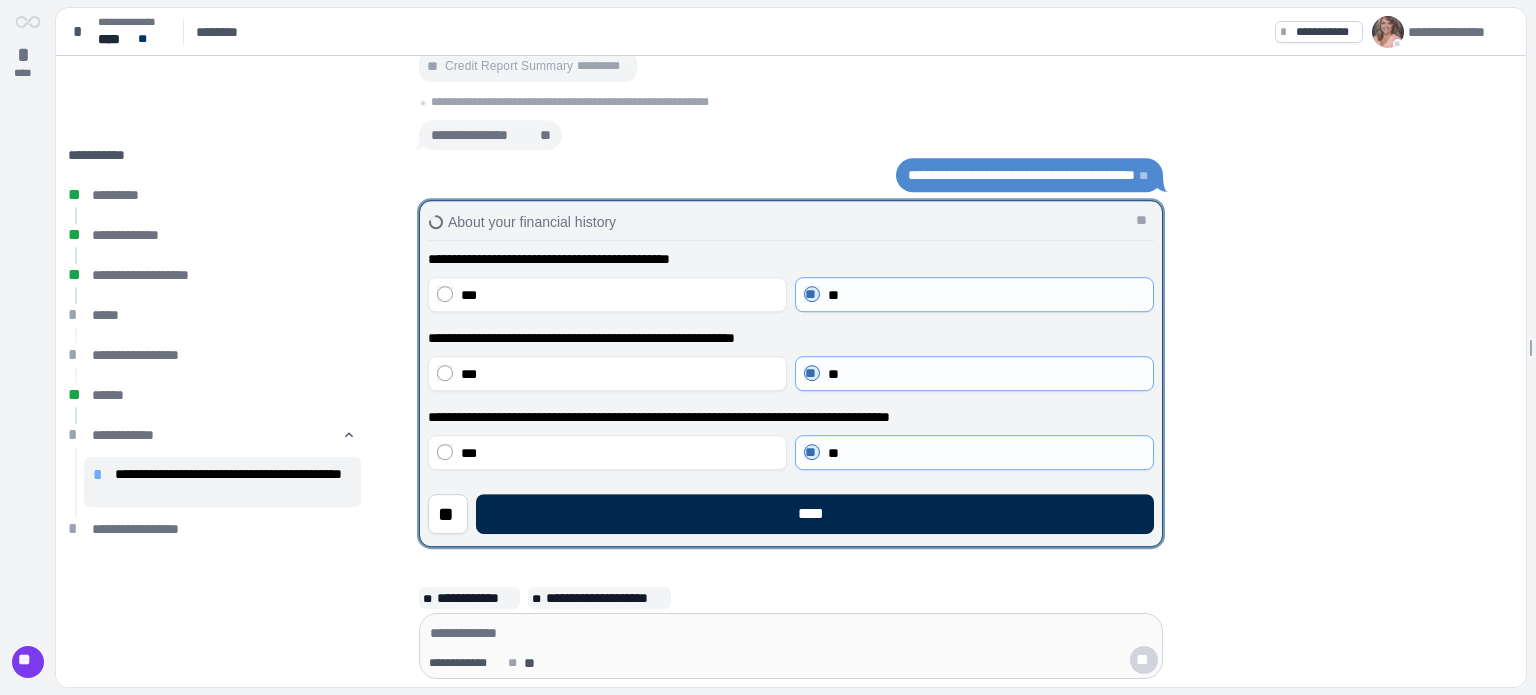 click on "****" at bounding box center (815, 514) 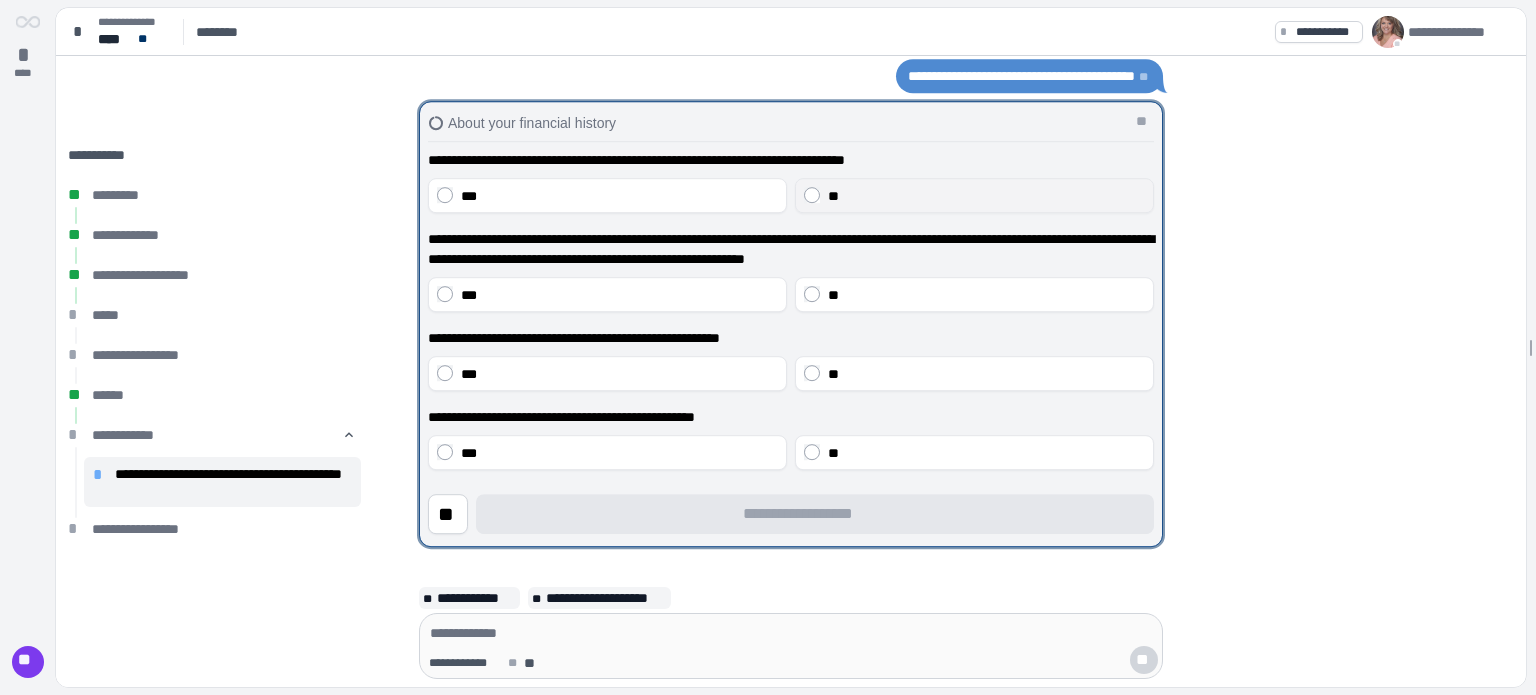 click on "**" at bounding box center (974, 195) 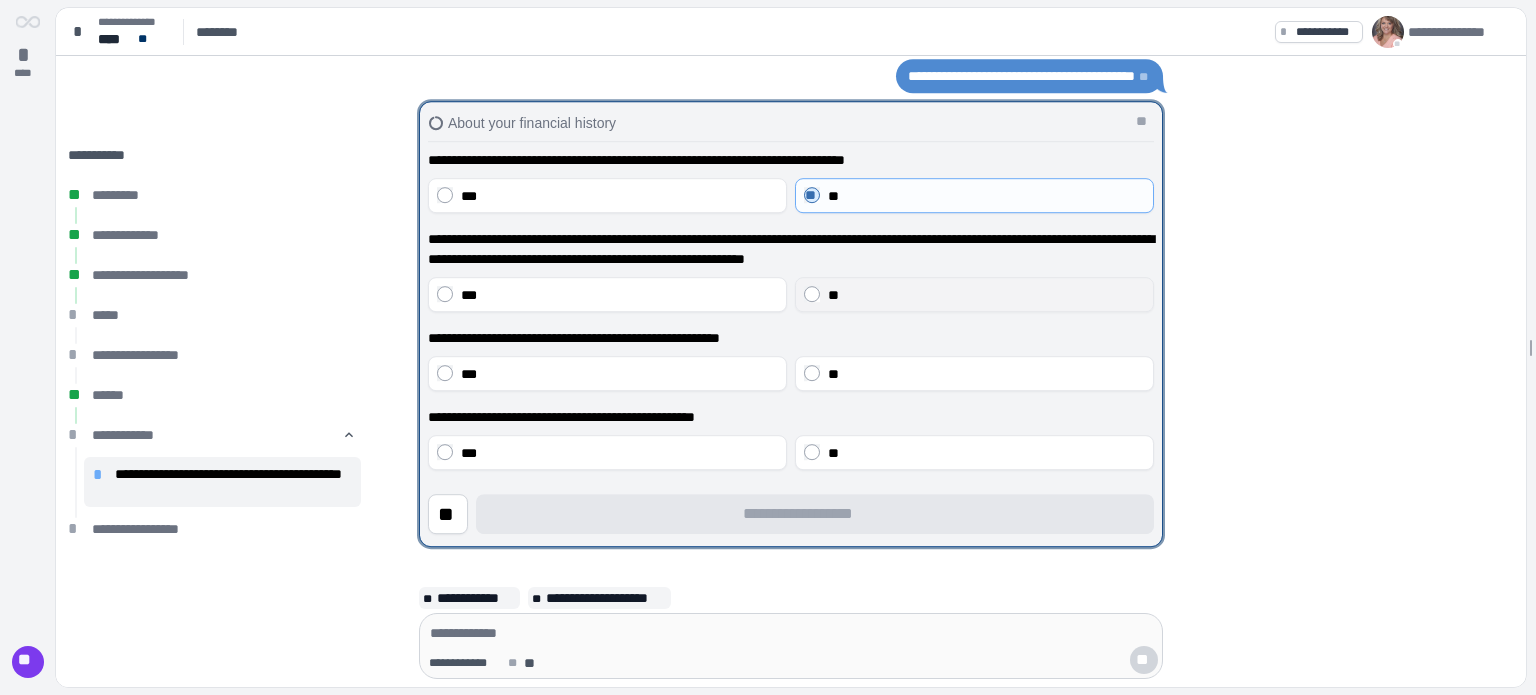 click on "**" at bounding box center (986, 295) 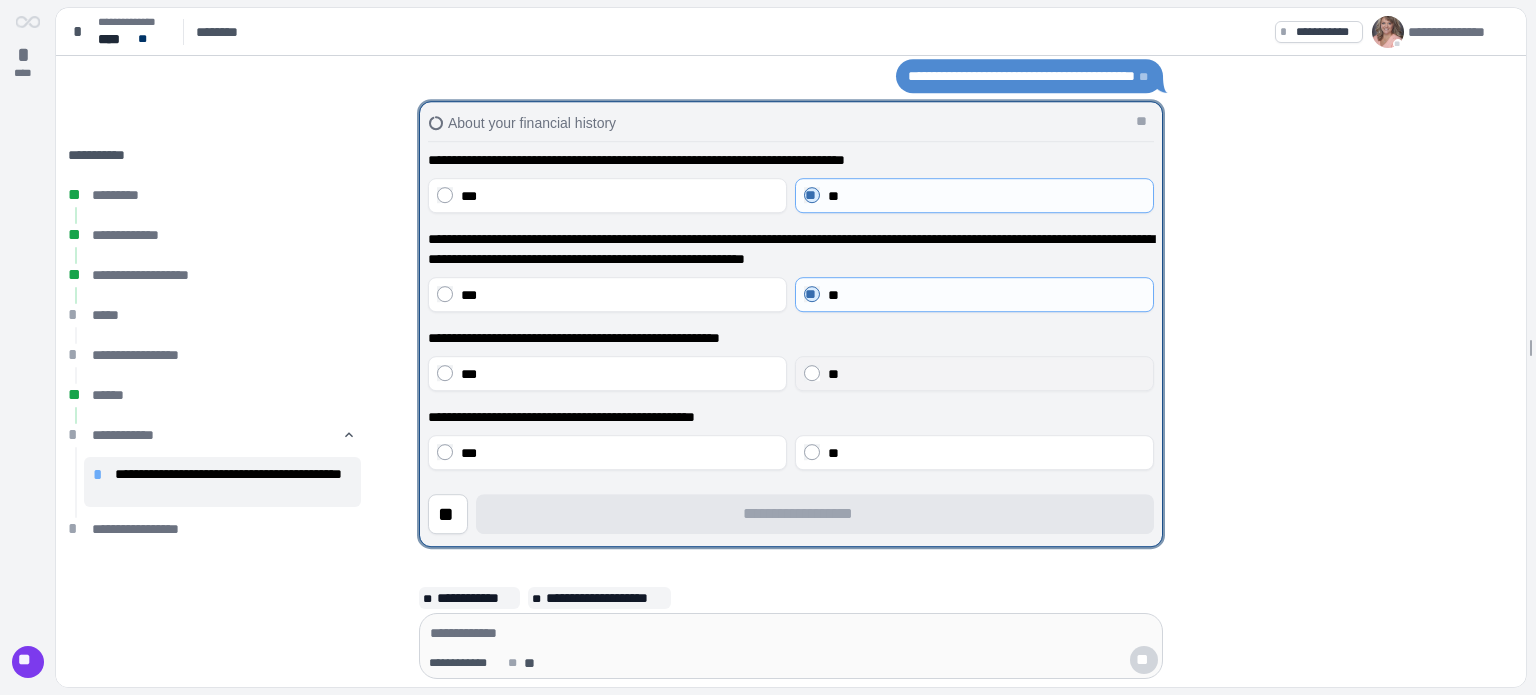 click on "**" at bounding box center (833, 374) 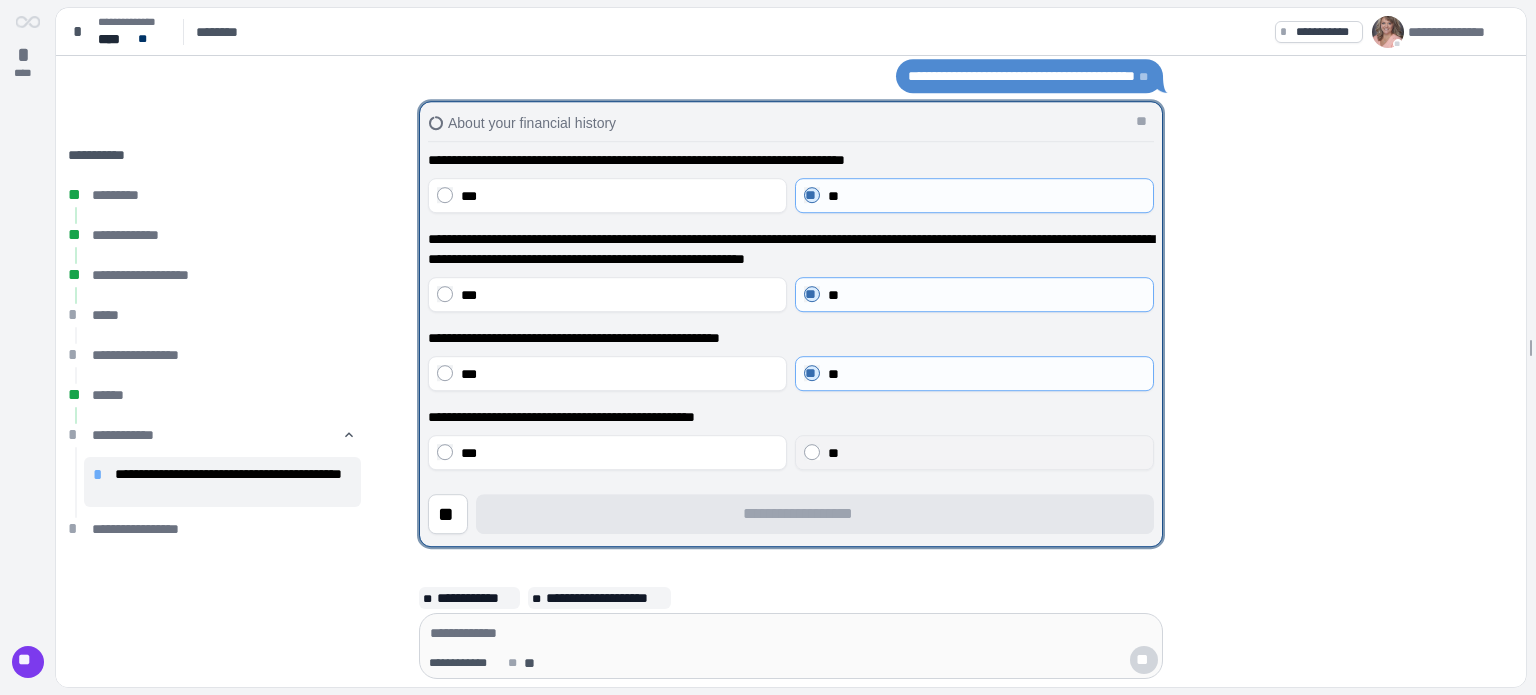 click on "**" at bounding box center [974, 452] 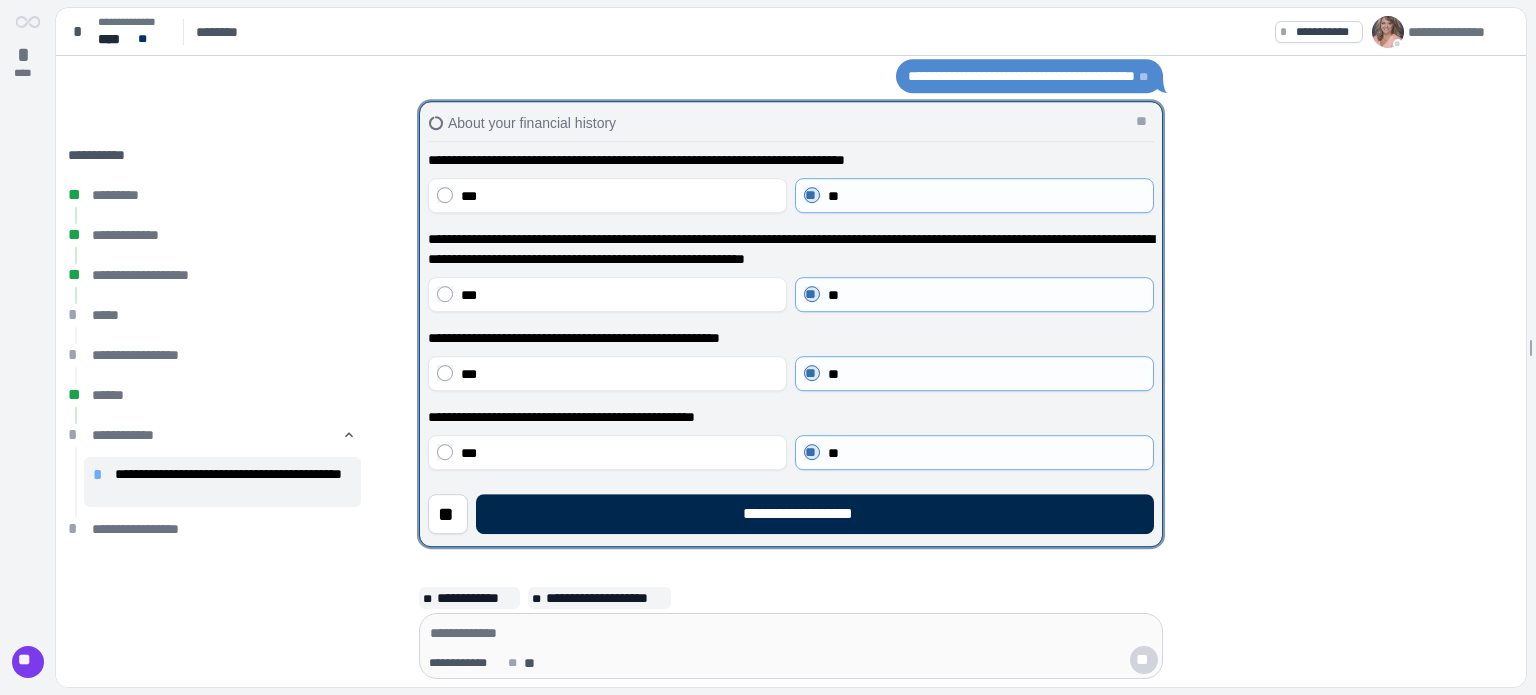 click on "**********" at bounding box center [815, 514] 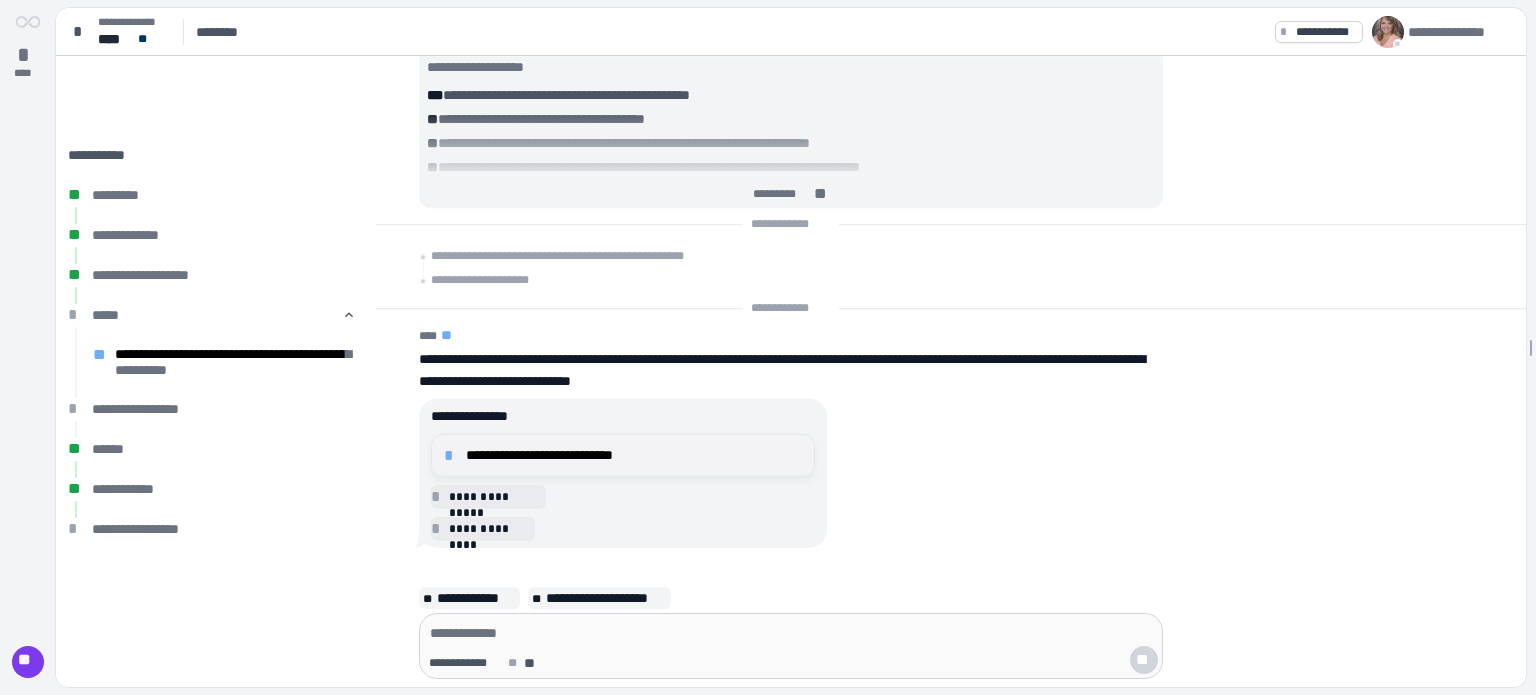 click on "**********" at bounding box center (634, 455) 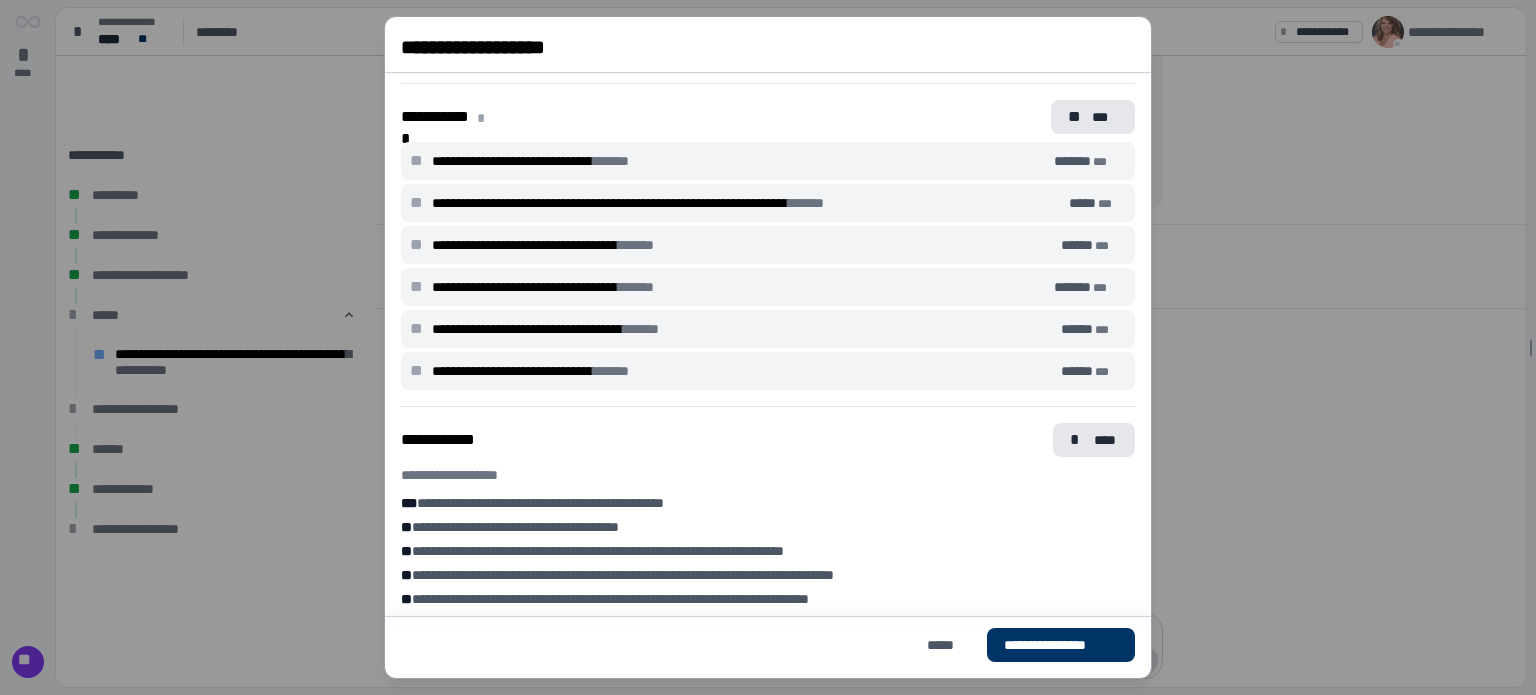 scroll, scrollTop: 600, scrollLeft: 0, axis: vertical 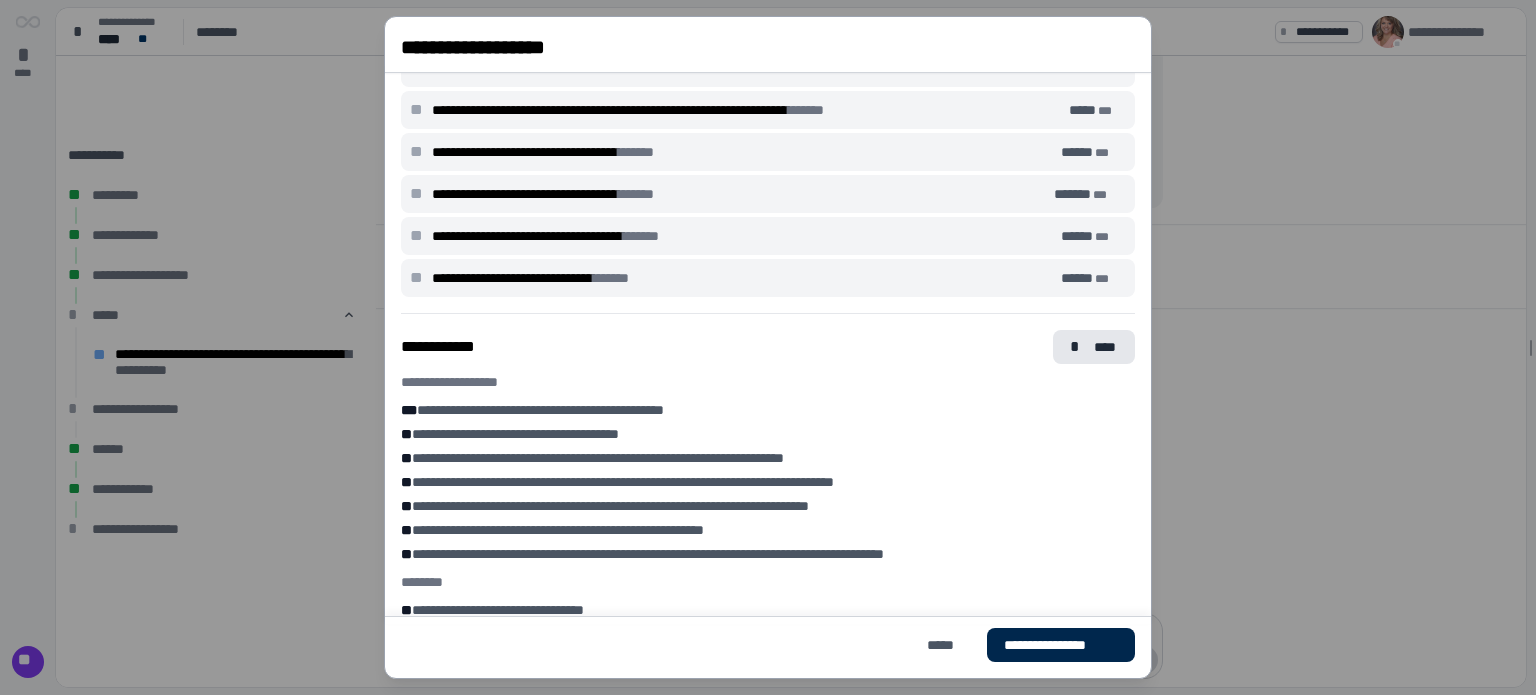 click on "**********" at bounding box center (1061, 645) 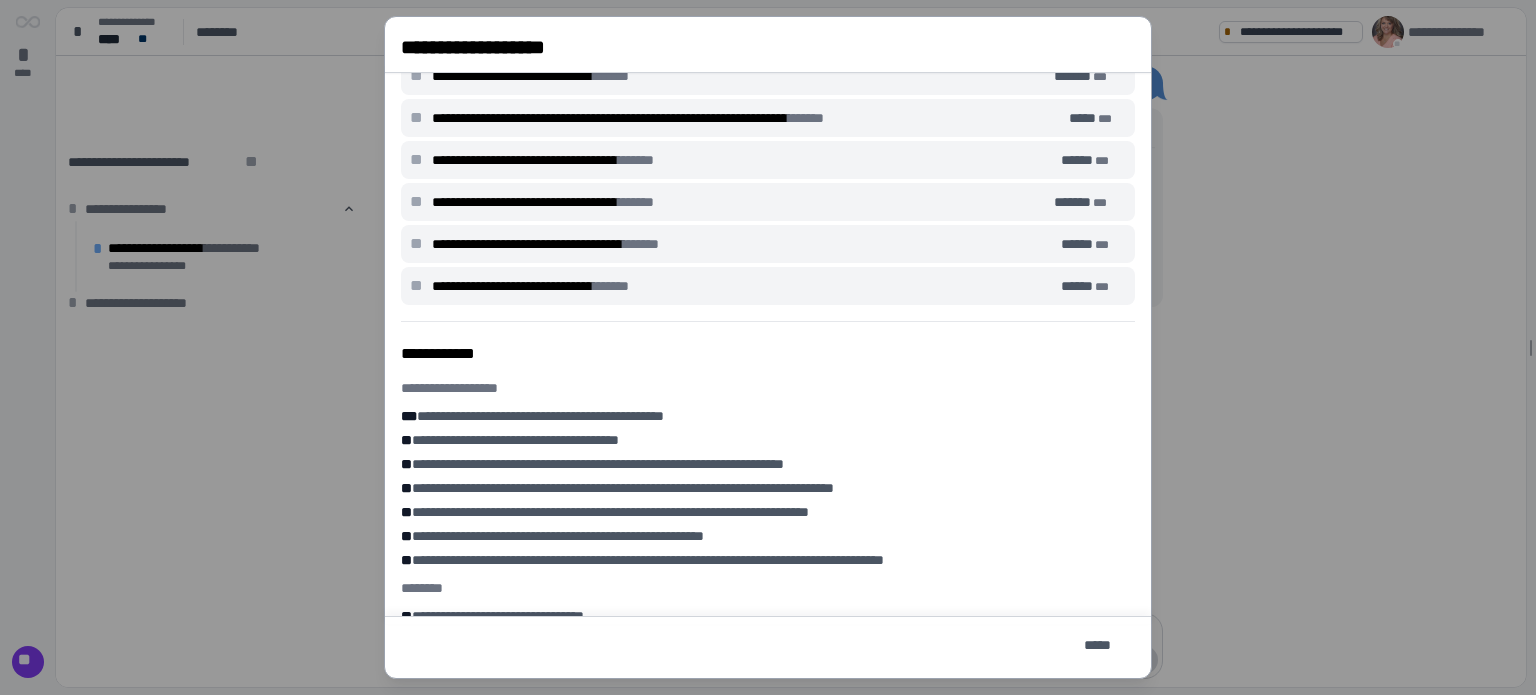 scroll, scrollTop: 609, scrollLeft: 0, axis: vertical 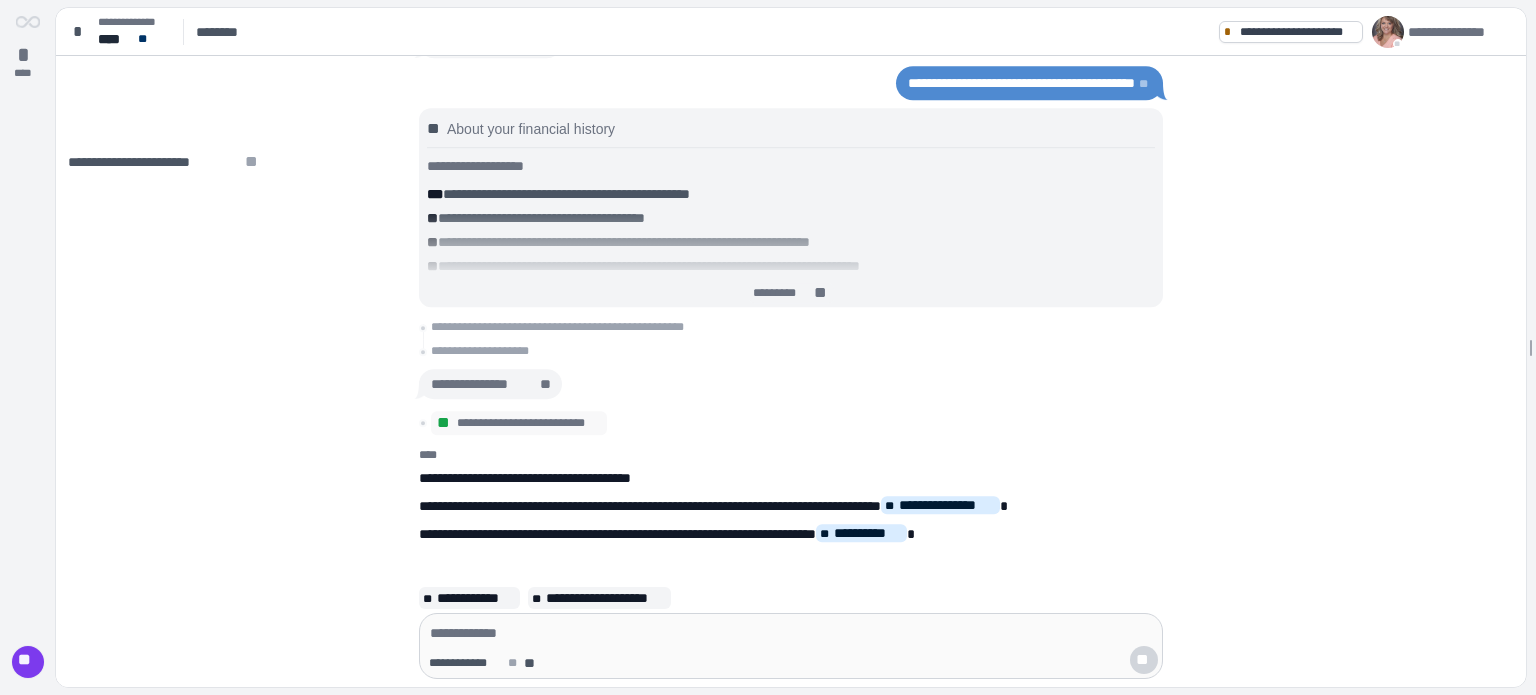 click on "**" at bounding box center [28, 662] 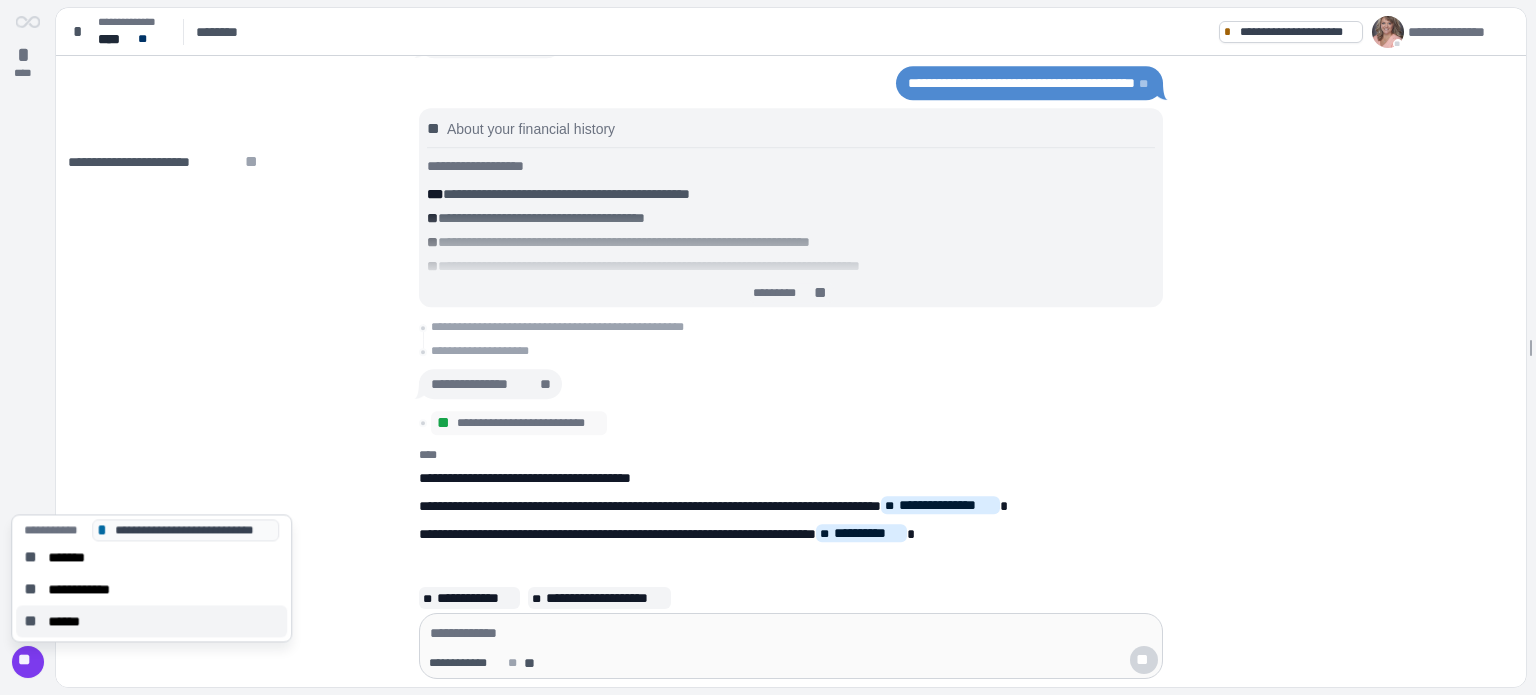 click on "** ******" at bounding box center (151, 621) 